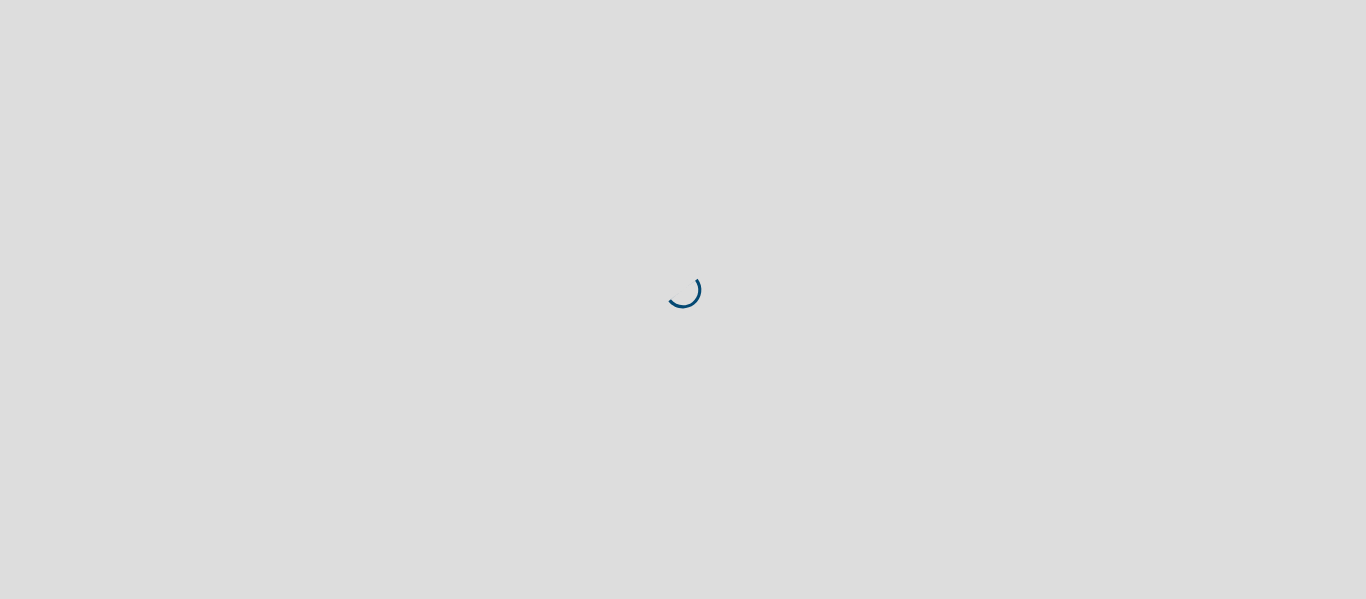 scroll, scrollTop: 0, scrollLeft: 0, axis: both 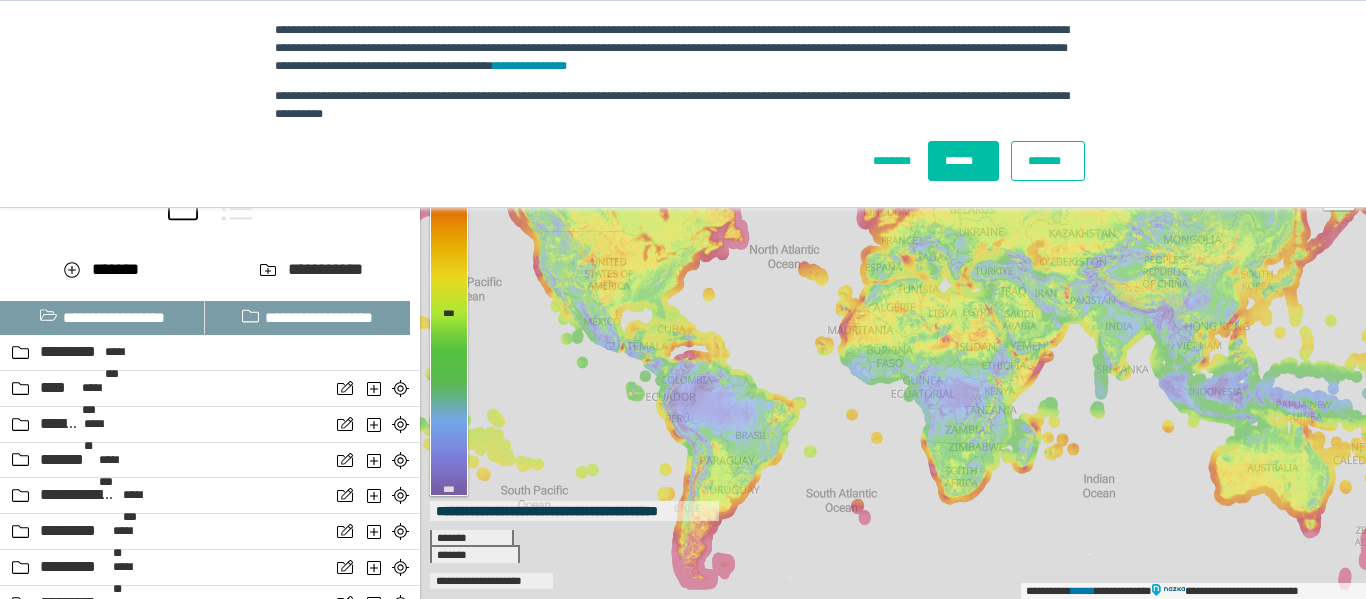 click on "******" at bounding box center (963, 161) 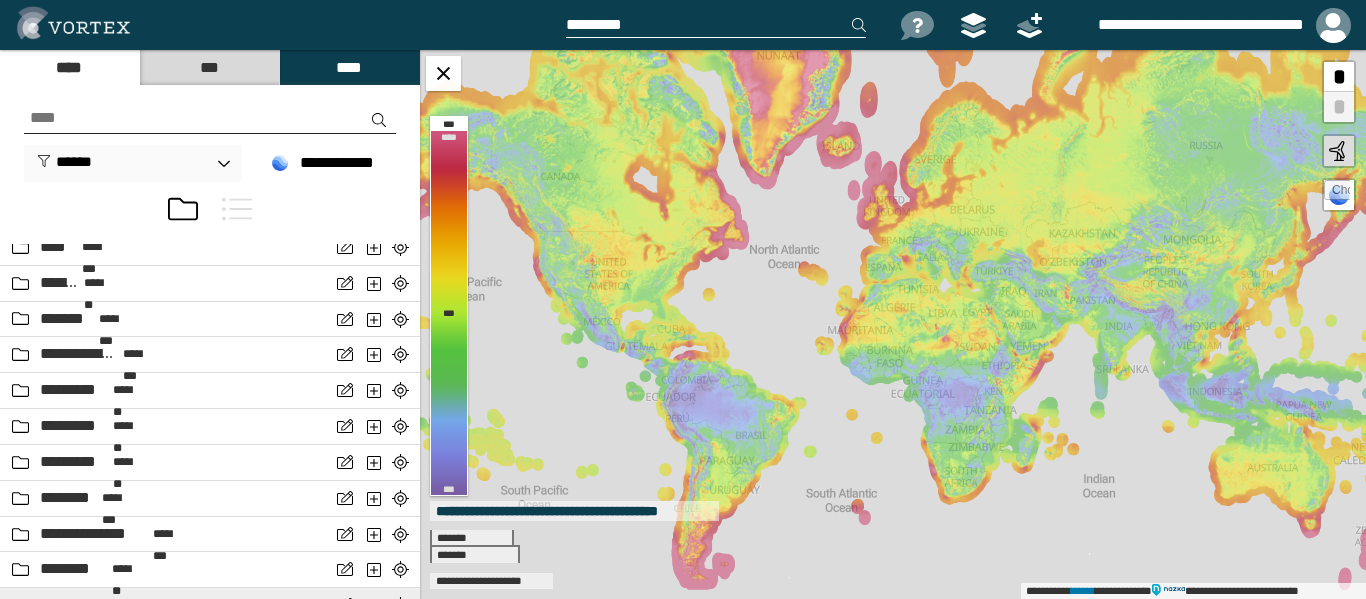 scroll, scrollTop: 0, scrollLeft: 0, axis: both 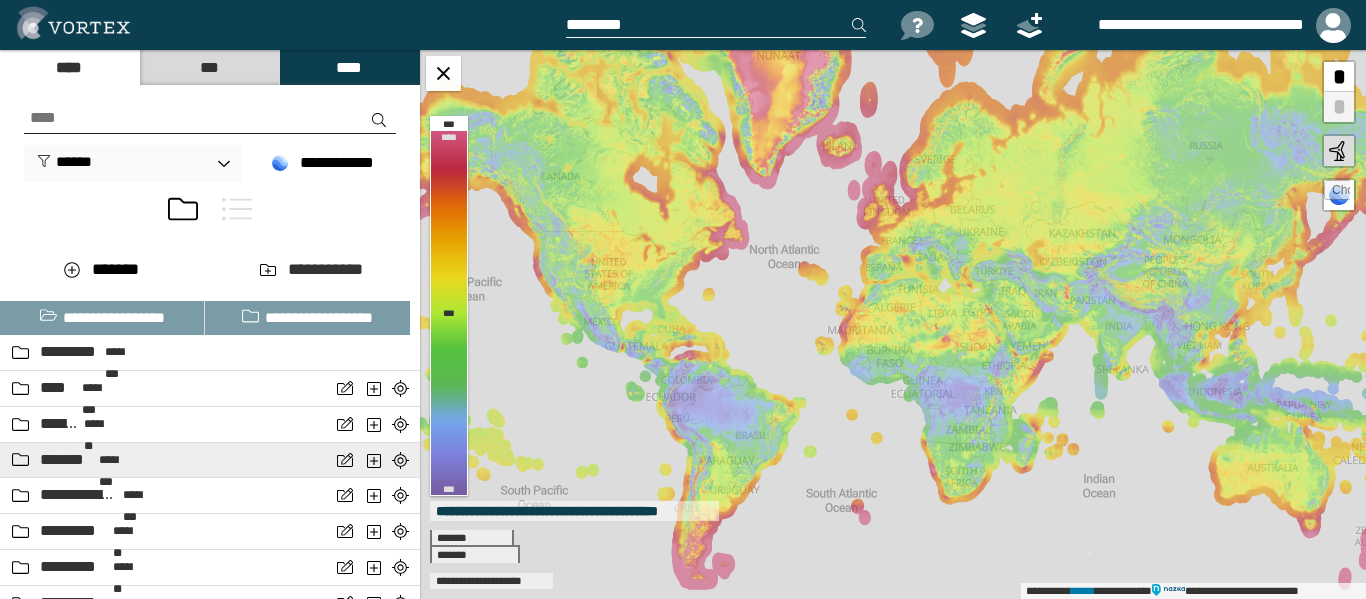 click on "********" at bounding box center [118, 460] 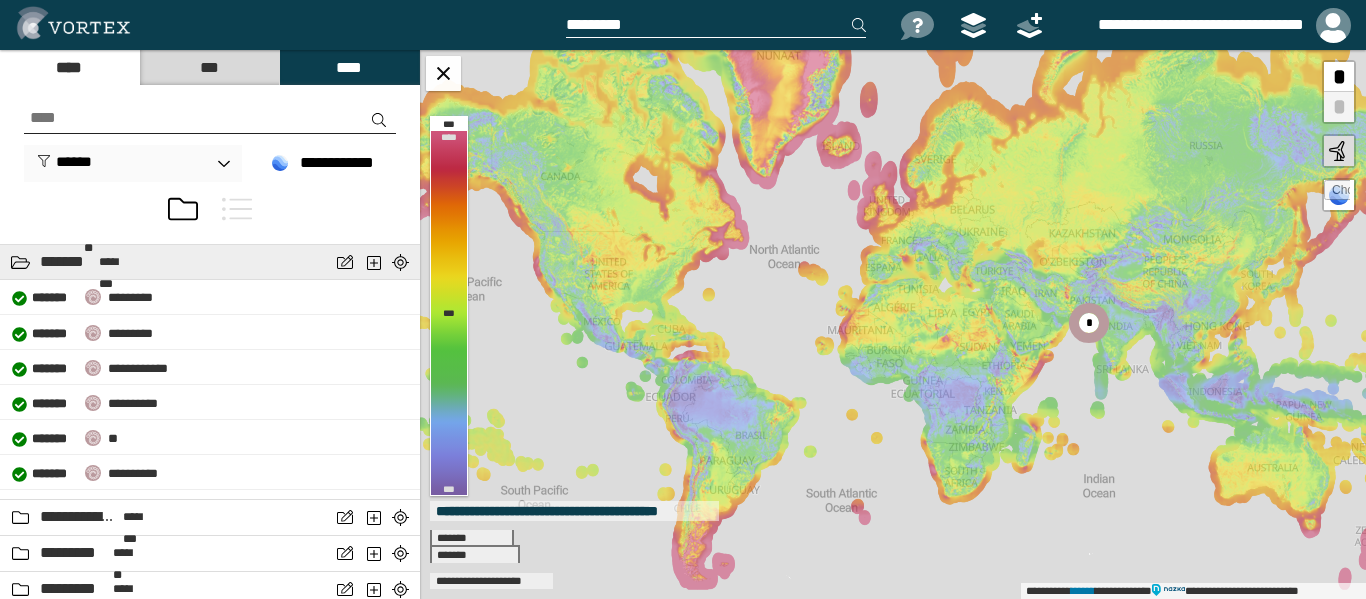 scroll, scrollTop: 200, scrollLeft: 0, axis: vertical 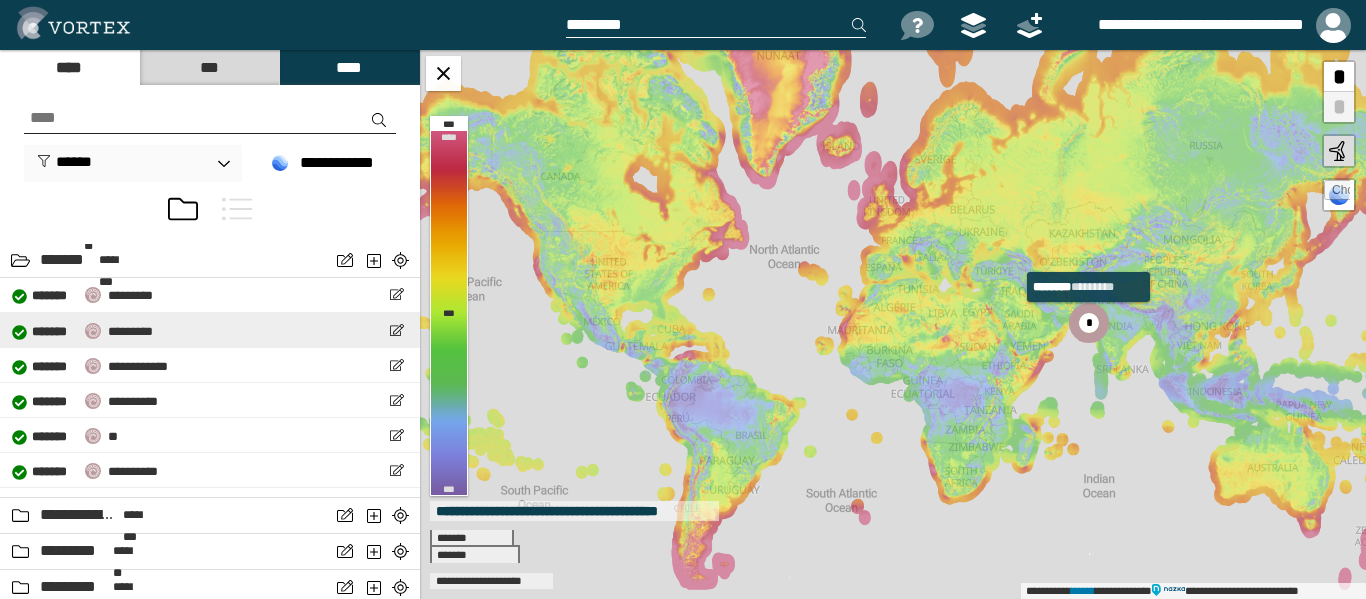 click on "*********" at bounding box center (130, 331) 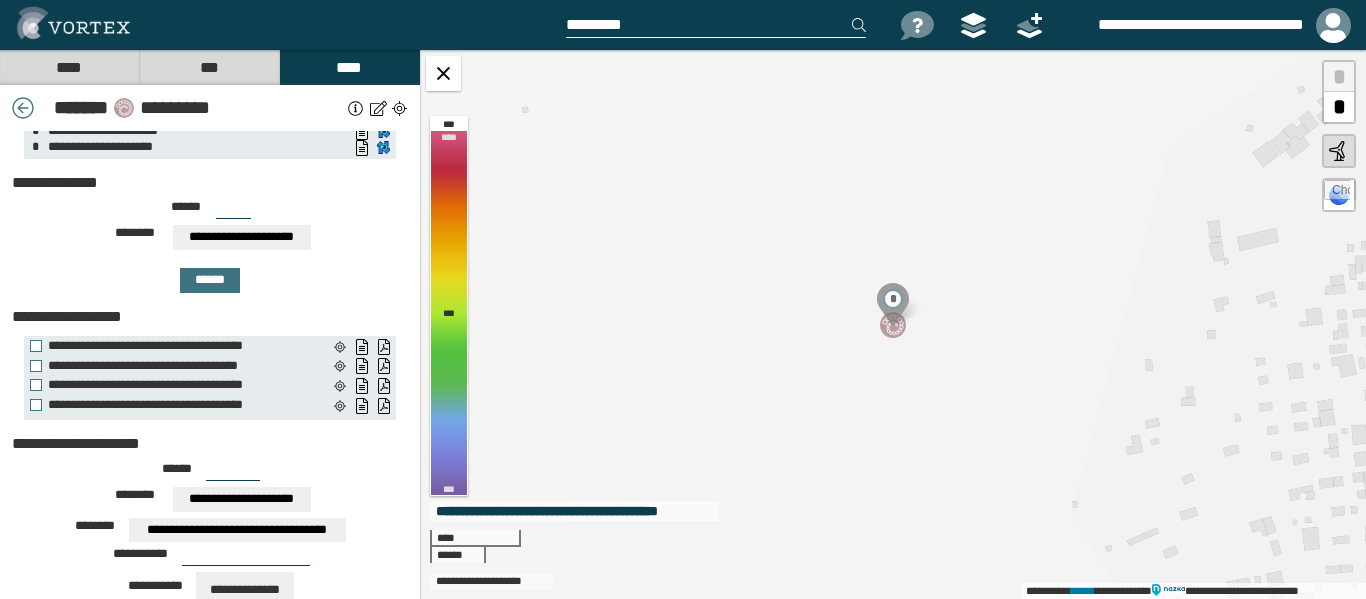 scroll, scrollTop: 0, scrollLeft: 0, axis: both 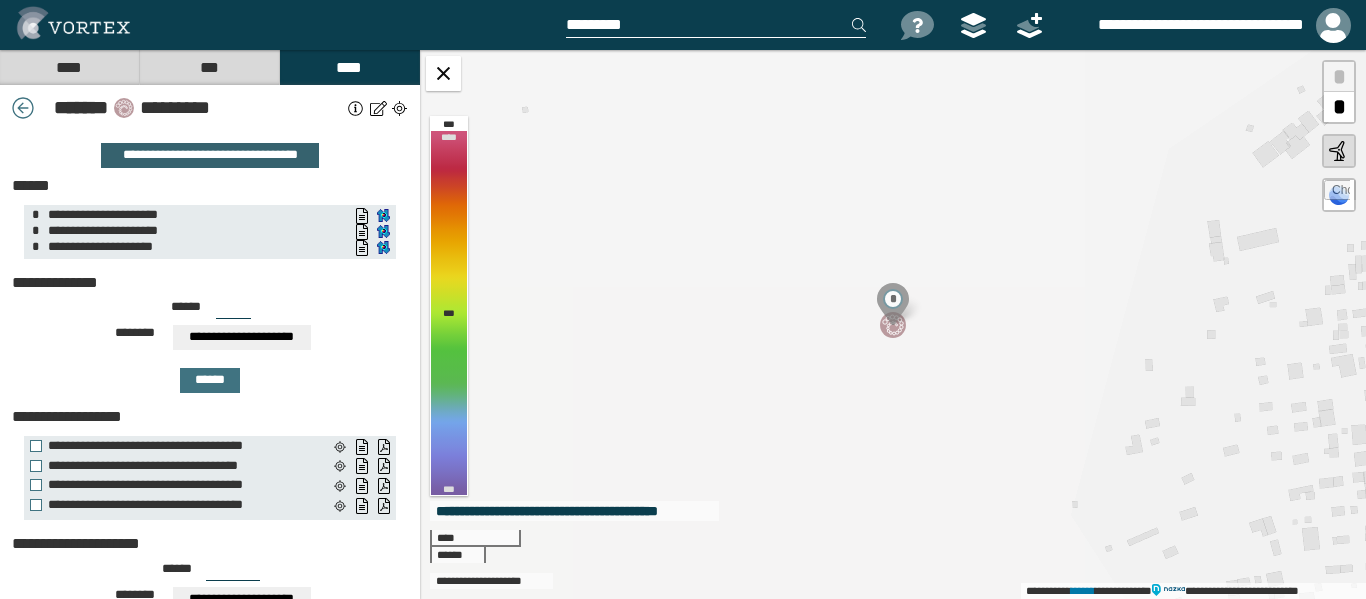click on "**********" at bounding box center [209, 155] 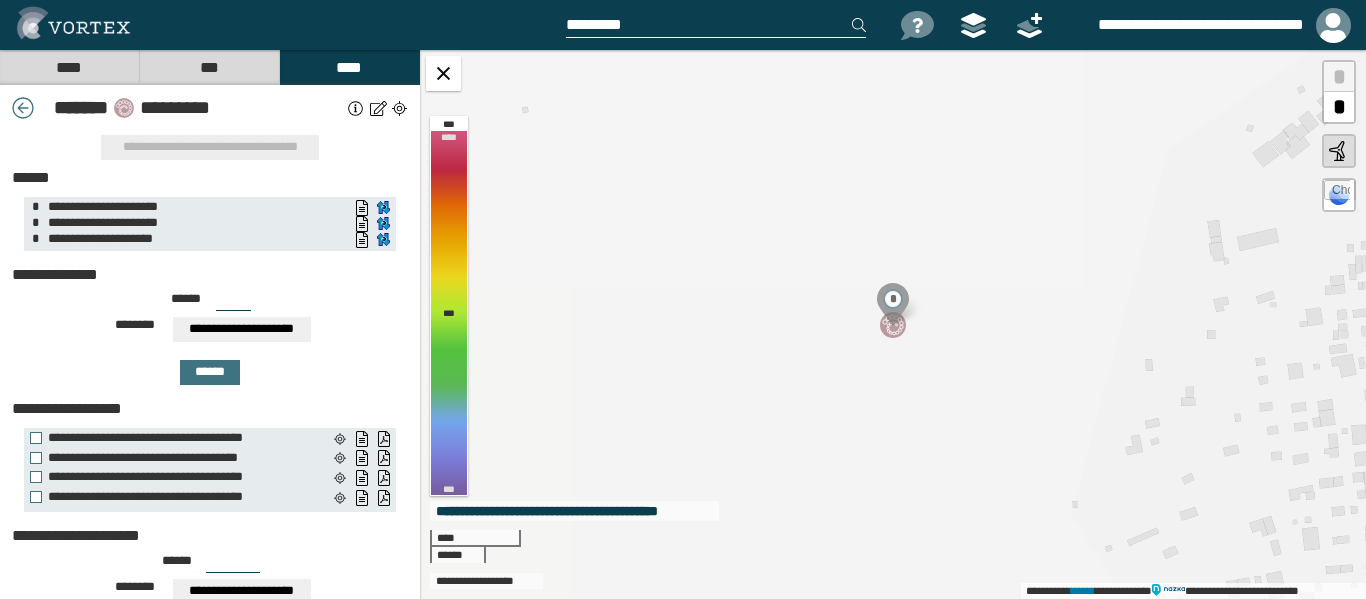 scroll, scrollTop: 0, scrollLeft: 0, axis: both 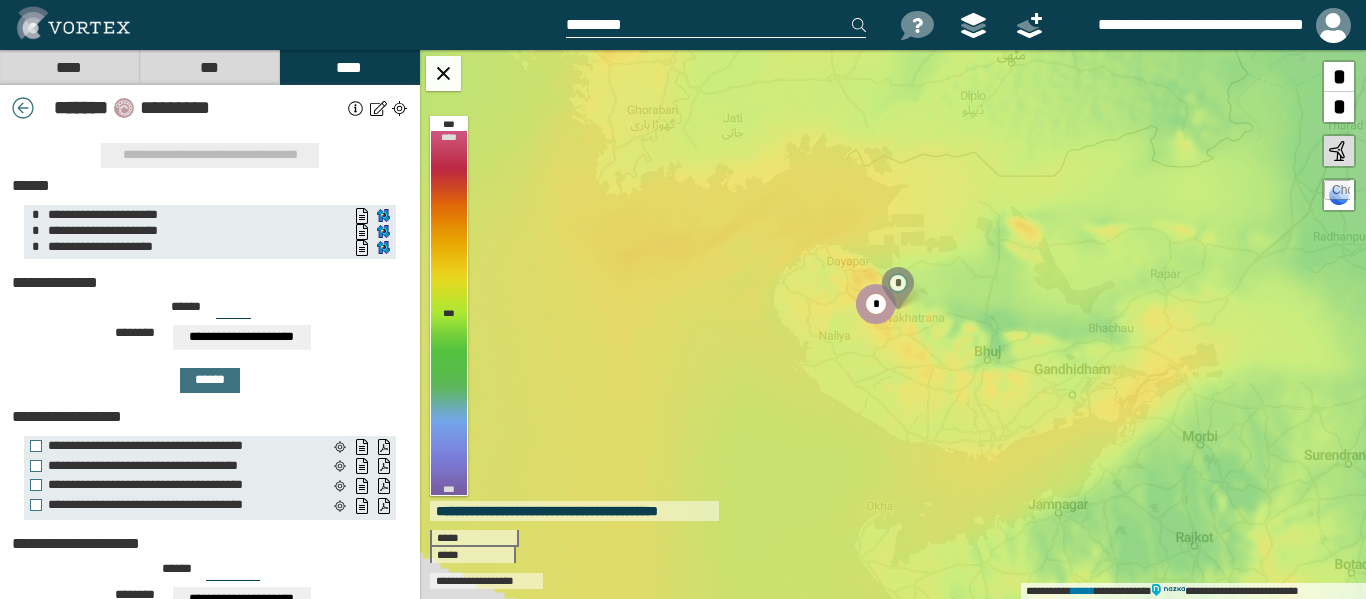 click on "****" at bounding box center (69, 67) 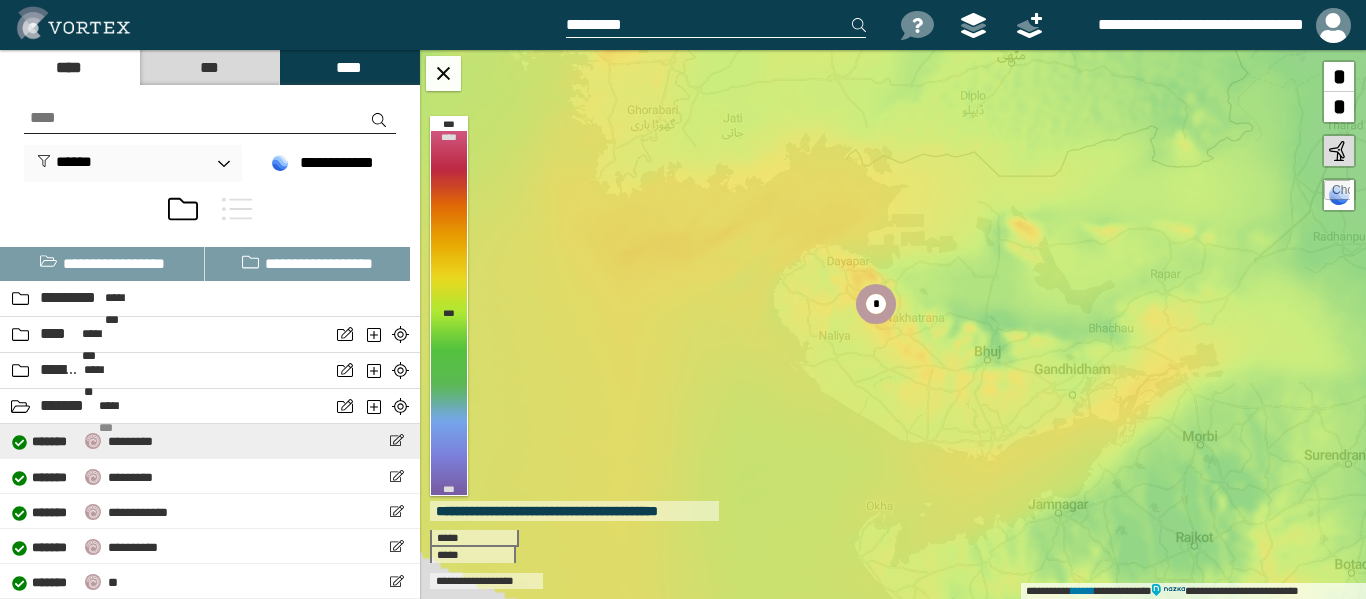 scroll, scrollTop: 100, scrollLeft: 0, axis: vertical 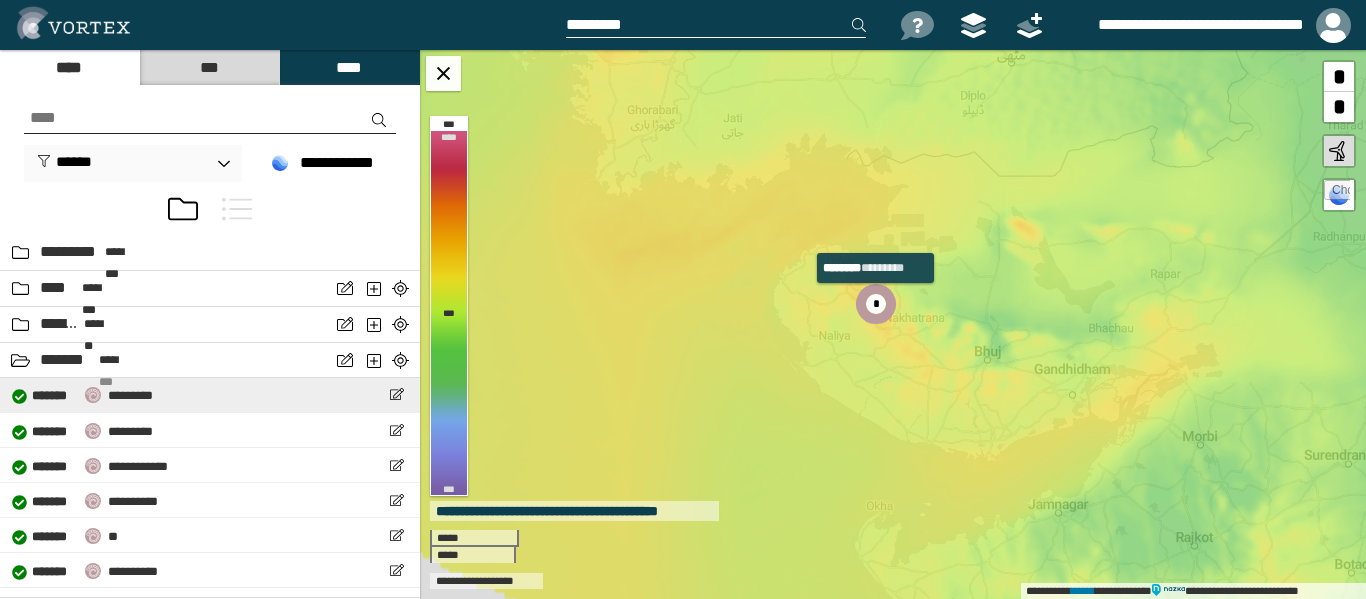 click on "*********" at bounding box center [130, 395] 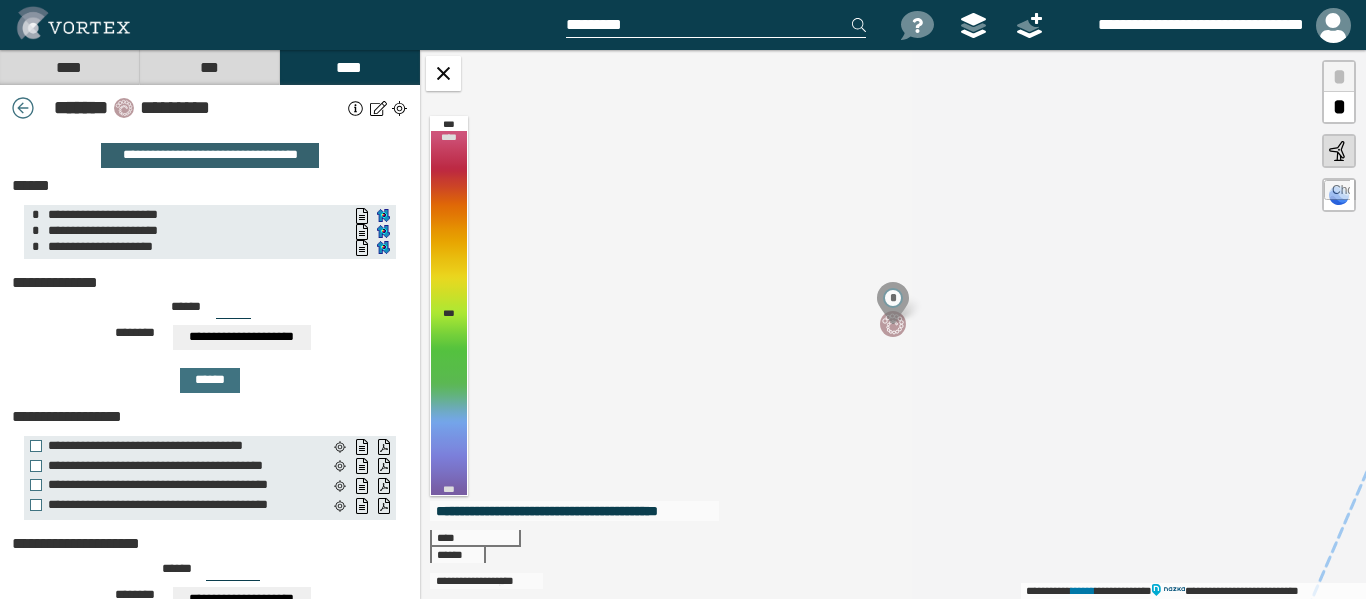 click on "**********" at bounding box center (209, 155) 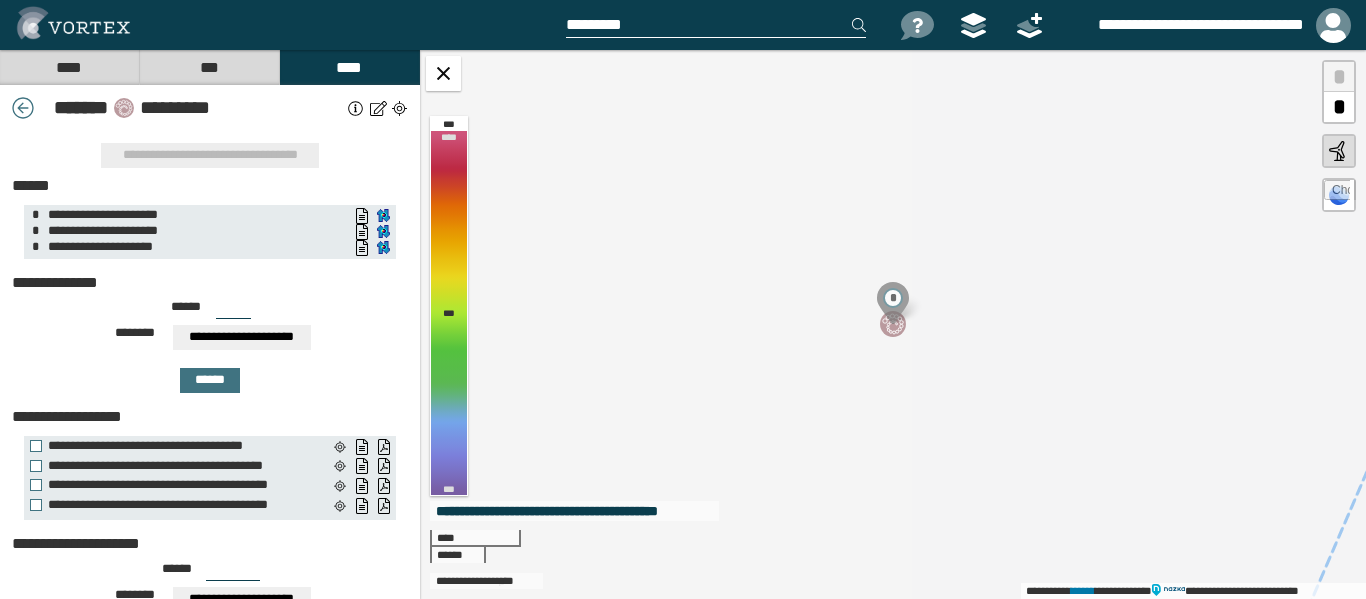 click on "****" at bounding box center [69, 67] 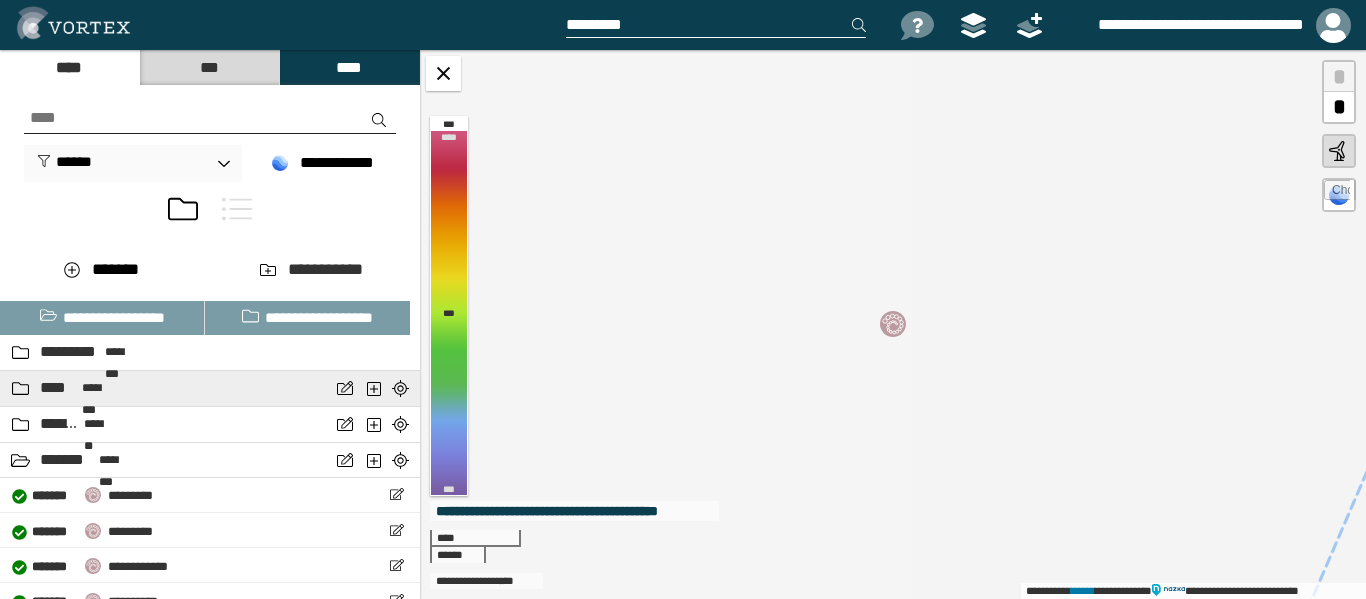 scroll, scrollTop: 100, scrollLeft: 0, axis: vertical 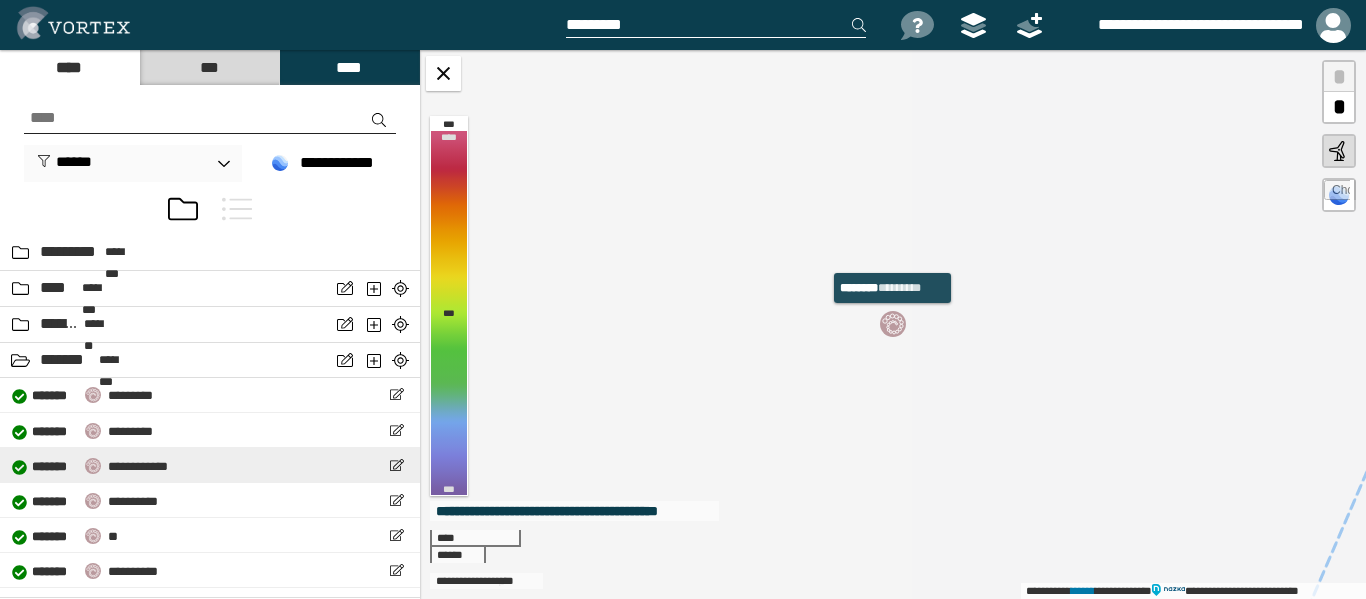 click on "**********" at bounding box center (138, 466) 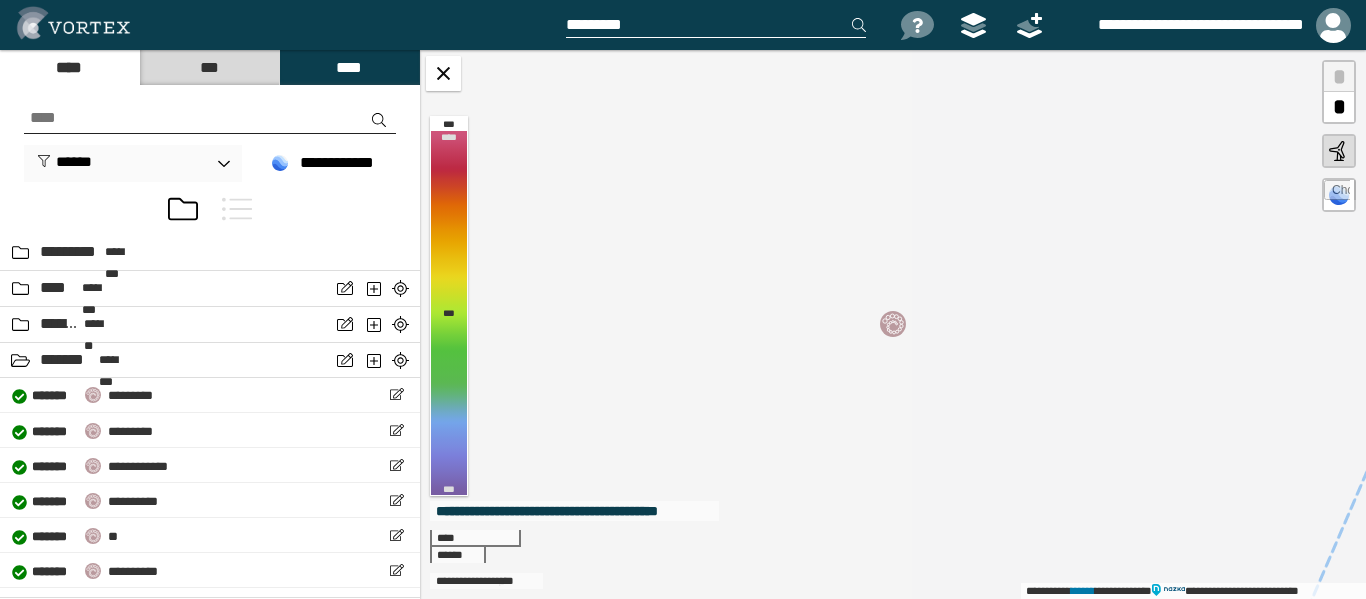 select on "*****" 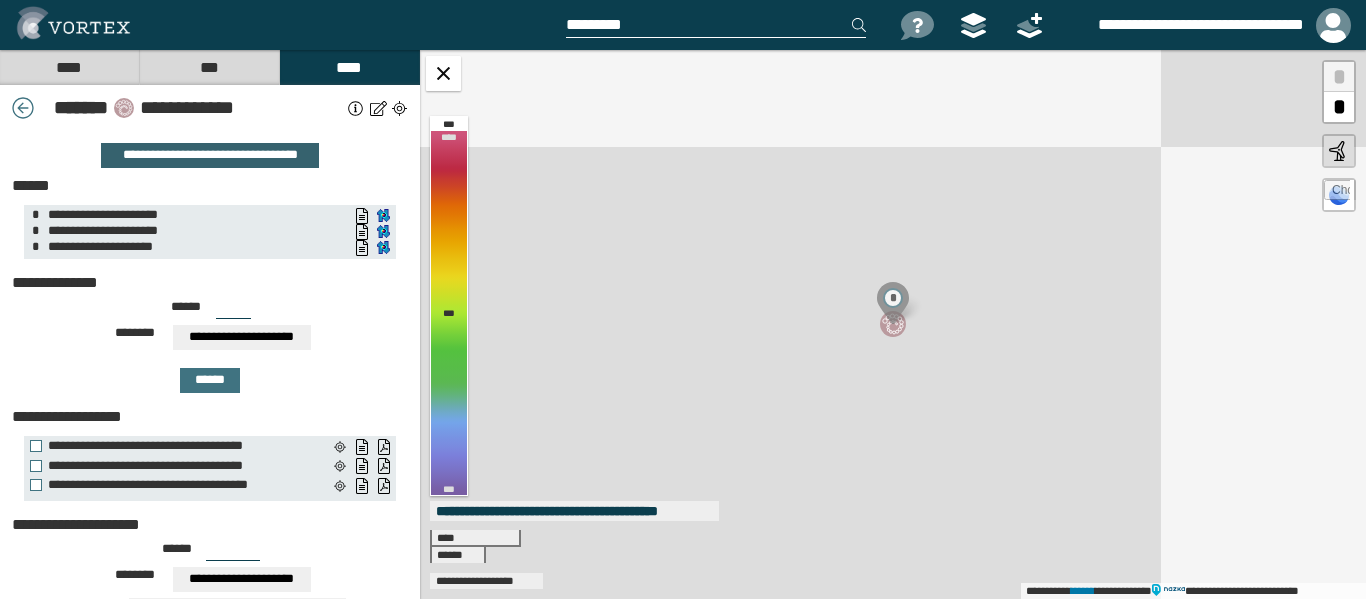 click on "**********" at bounding box center (209, 155) 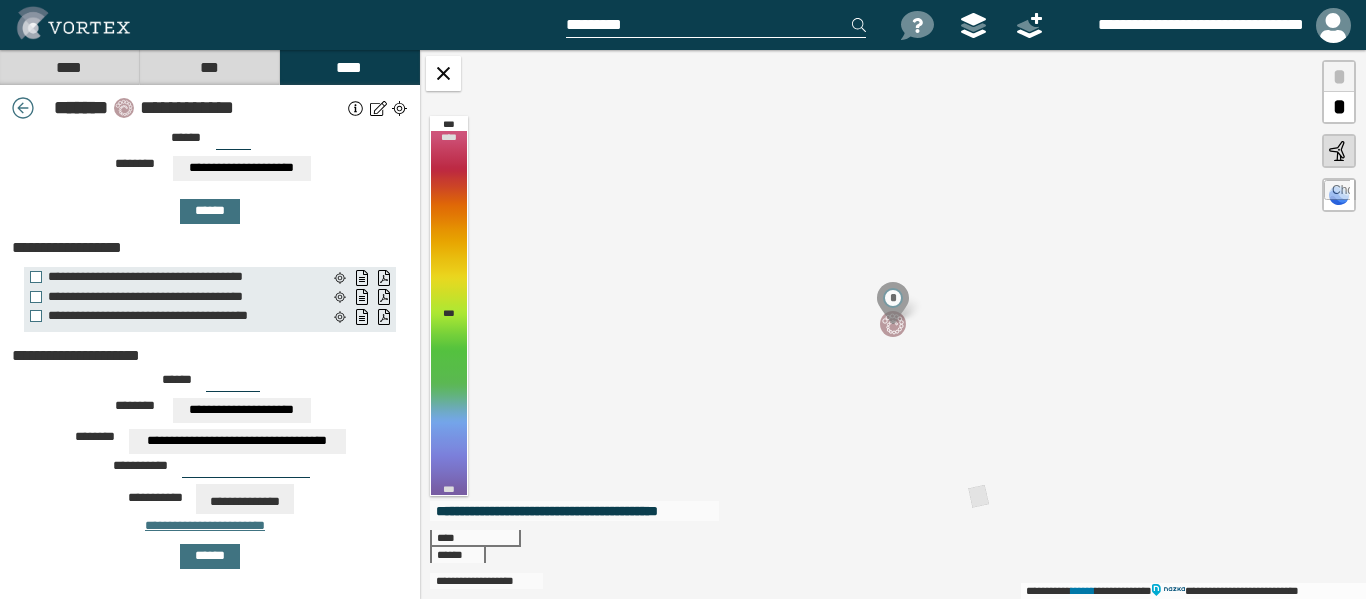 scroll, scrollTop: 0, scrollLeft: 0, axis: both 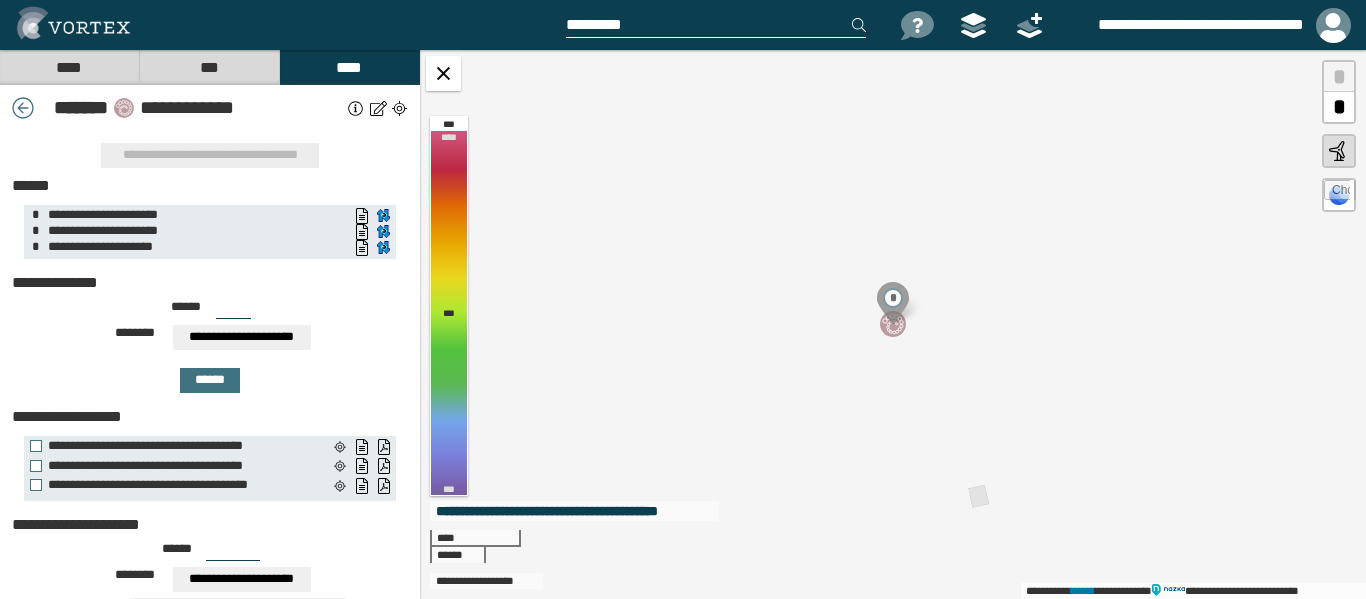 click on "****" at bounding box center (69, 67) 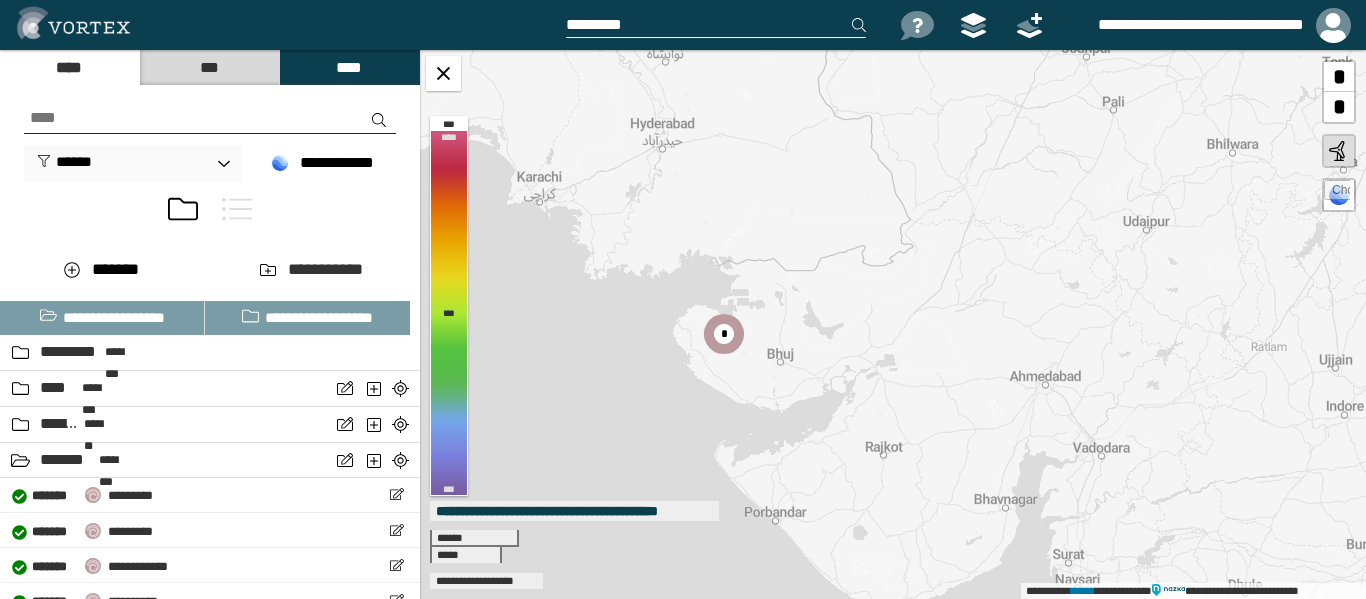 drag, startPoint x: 660, startPoint y: 377, endPoint x: 730, endPoint y: 397, distance: 72.8011 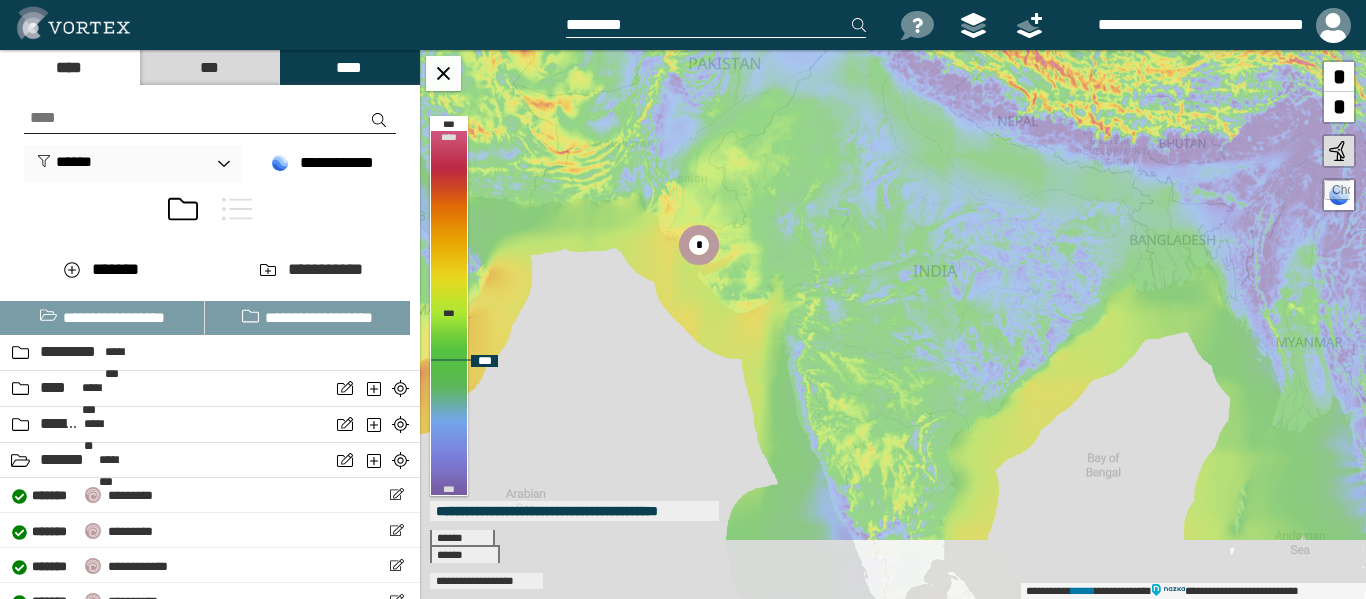 drag, startPoint x: 909, startPoint y: 393, endPoint x: 881, endPoint y: 256, distance: 139.83205 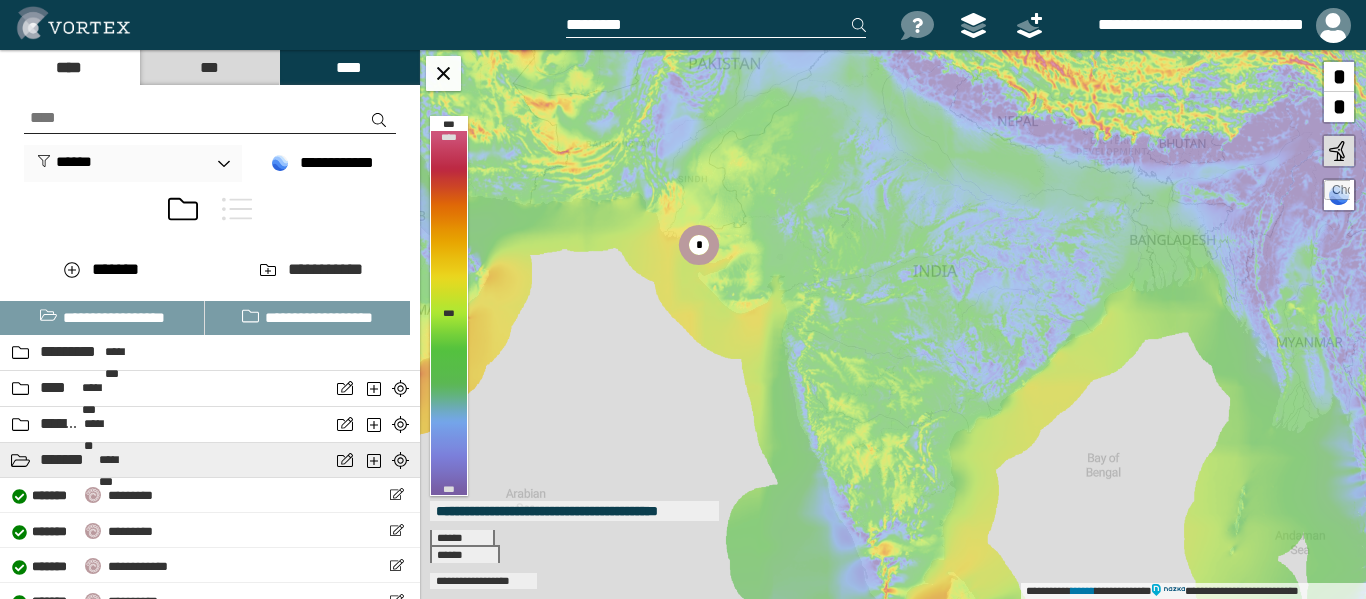 click on "*******" at bounding box center [67, 460] 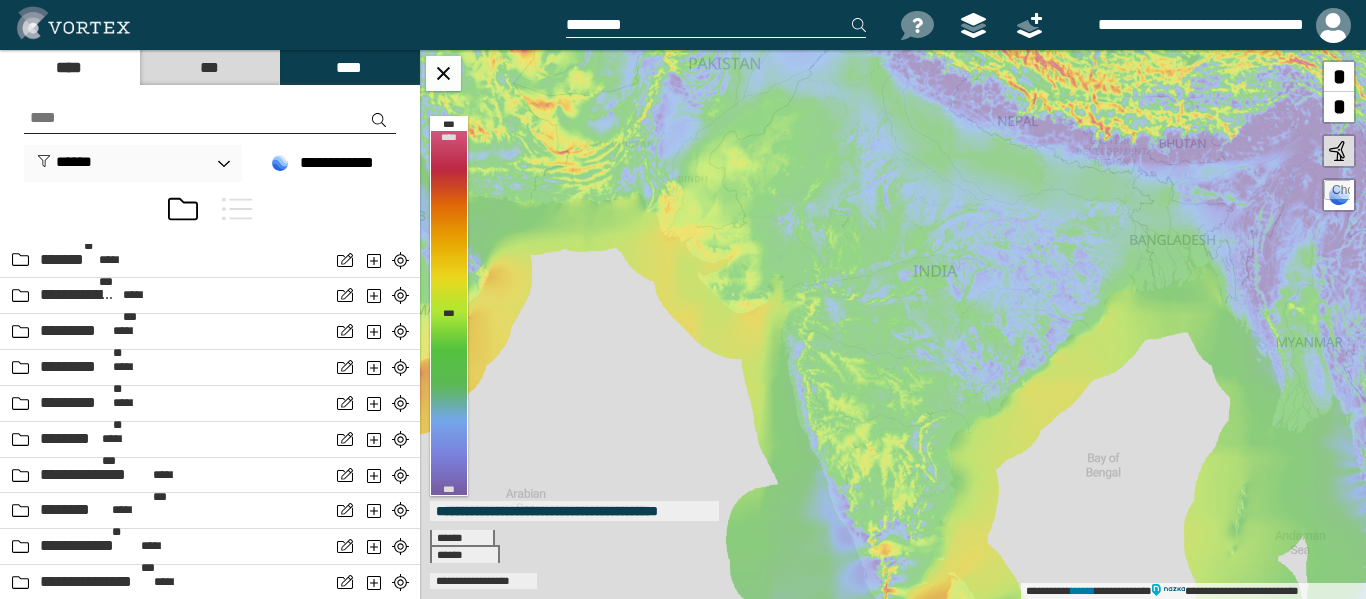 scroll, scrollTop: 0, scrollLeft: 0, axis: both 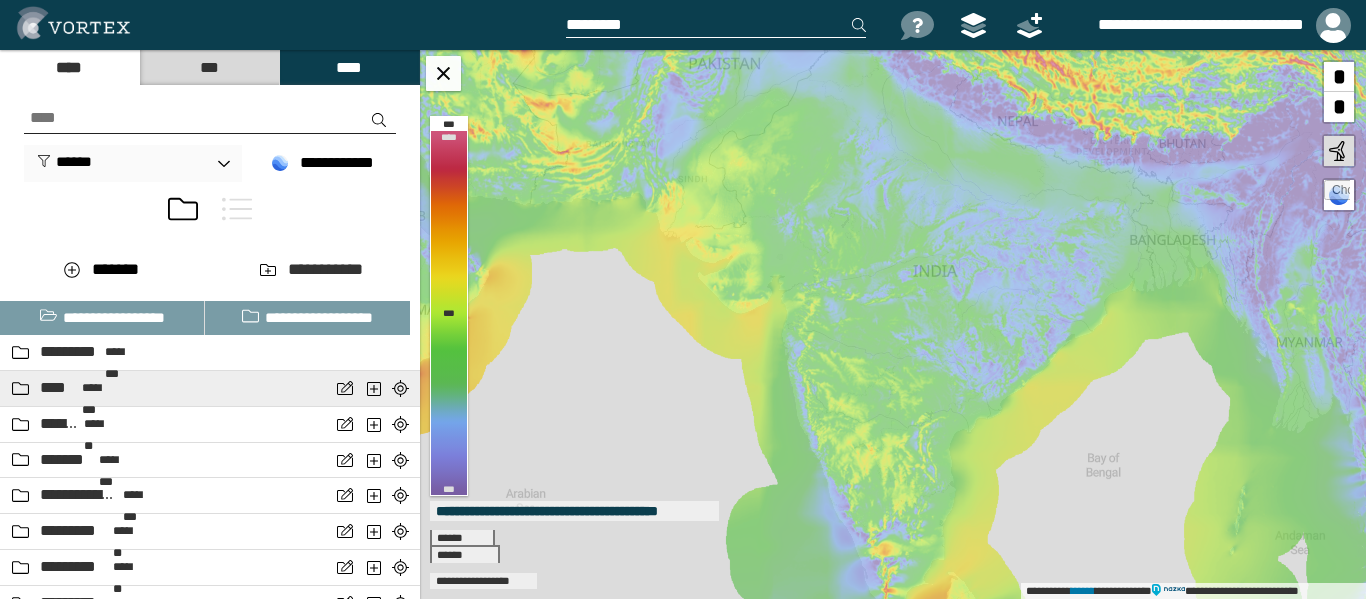 click on "**** ********" at bounding box center [165, 388] 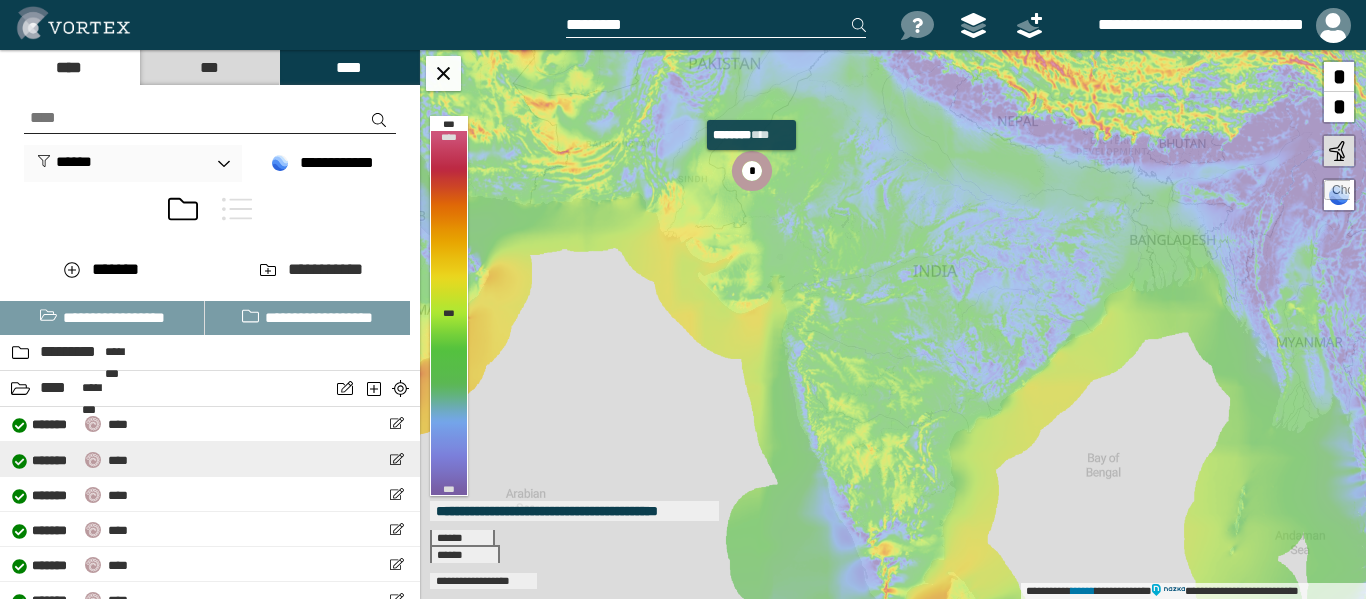 scroll, scrollTop: 26, scrollLeft: 0, axis: vertical 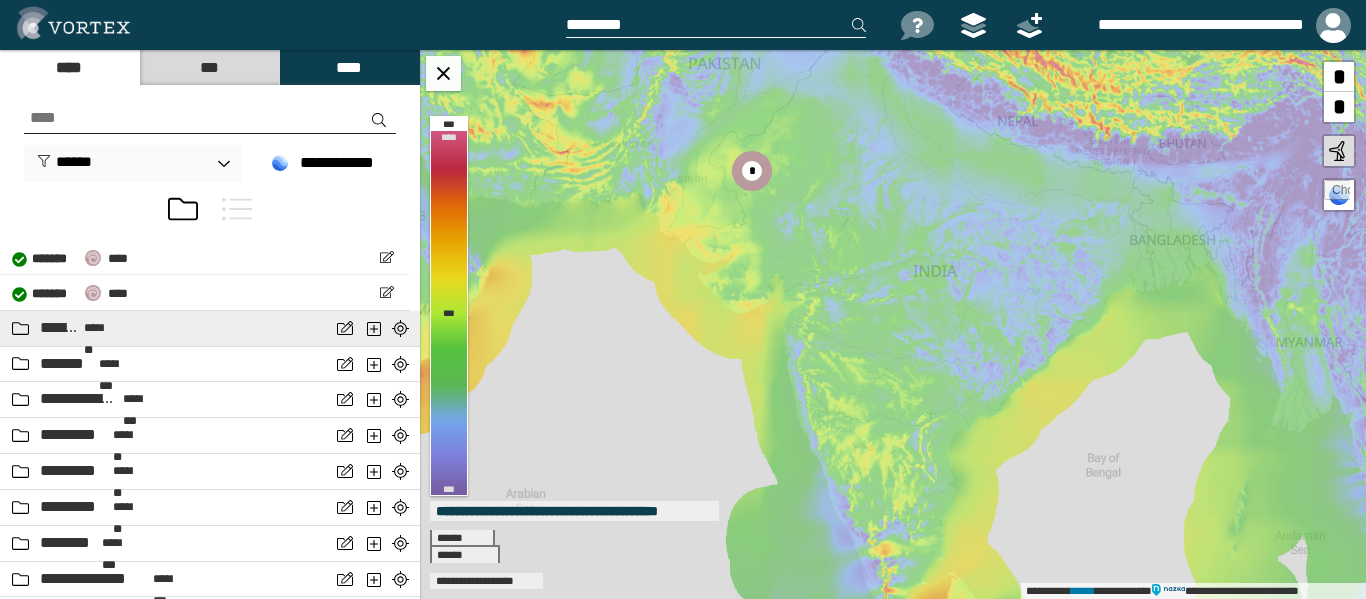 click on "*******" at bounding box center (59, 328) 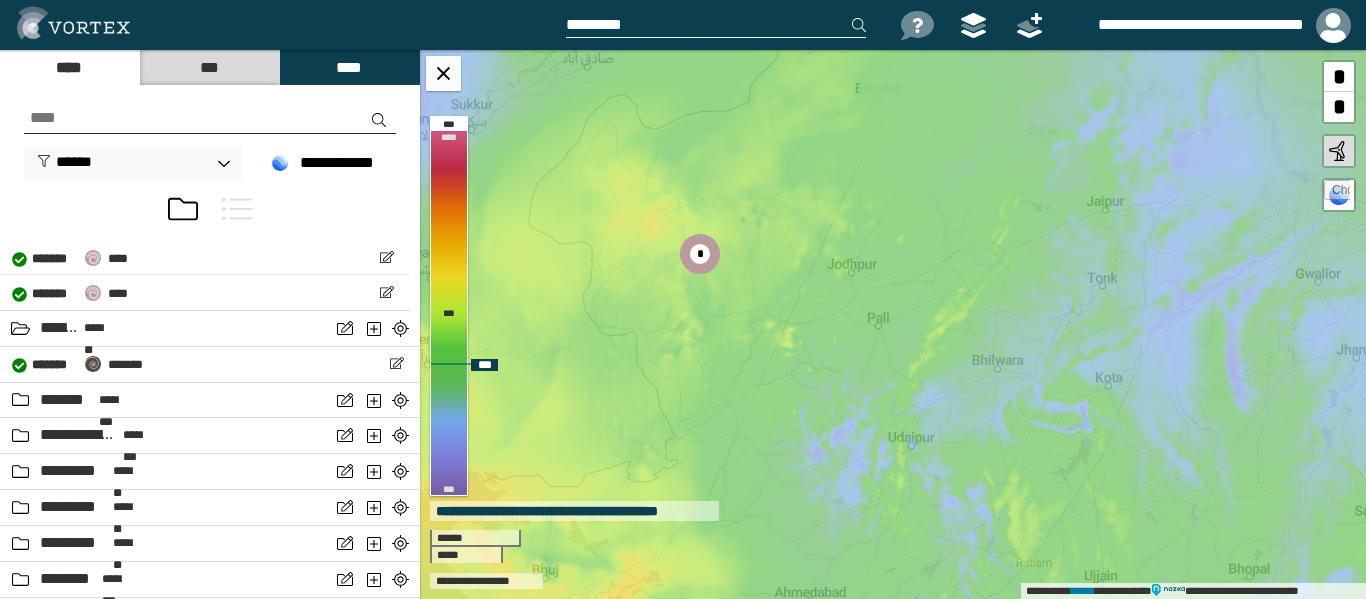 drag, startPoint x: 665, startPoint y: 203, endPoint x: 862, endPoint y: 440, distance: 308.185 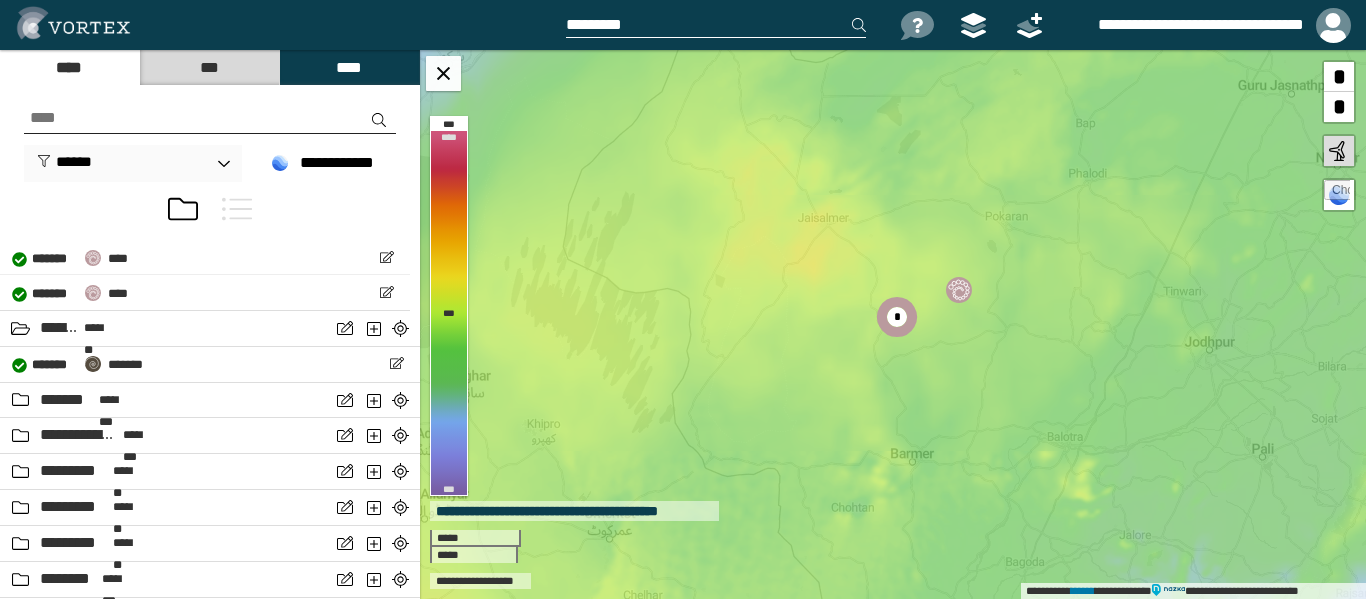 drag, startPoint x: 799, startPoint y: 418, endPoint x: 1005, endPoint y: 399, distance: 206.87436 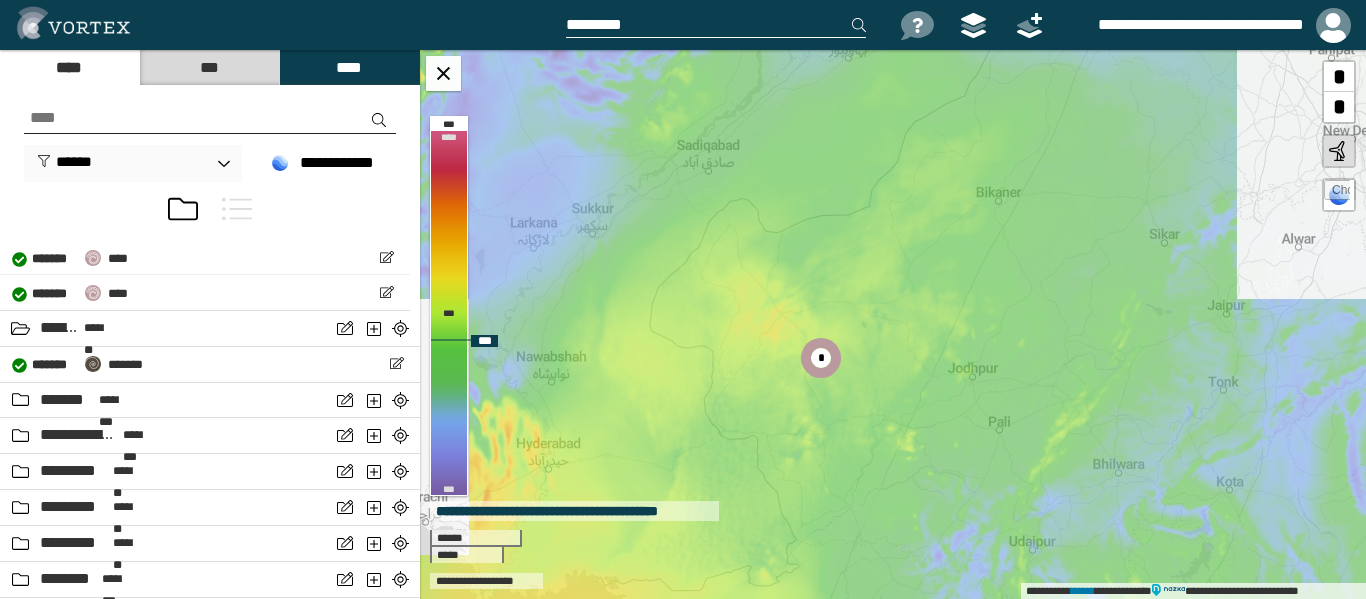 drag, startPoint x: 1011, startPoint y: 404, endPoint x: 875, endPoint y: 407, distance: 136.03308 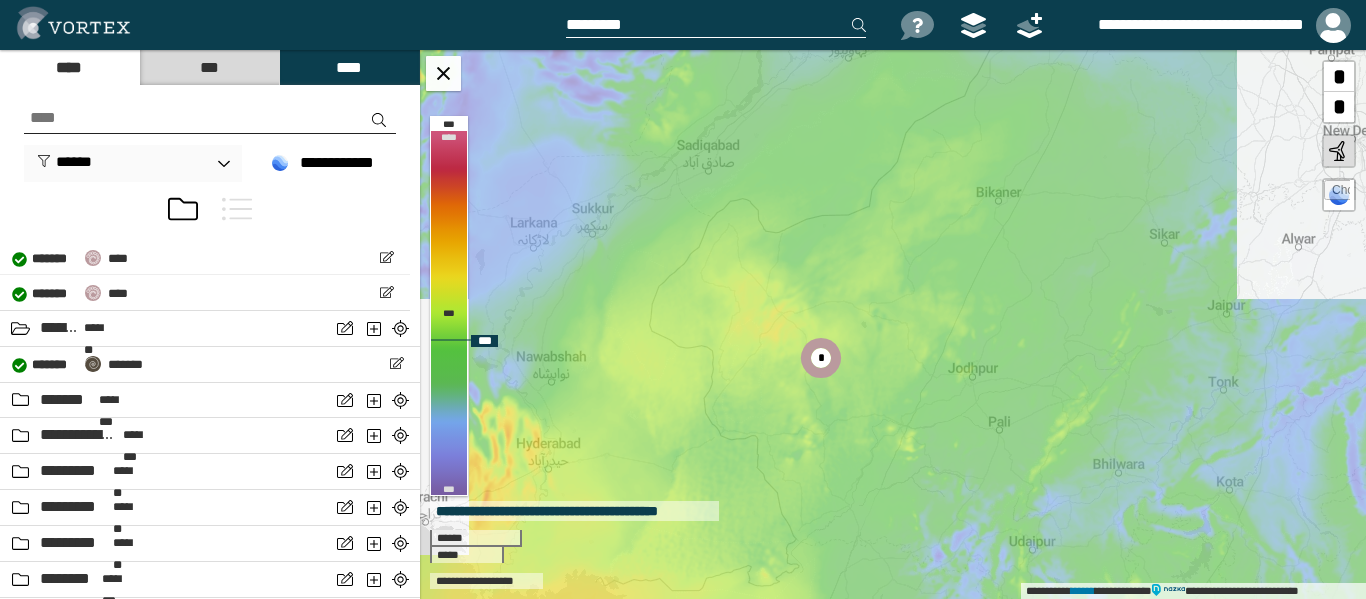 click on "**********" at bounding box center [893, 324] 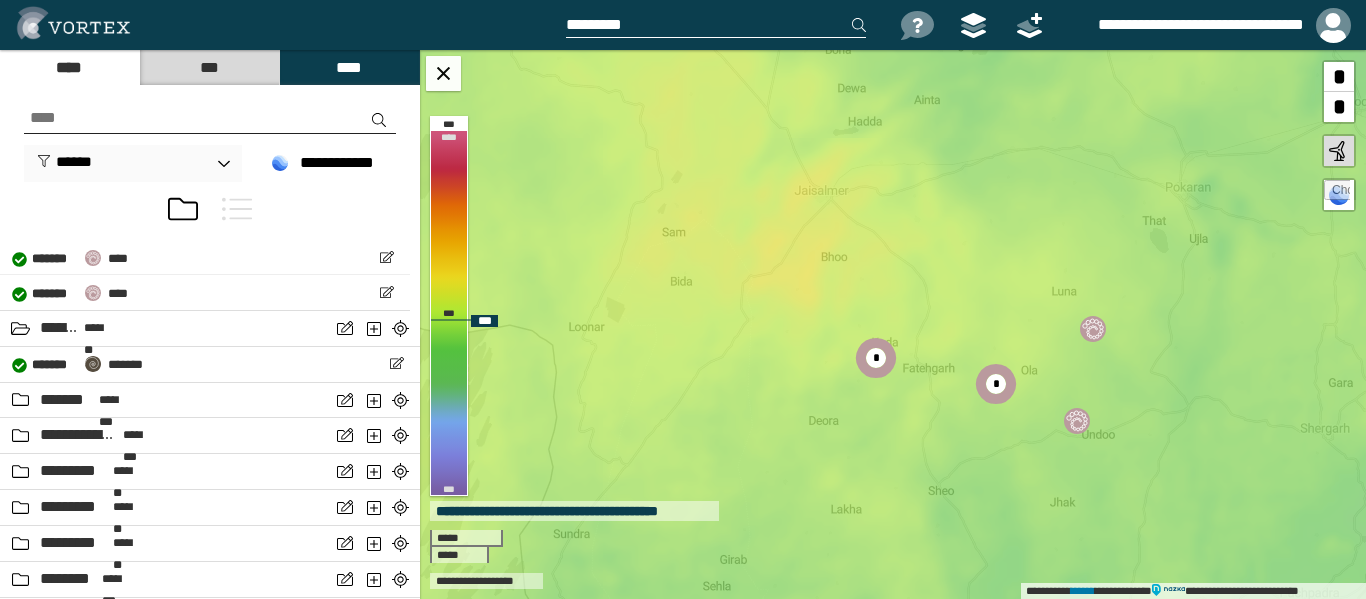 drag, startPoint x: 759, startPoint y: 369, endPoint x: 929, endPoint y: 382, distance: 170.49634 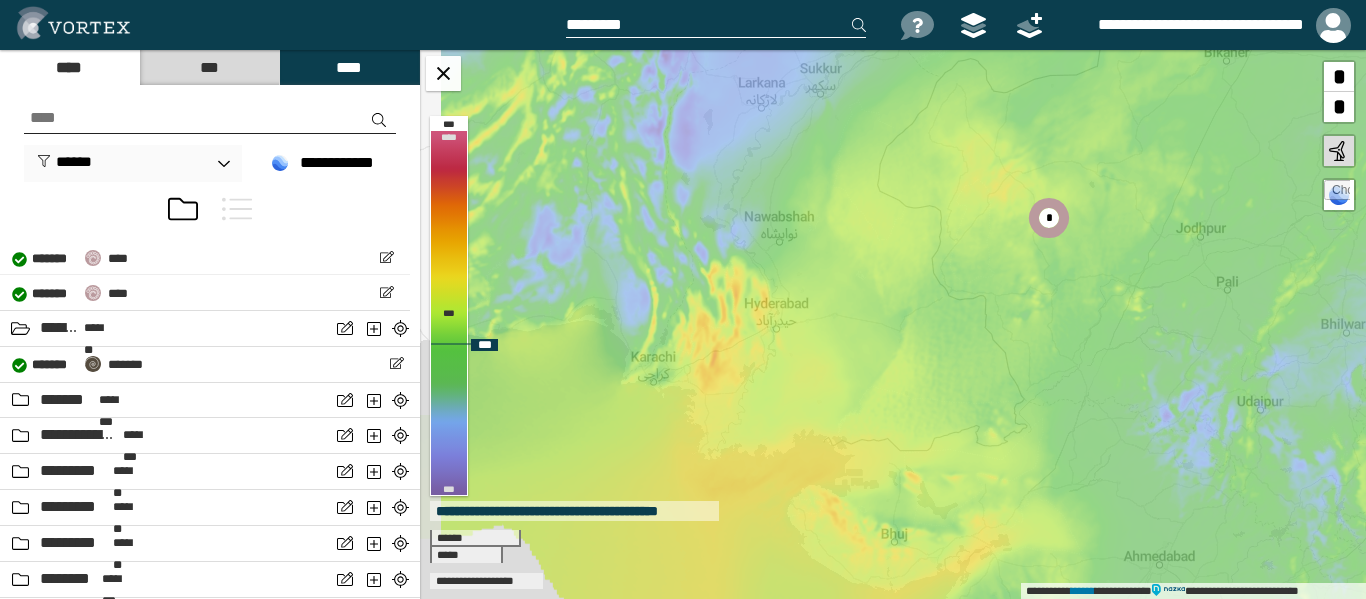drag, startPoint x: 931, startPoint y: 411, endPoint x: 955, endPoint y: 304, distance: 109.65856 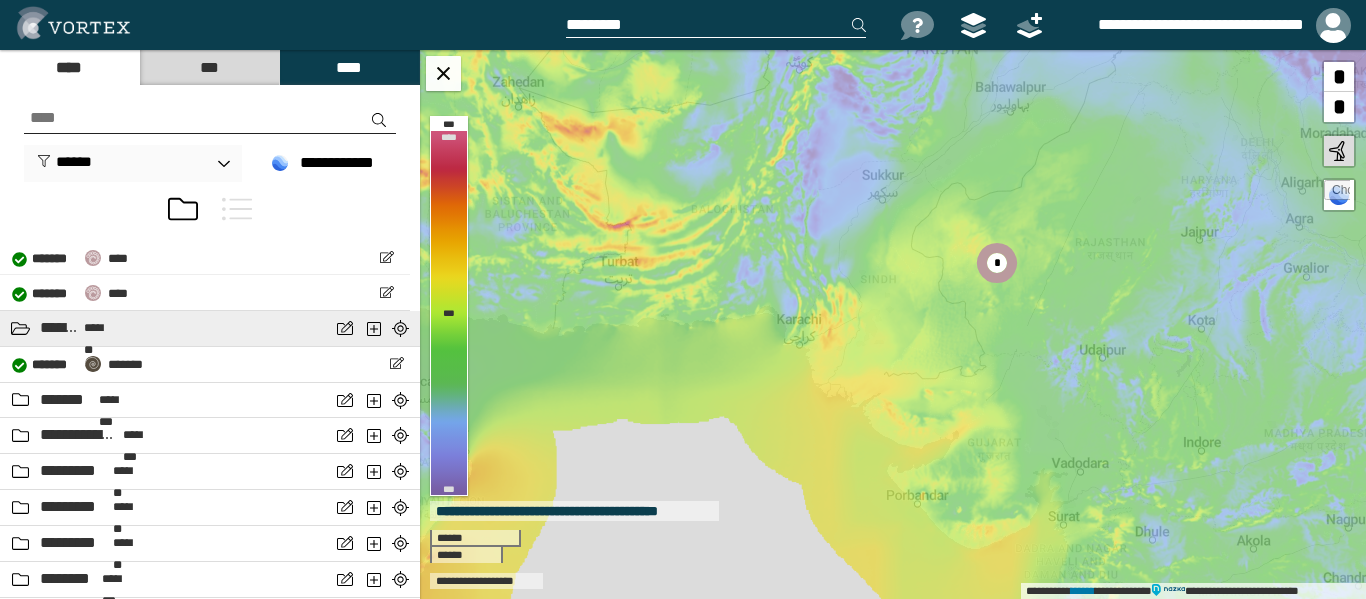 click on "******* *******" at bounding box center (165, 328) 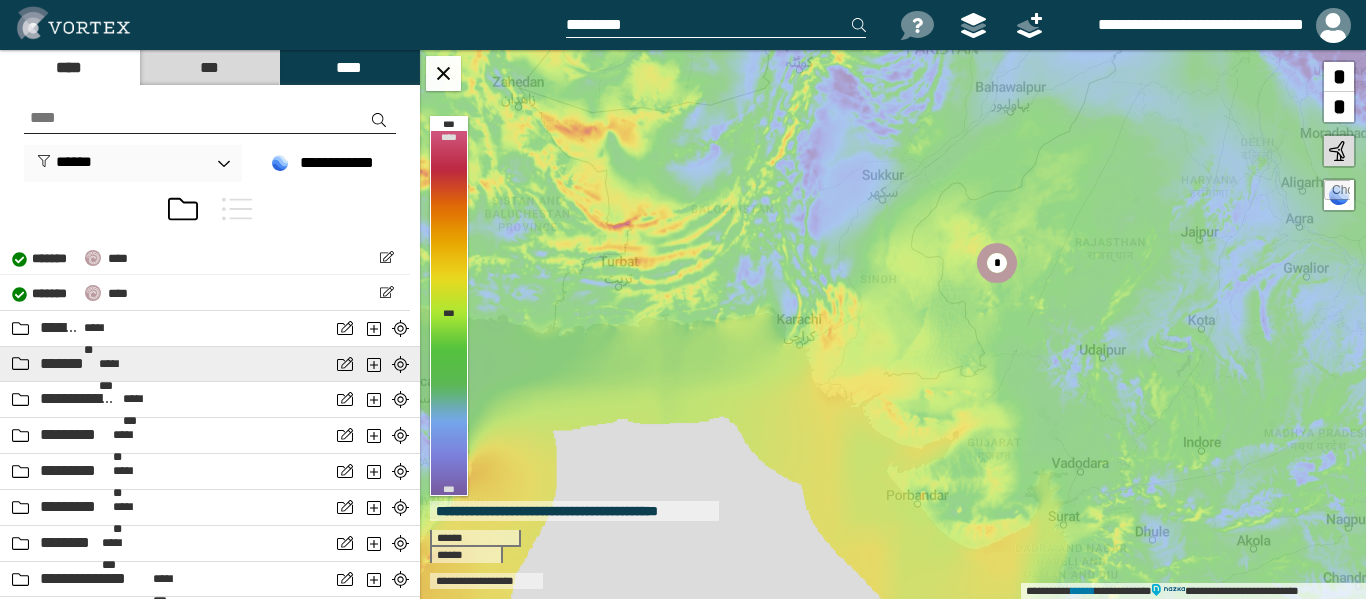 click on "********" at bounding box center [118, 364] 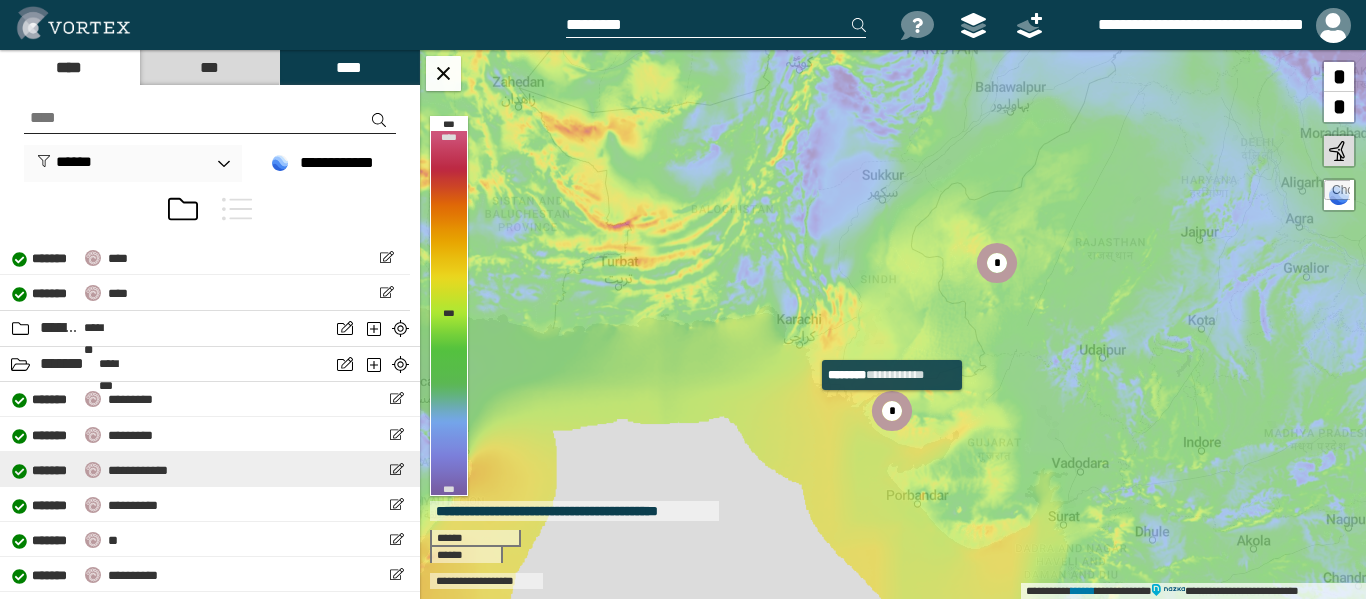 click on "**********" at bounding box center (138, 470) 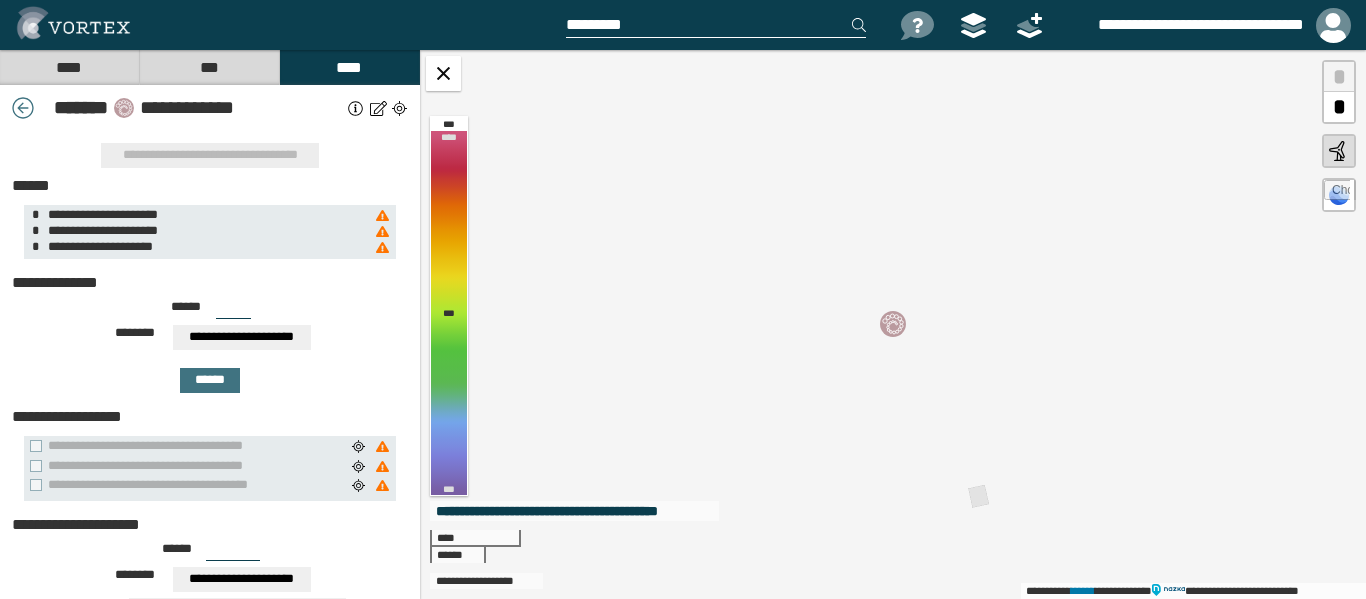 click on "****" at bounding box center [69, 67] 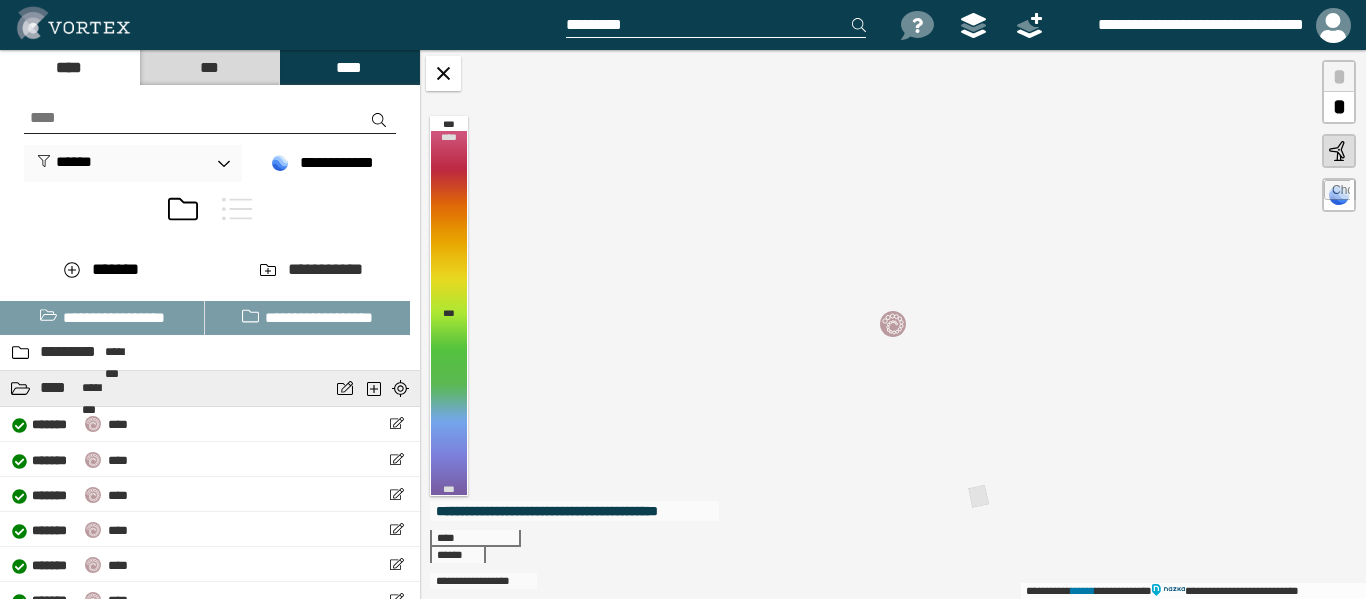 click on "**** ********" at bounding box center [165, 388] 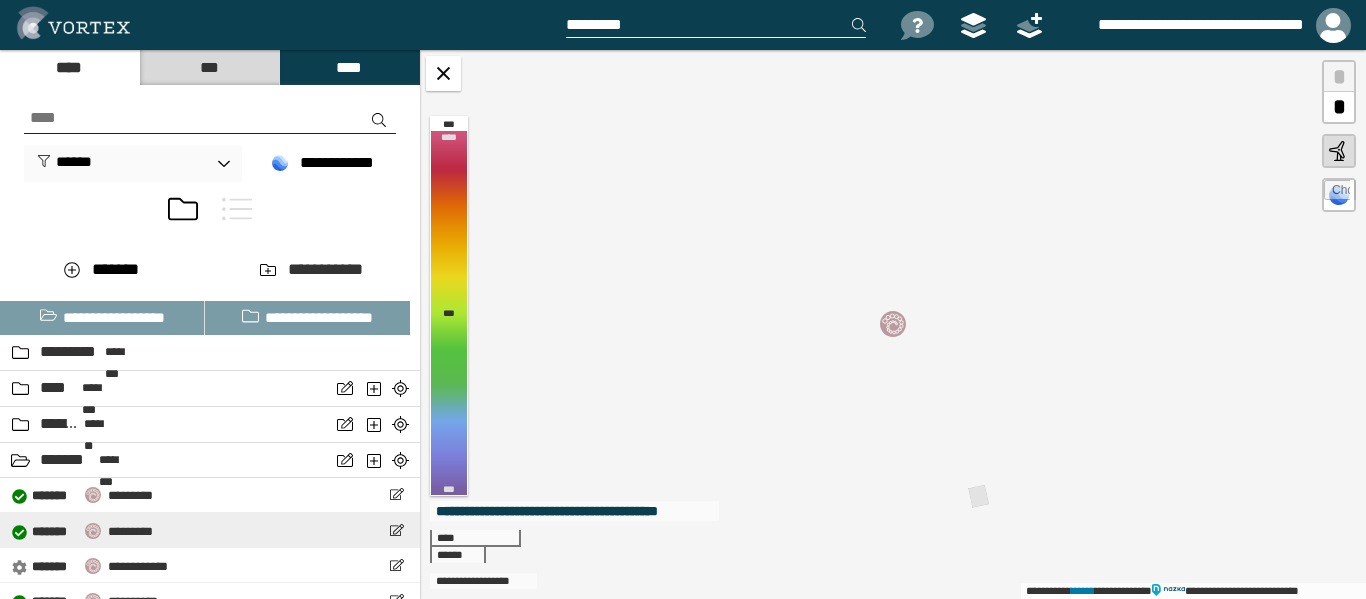 scroll, scrollTop: 100, scrollLeft: 0, axis: vertical 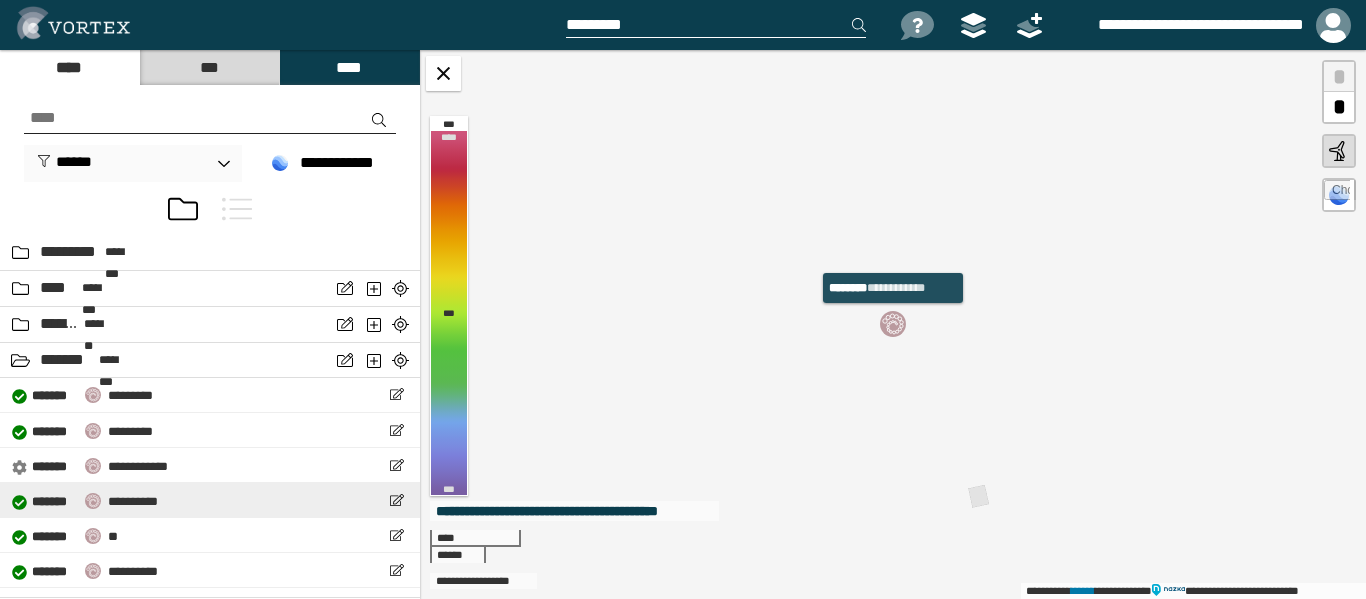 click on "**********" at bounding box center [210, 500] 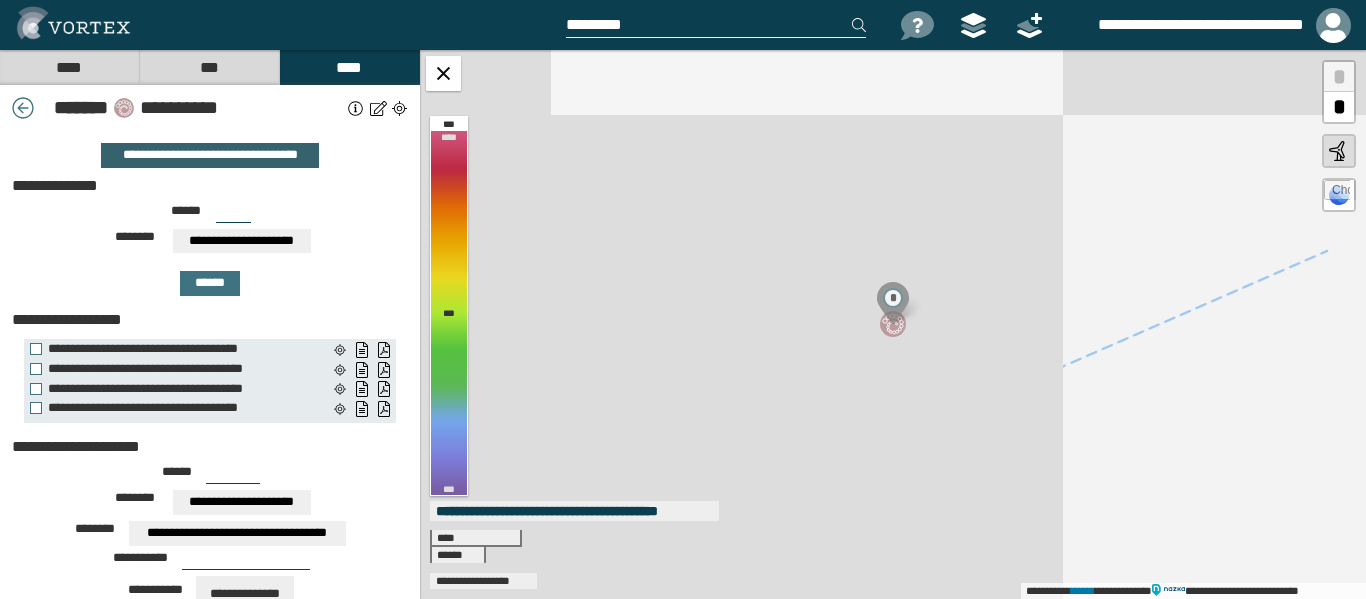 click on "**********" at bounding box center [209, 155] 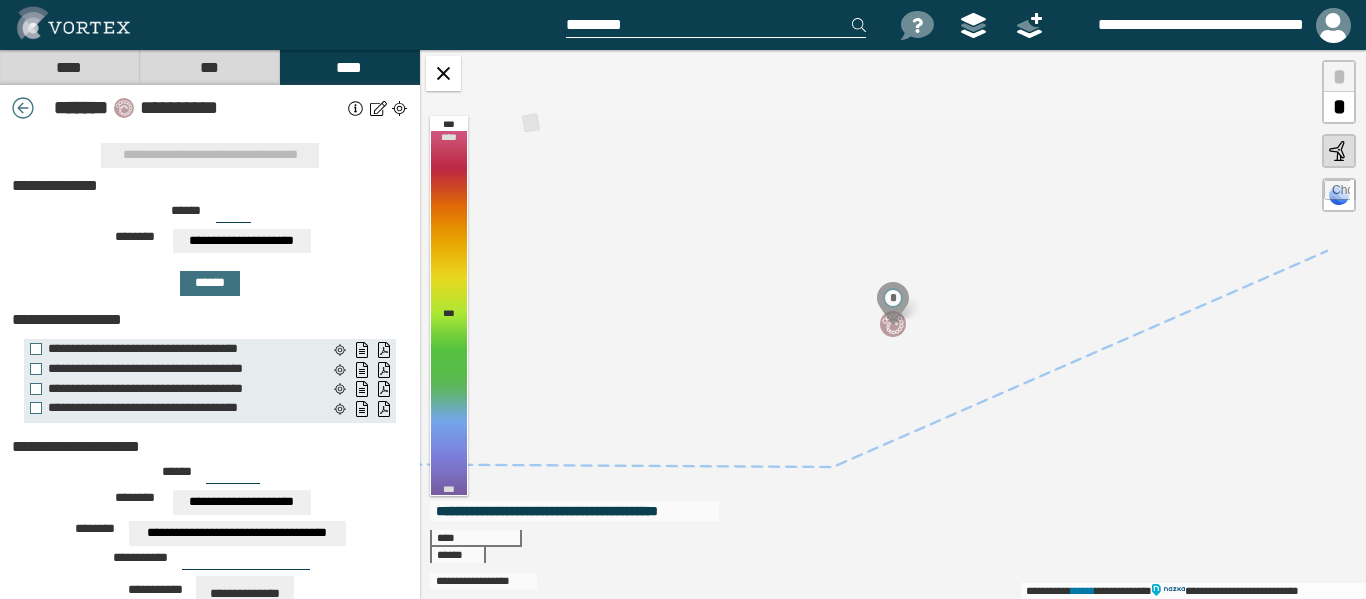click on "****" at bounding box center [69, 67] 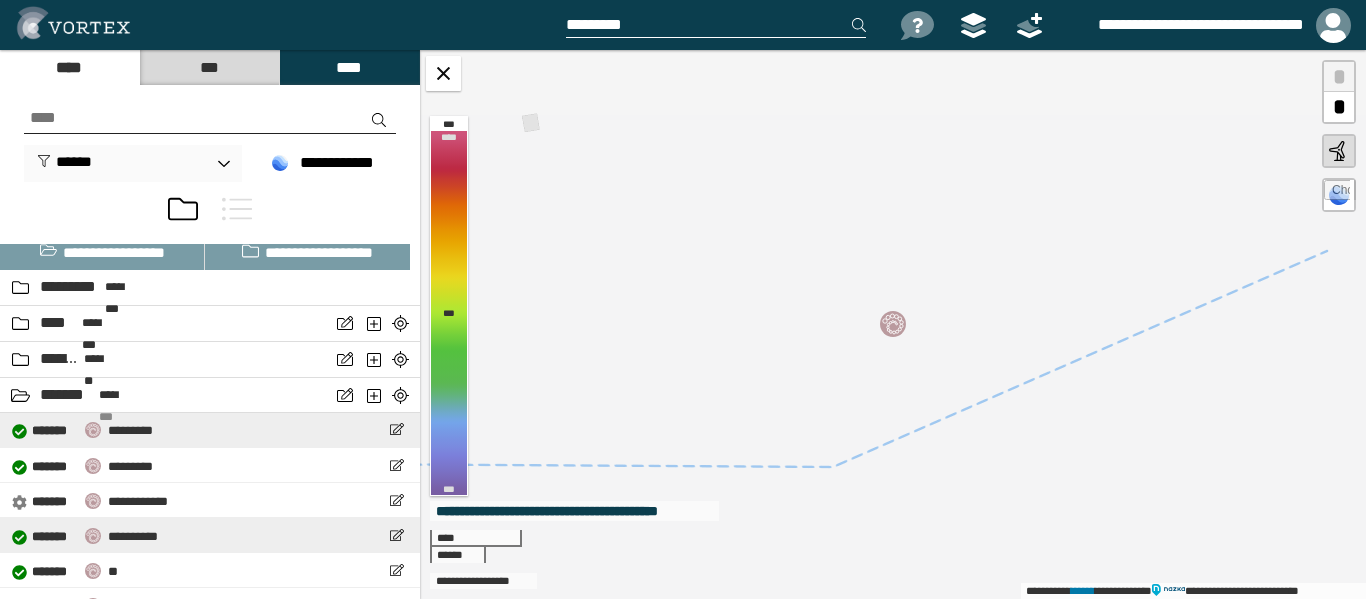 scroll, scrollTop: 100, scrollLeft: 0, axis: vertical 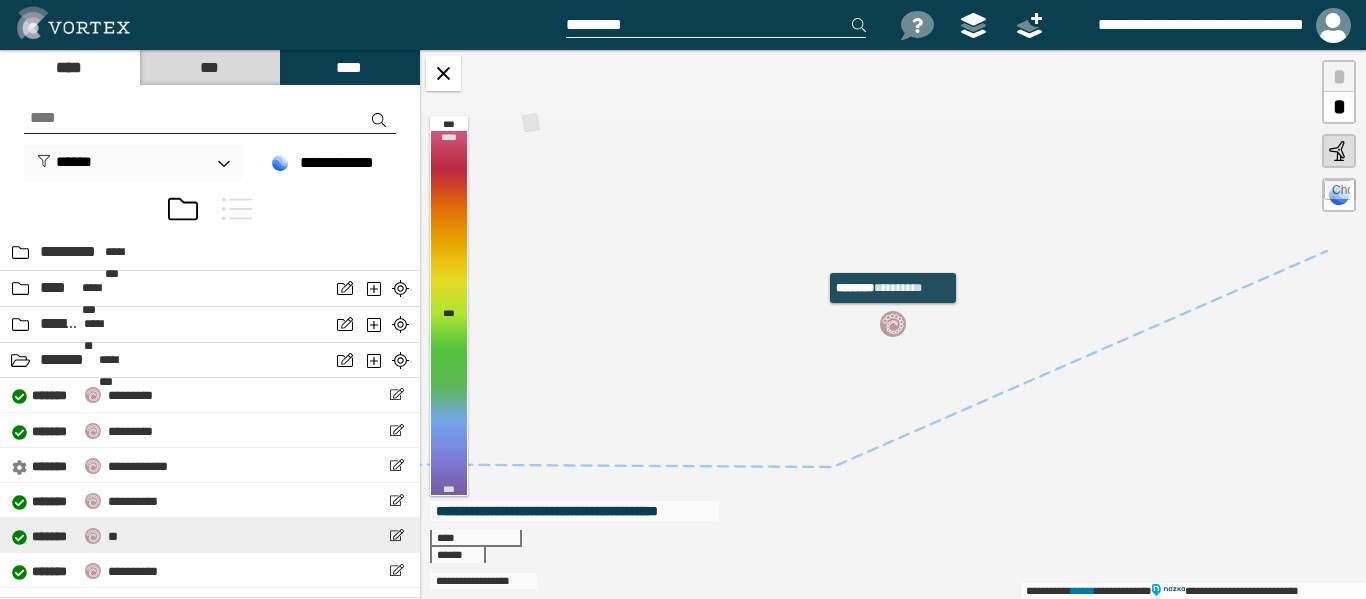 click on "**********" at bounding box center [210, 535] 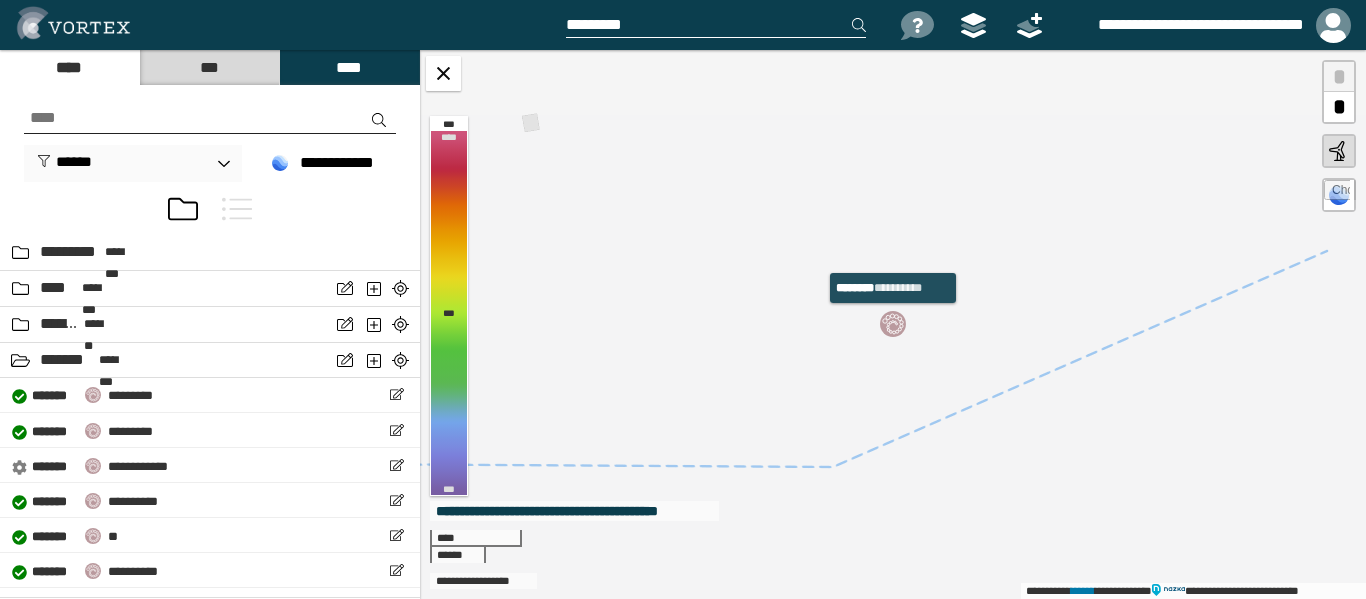select on "*****" 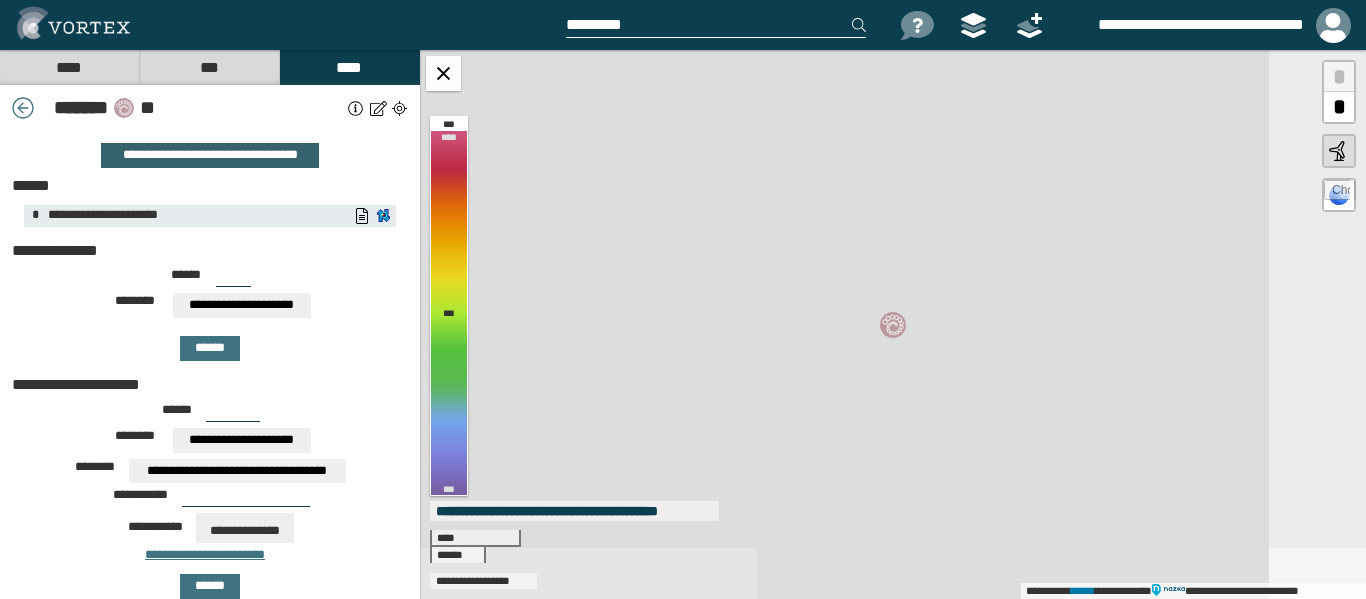 click on "**********" at bounding box center [209, 155] 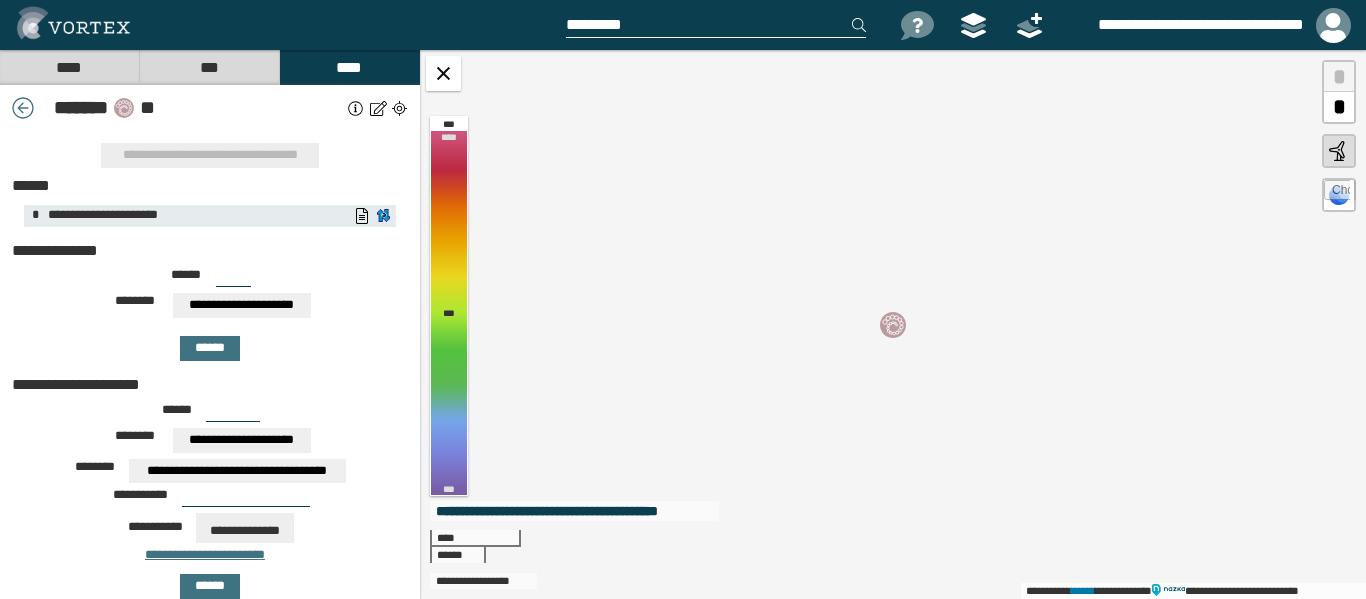 click on "****" at bounding box center (69, 67) 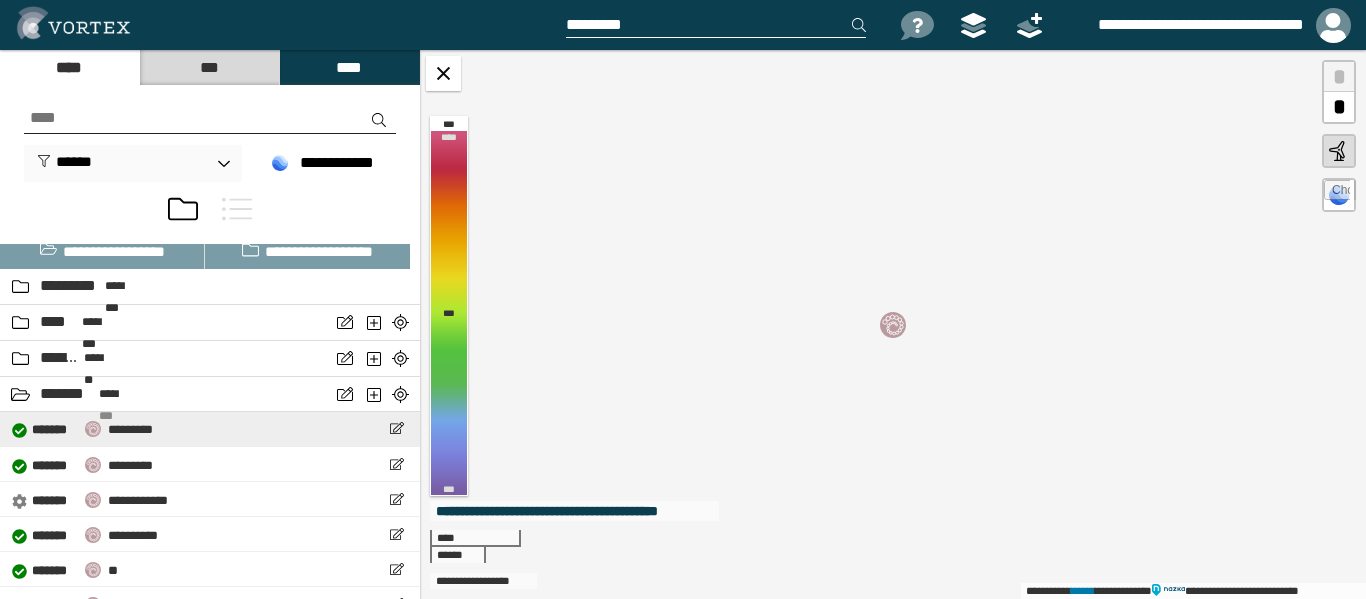 scroll, scrollTop: 100, scrollLeft: 0, axis: vertical 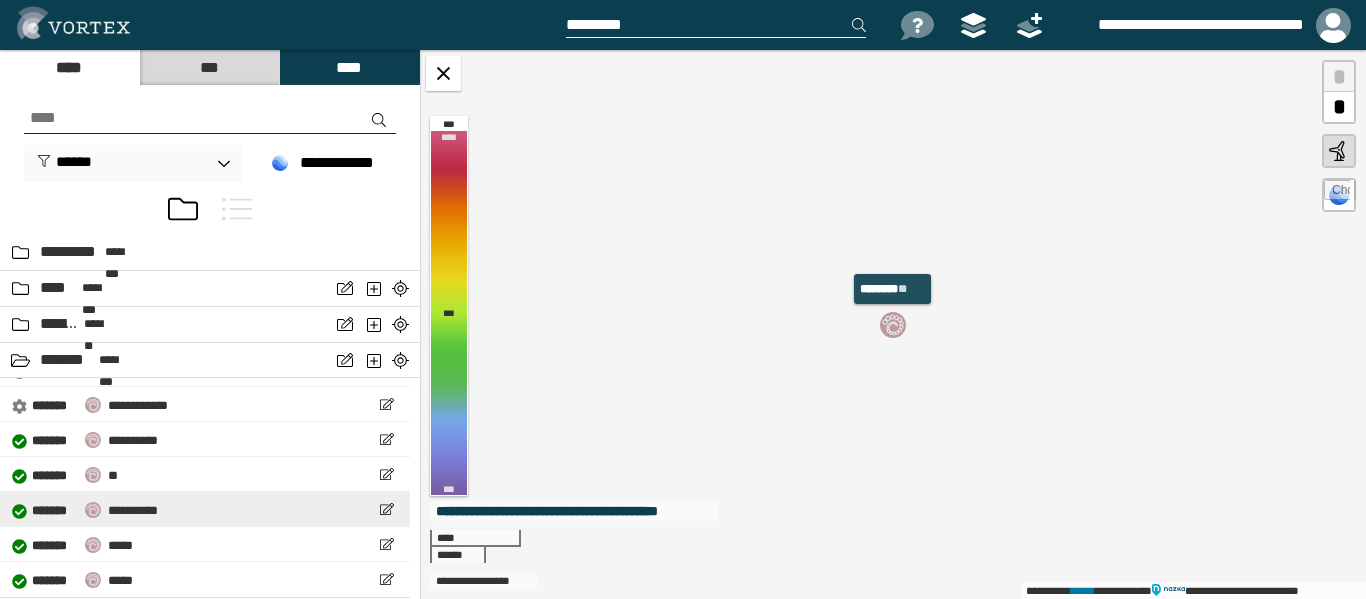 click on "**********" at bounding box center (85, 509) 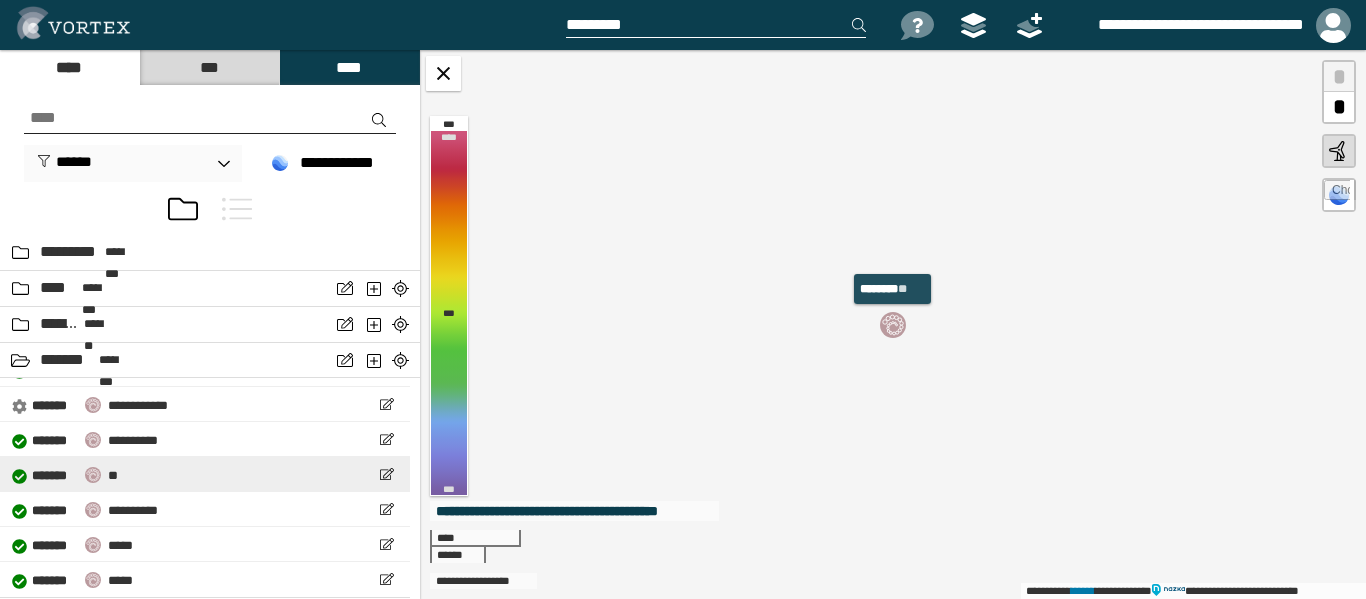 select on "*****" 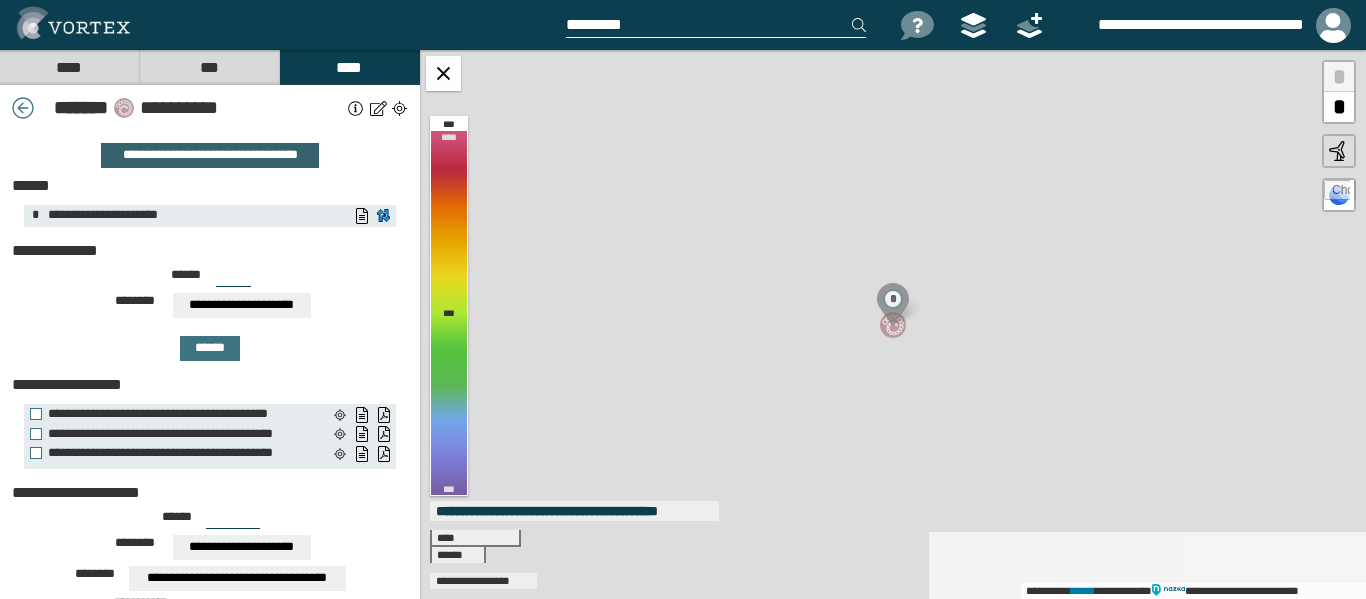 click on "**********" at bounding box center [209, 155] 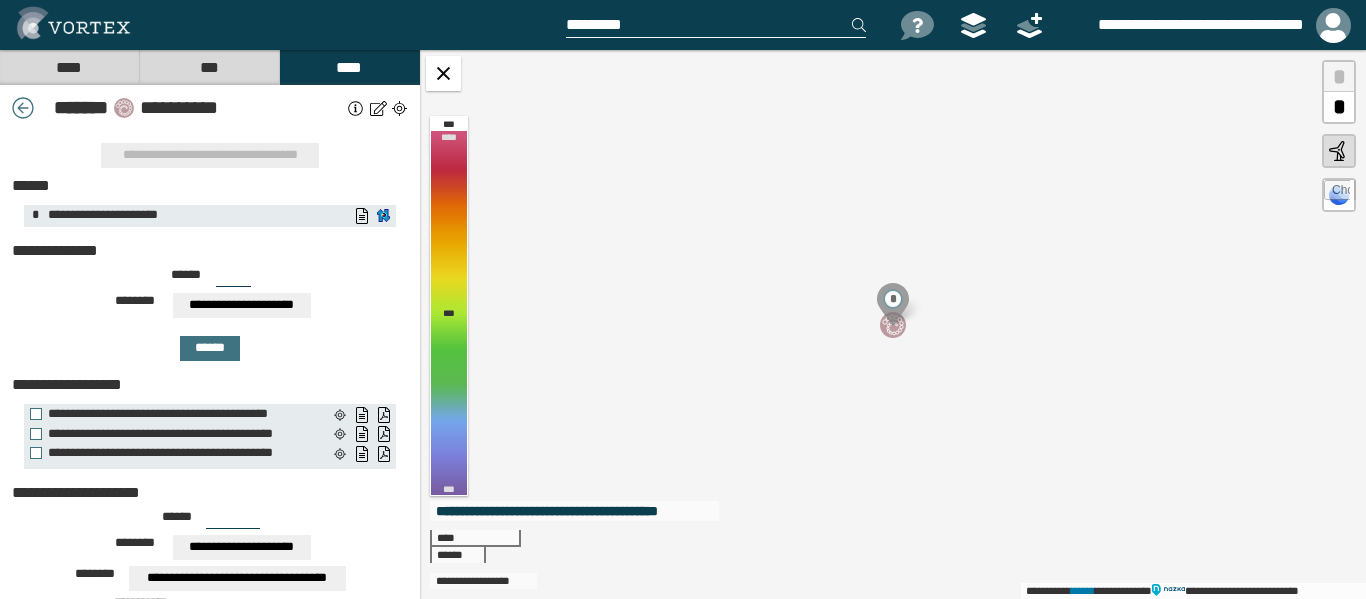 click on "****" at bounding box center [69, 67] 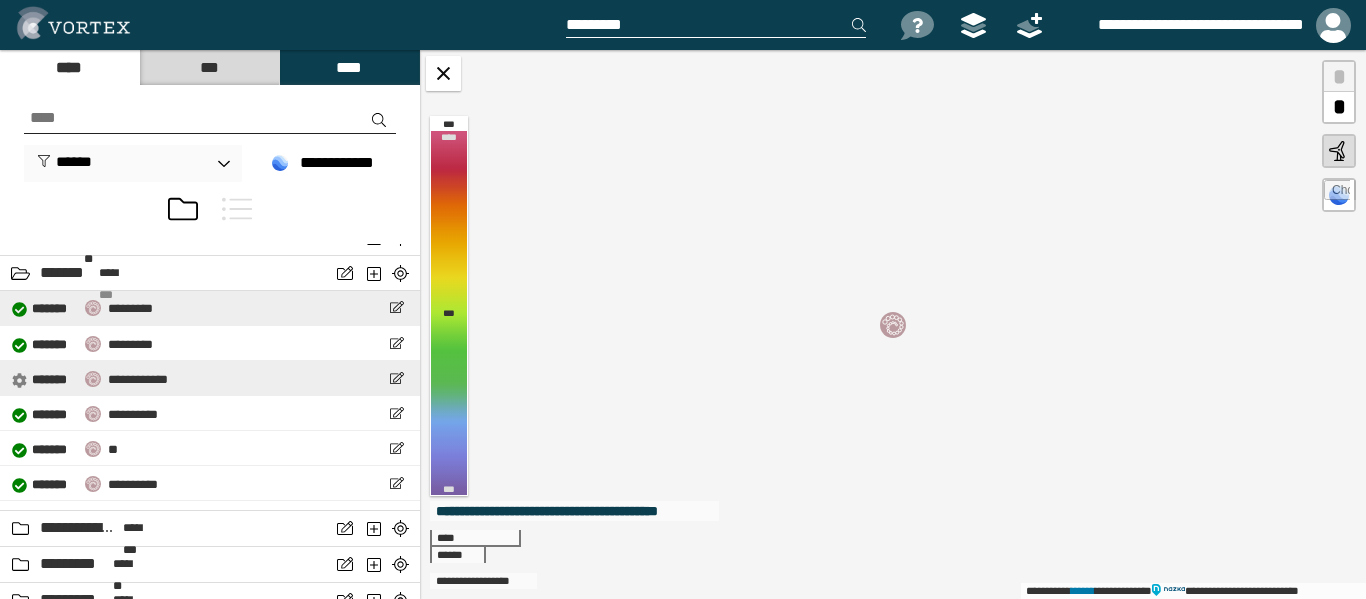 scroll, scrollTop: 200, scrollLeft: 0, axis: vertical 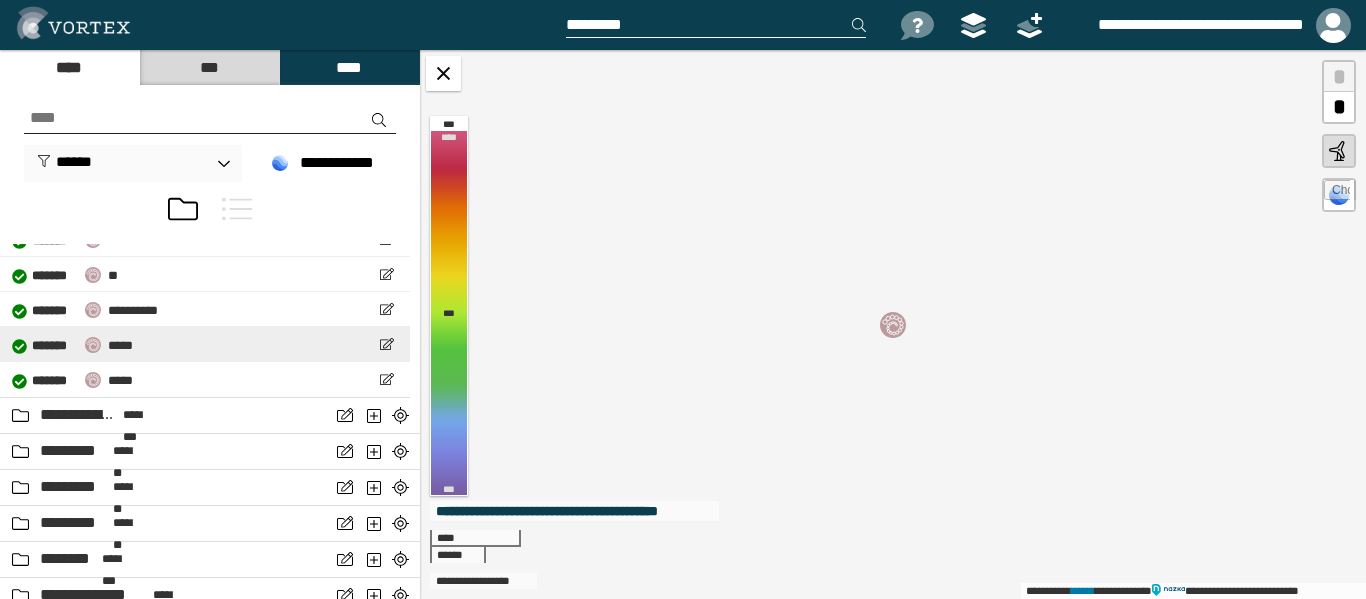 click on "**********" at bounding box center [205, 344] 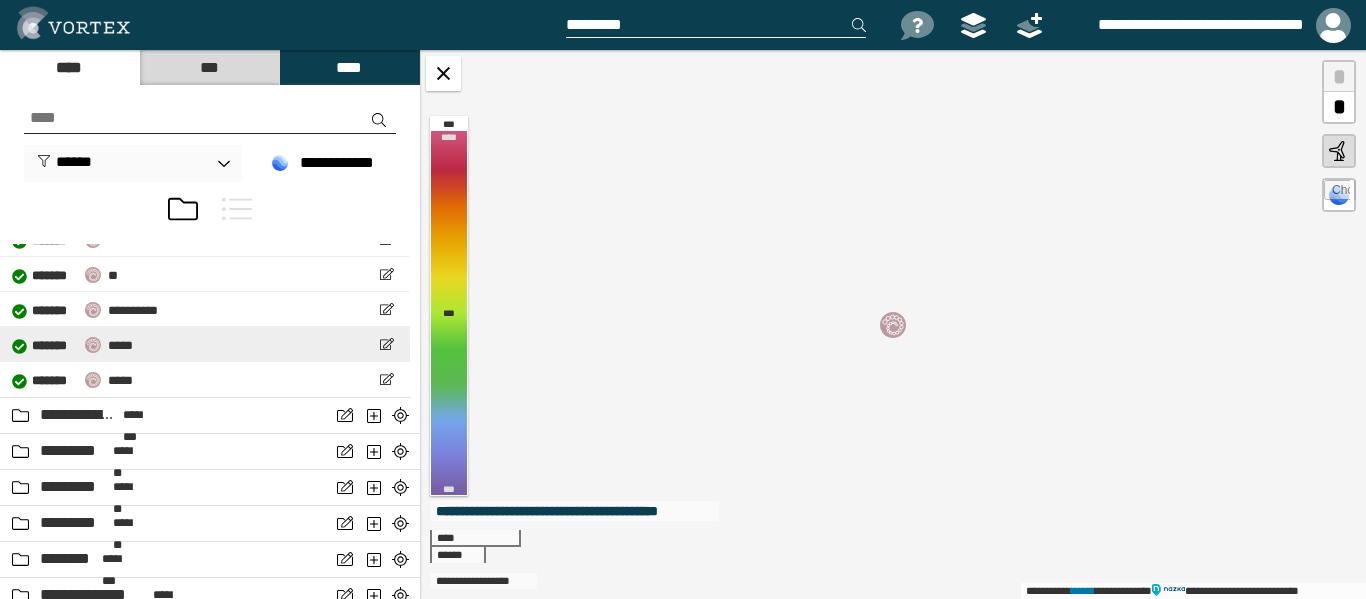 select on "*****" 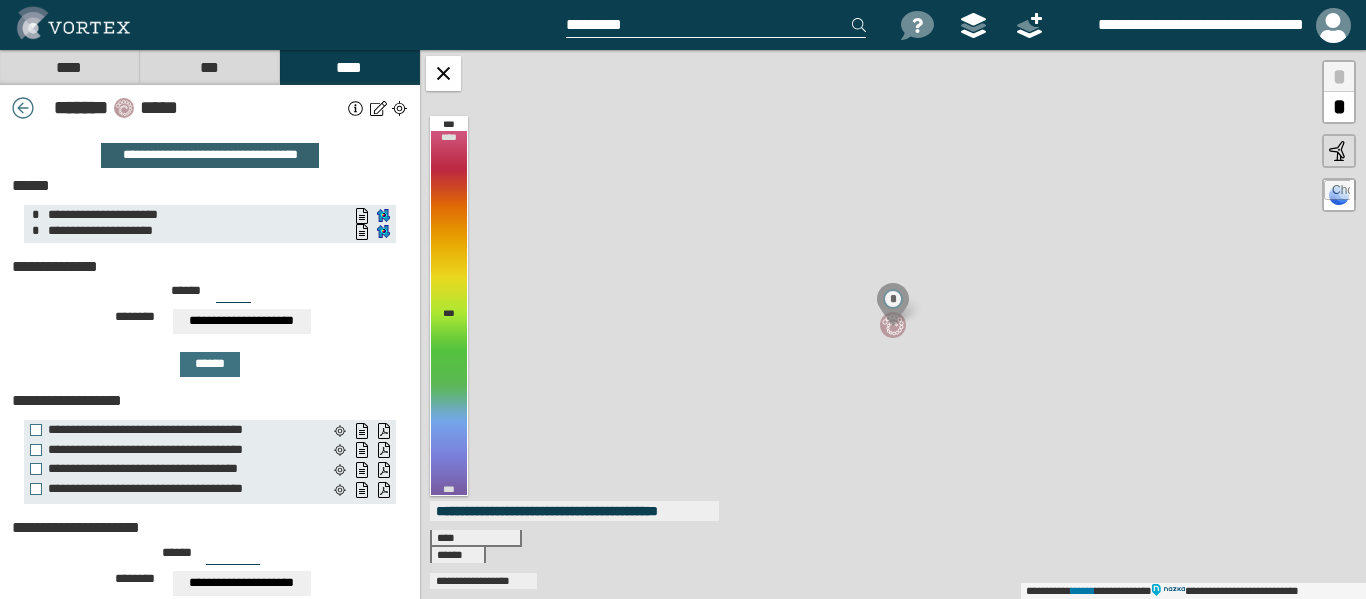 click on "**********" at bounding box center (209, 155) 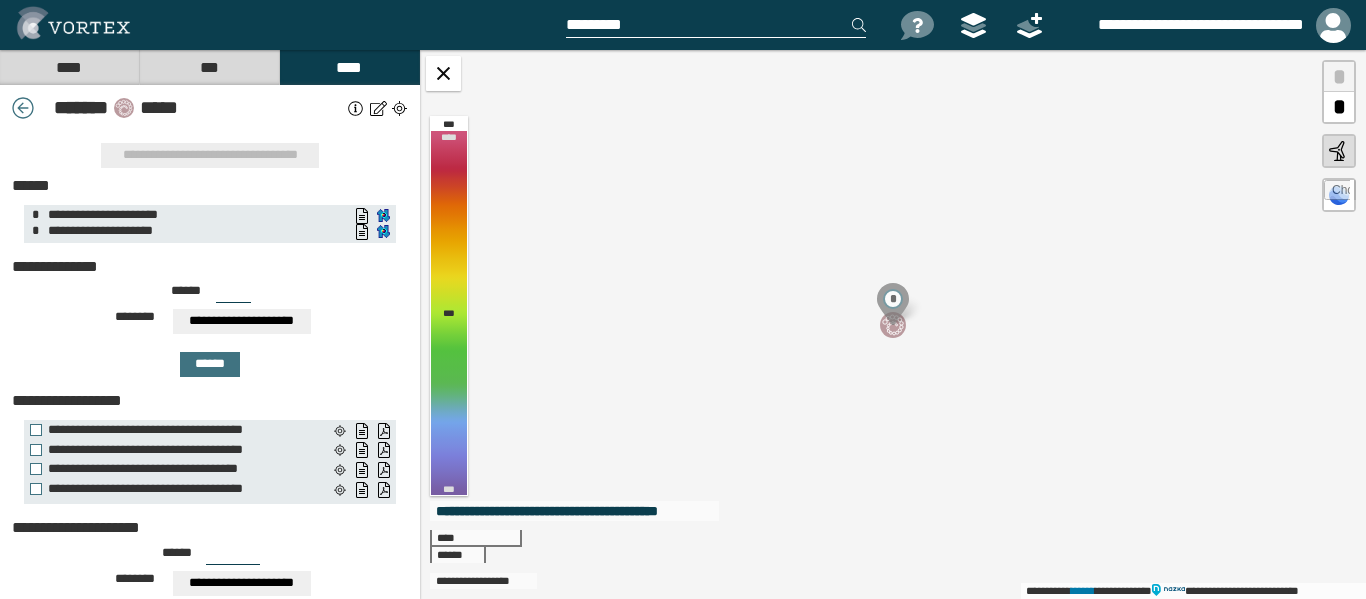 click on "****" at bounding box center (69, 67) 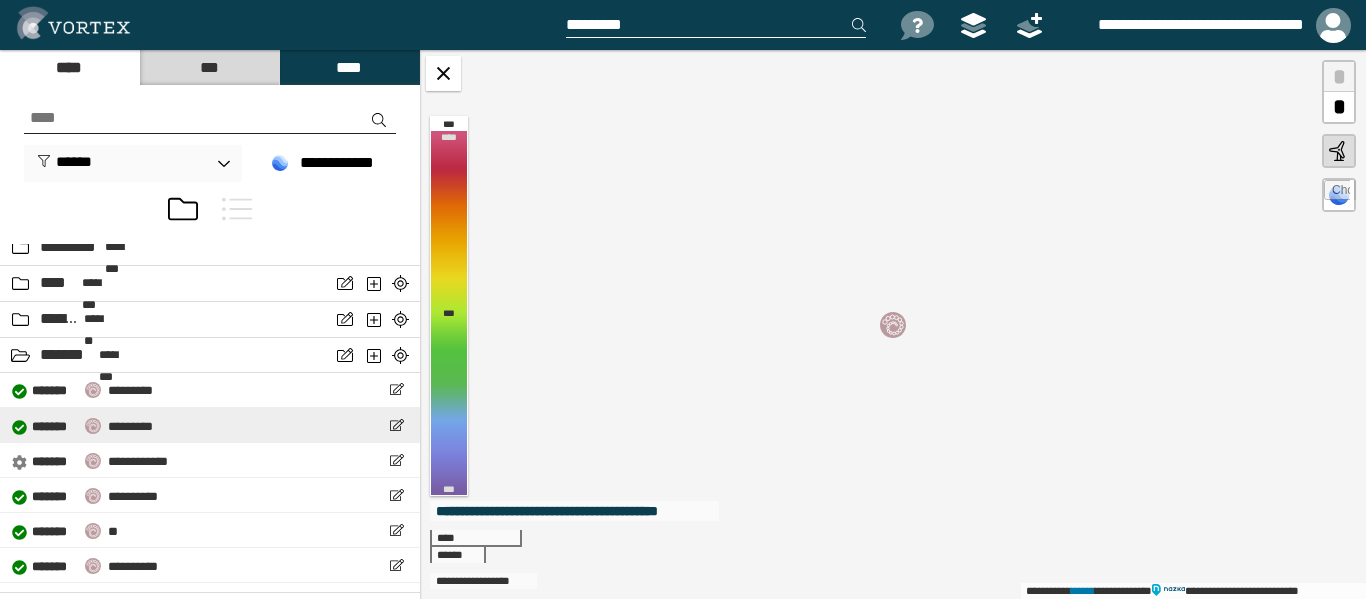 scroll, scrollTop: 200, scrollLeft: 0, axis: vertical 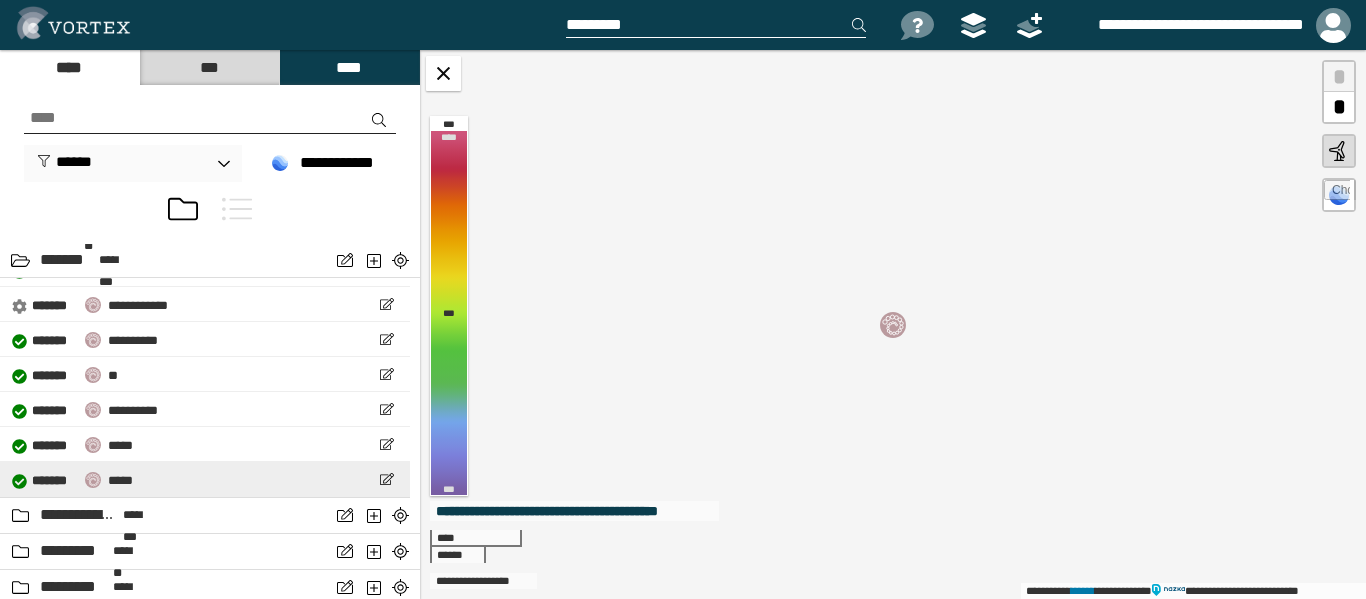 click on "**********" at bounding box center (205, 479) 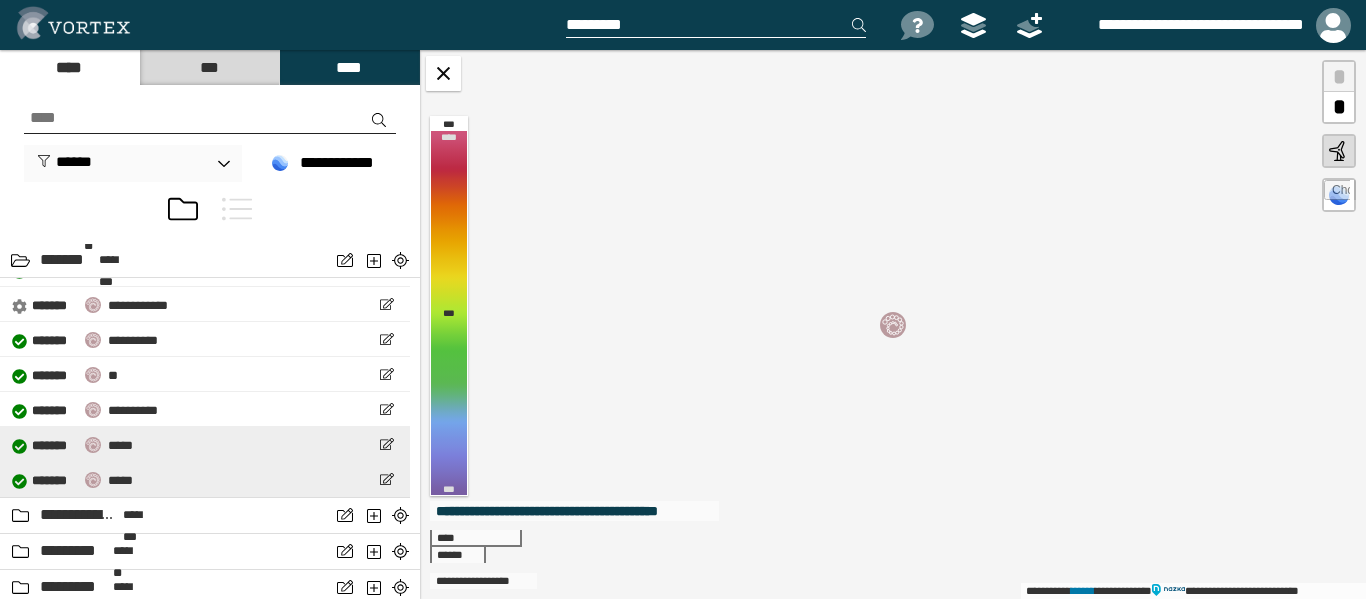 select on "*****" 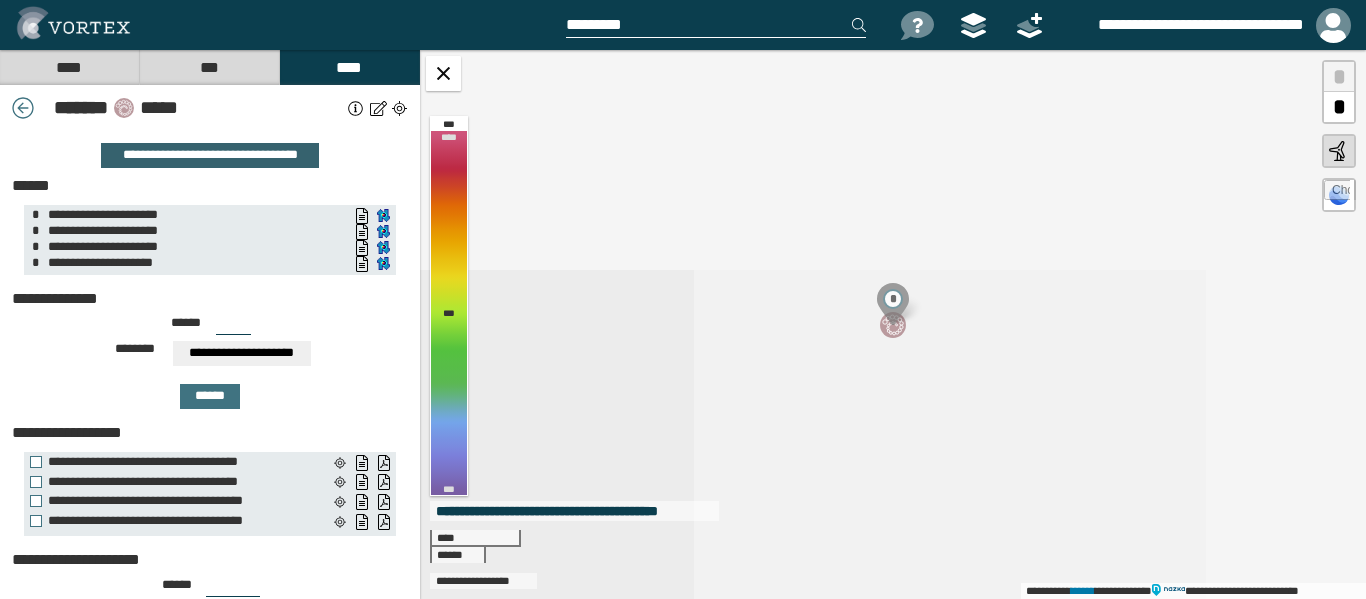 click on "**********" at bounding box center (209, 155) 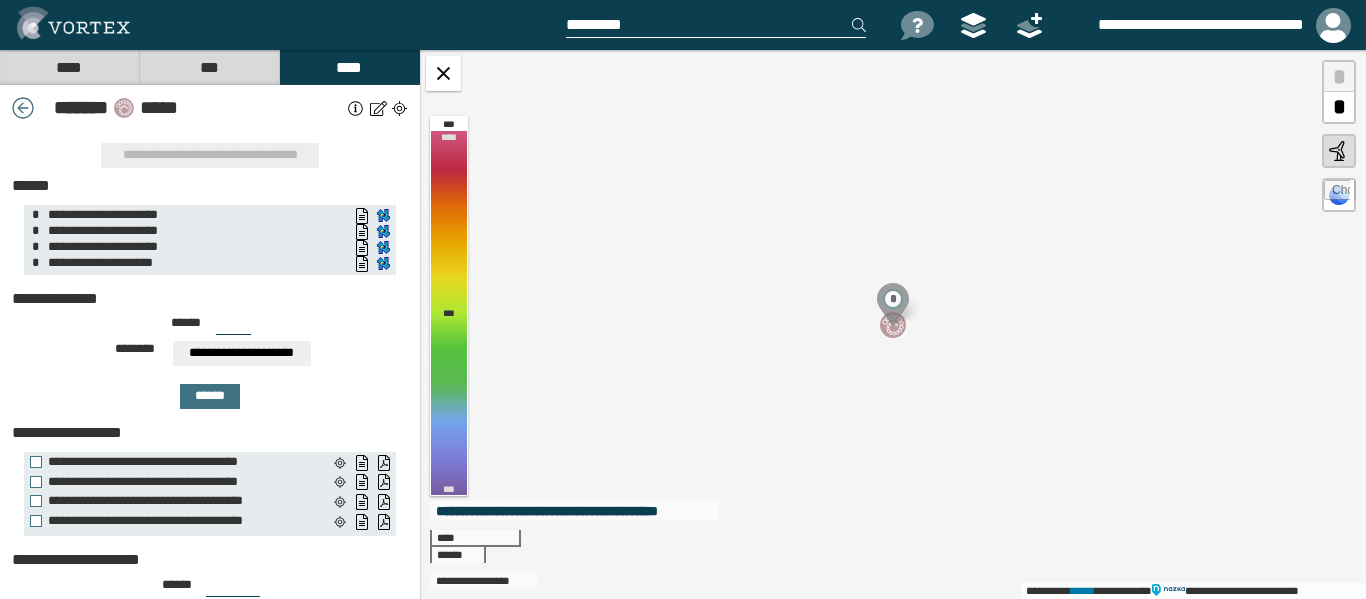 click on "****" at bounding box center (69, 67) 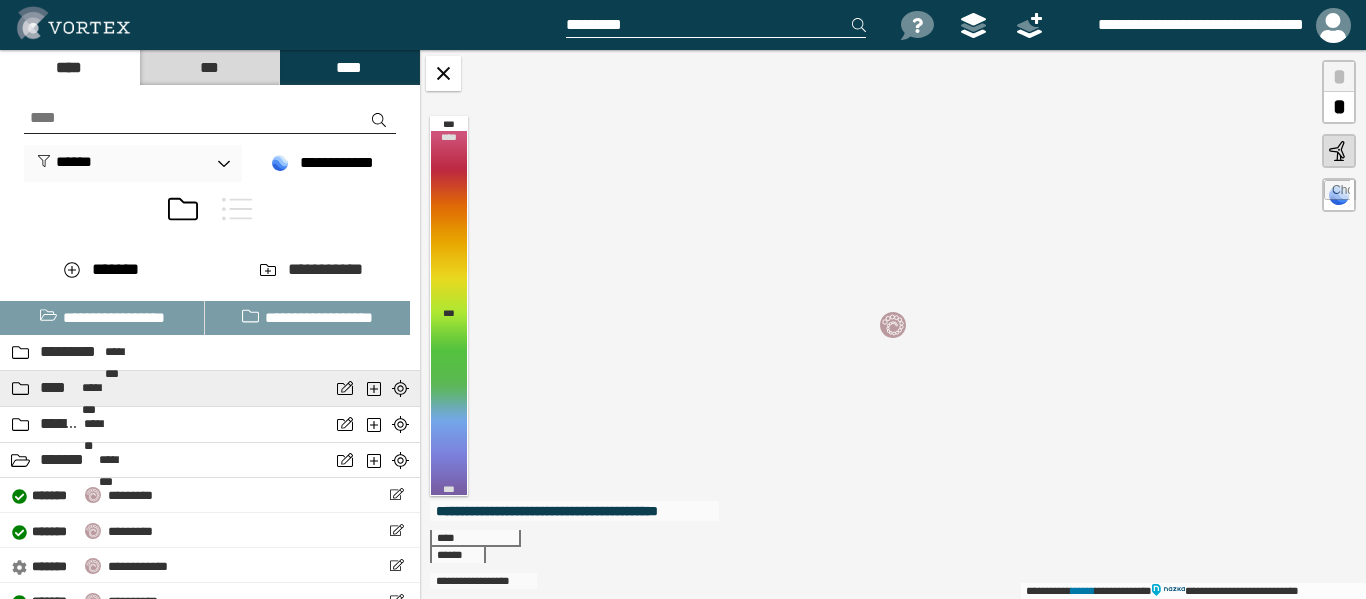 click on "********" at bounding box center [101, 388] 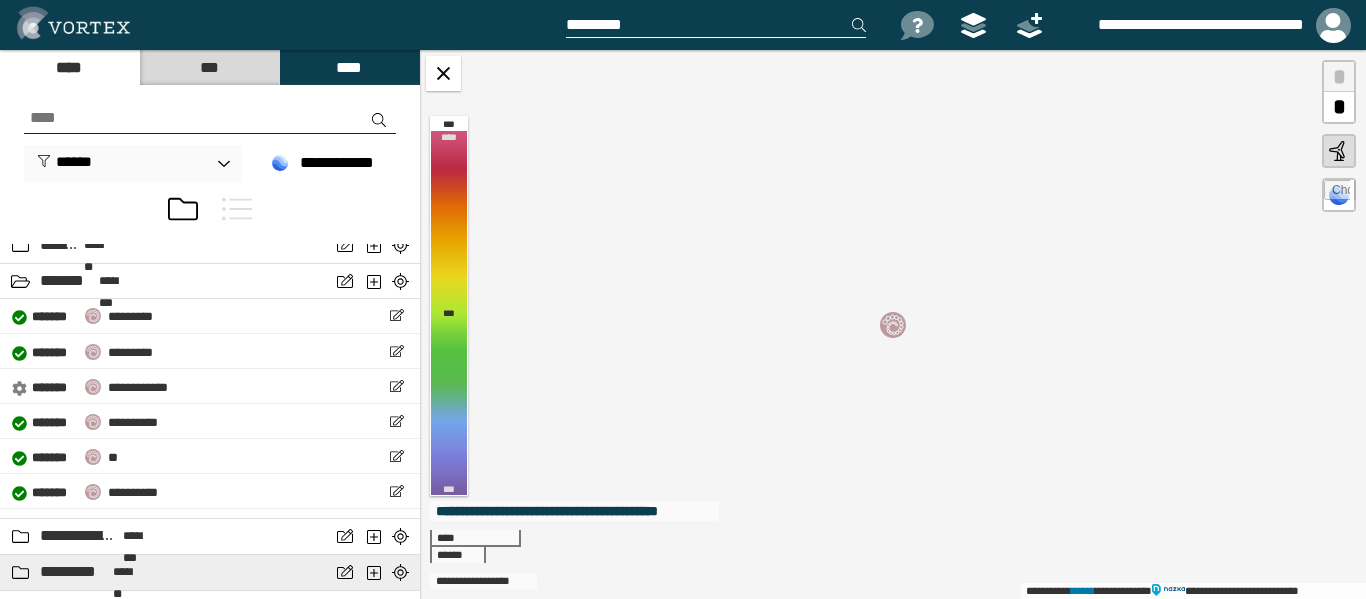 scroll, scrollTop: 600, scrollLeft: 0, axis: vertical 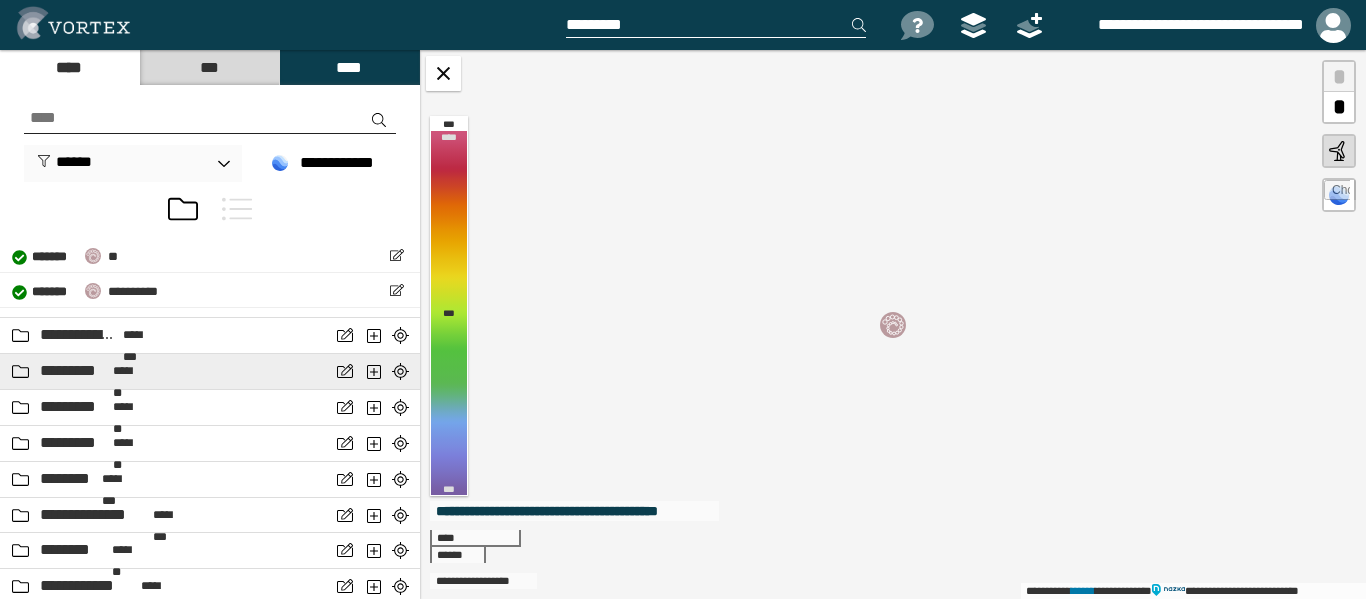 click on "*******" at bounding box center (129, 371) 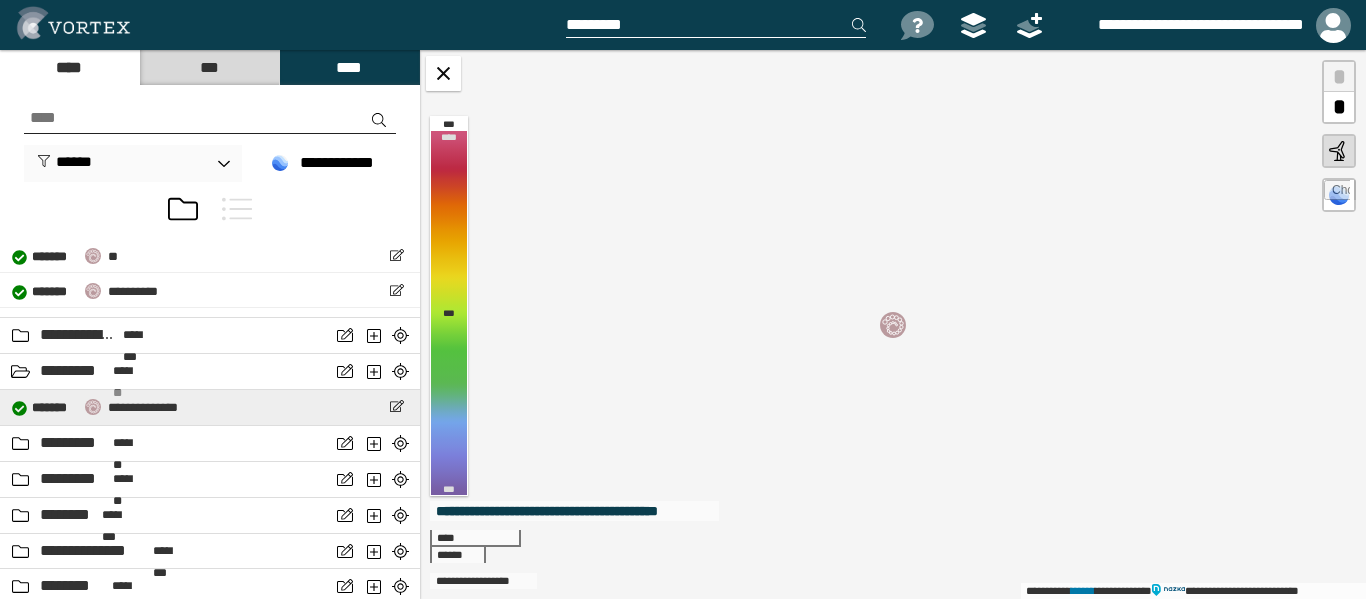 click on "**********" at bounding box center [143, 407] 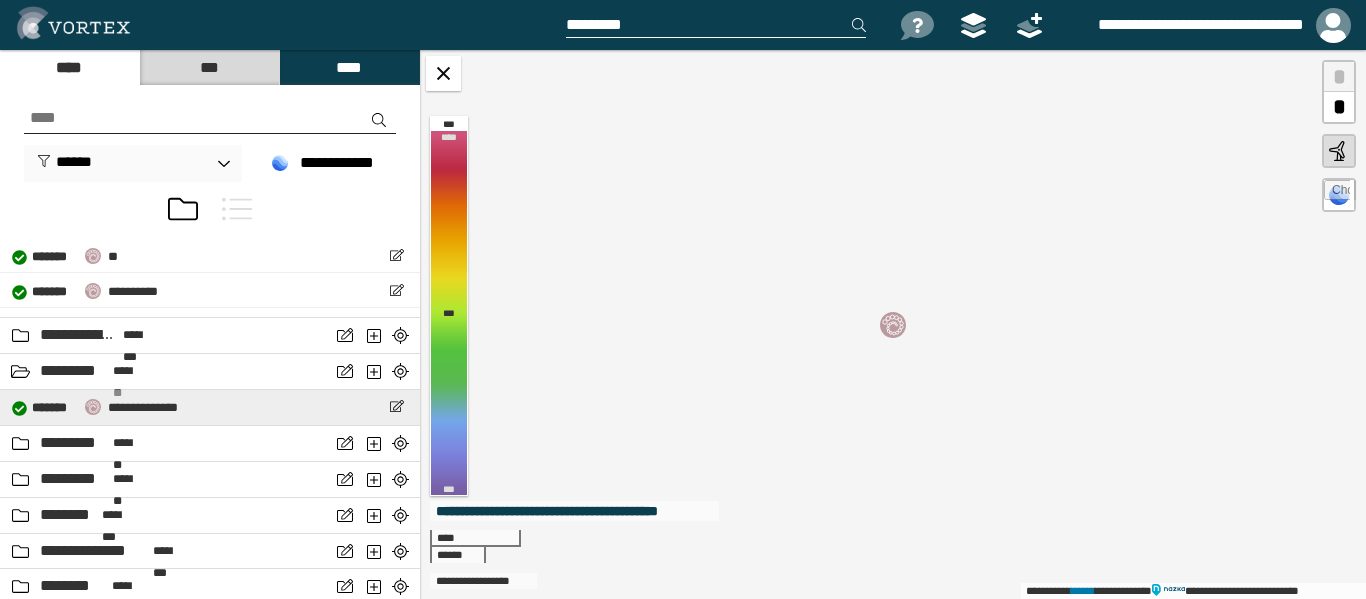 select on "*****" 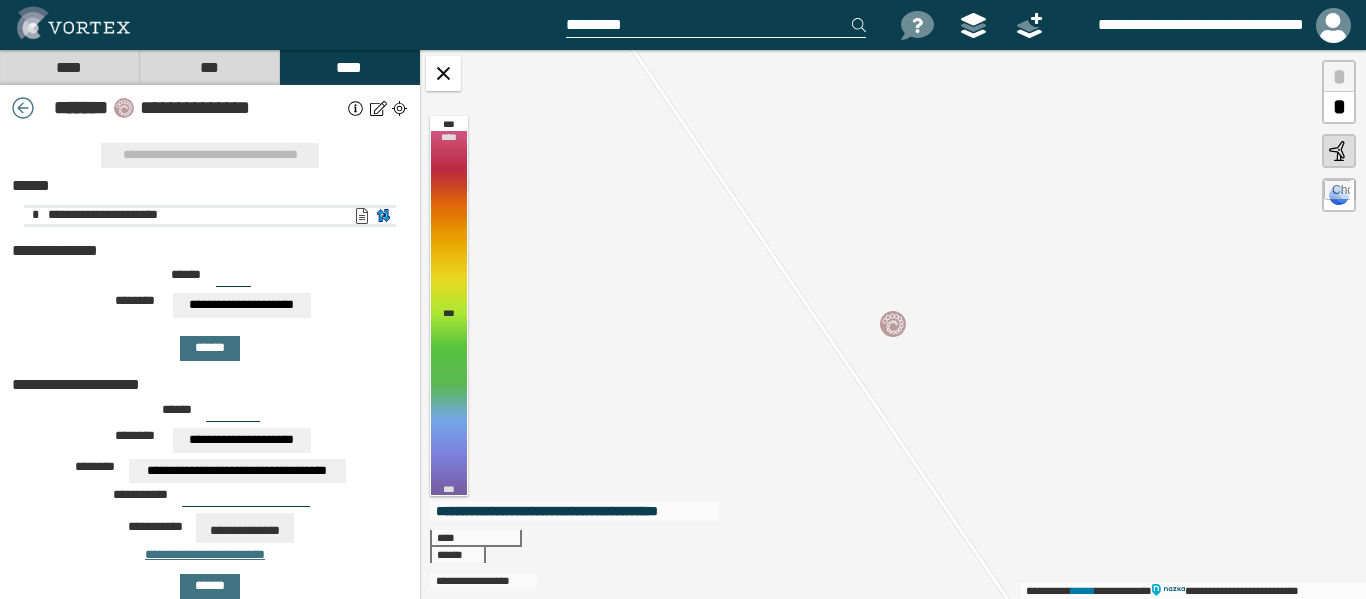 click on "**********" at bounding box center [361, 216] 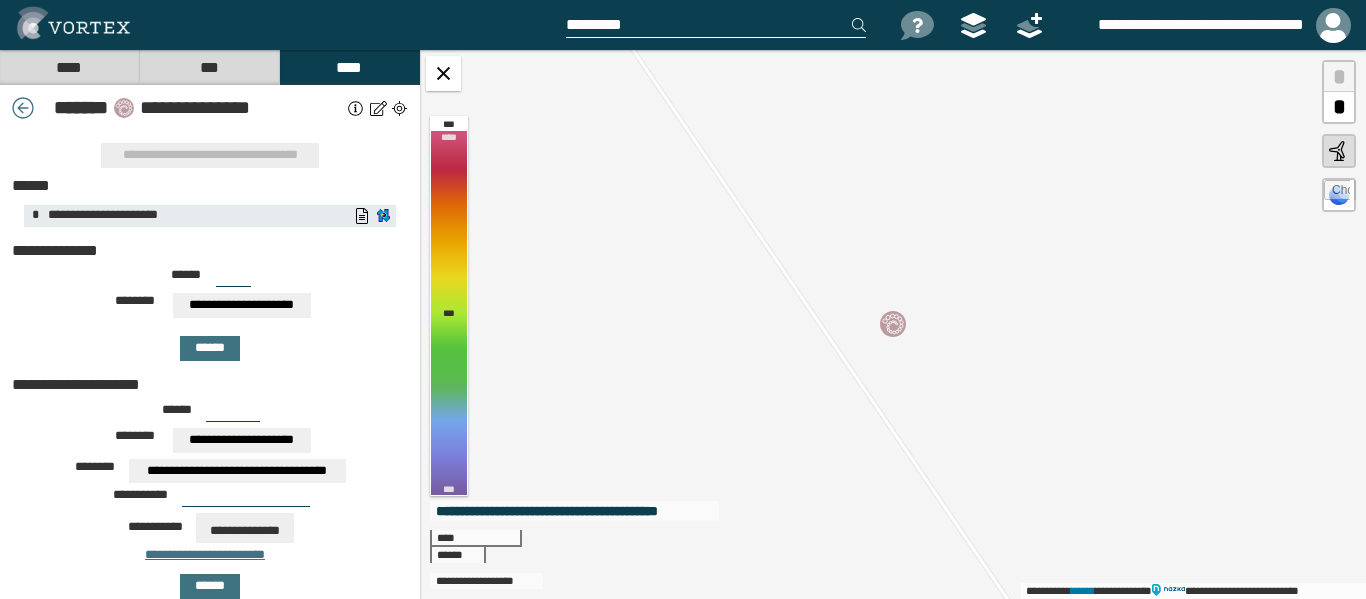 click on "****" at bounding box center [69, 67] 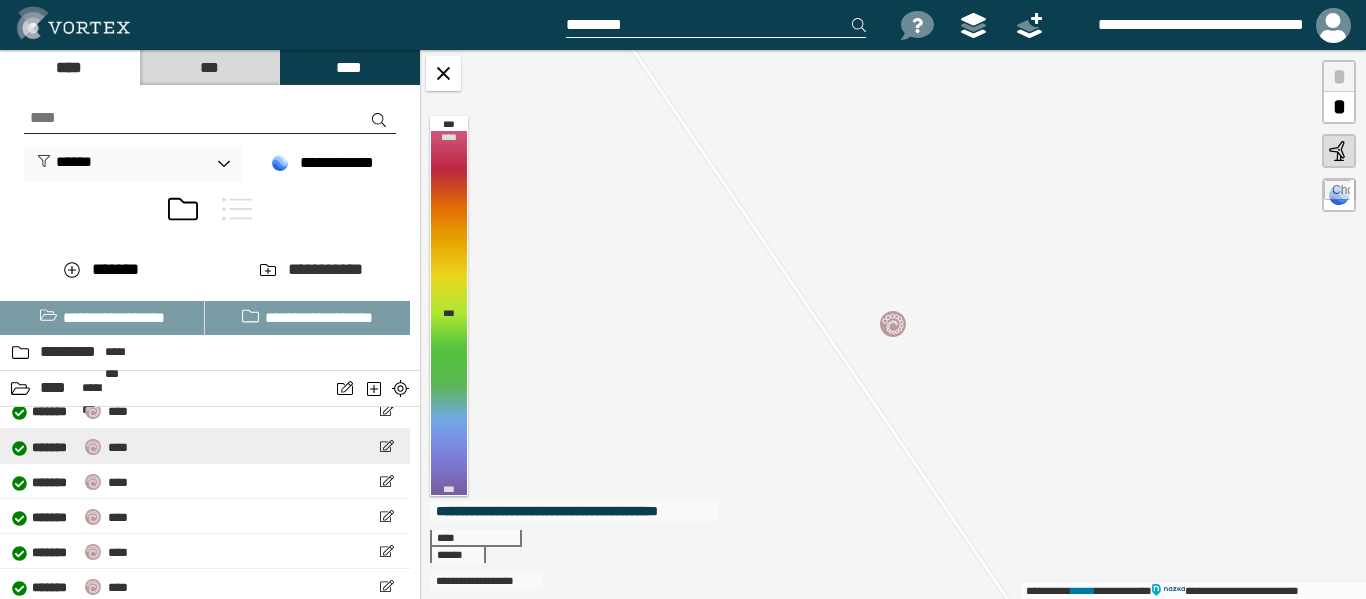scroll, scrollTop: 26, scrollLeft: 0, axis: vertical 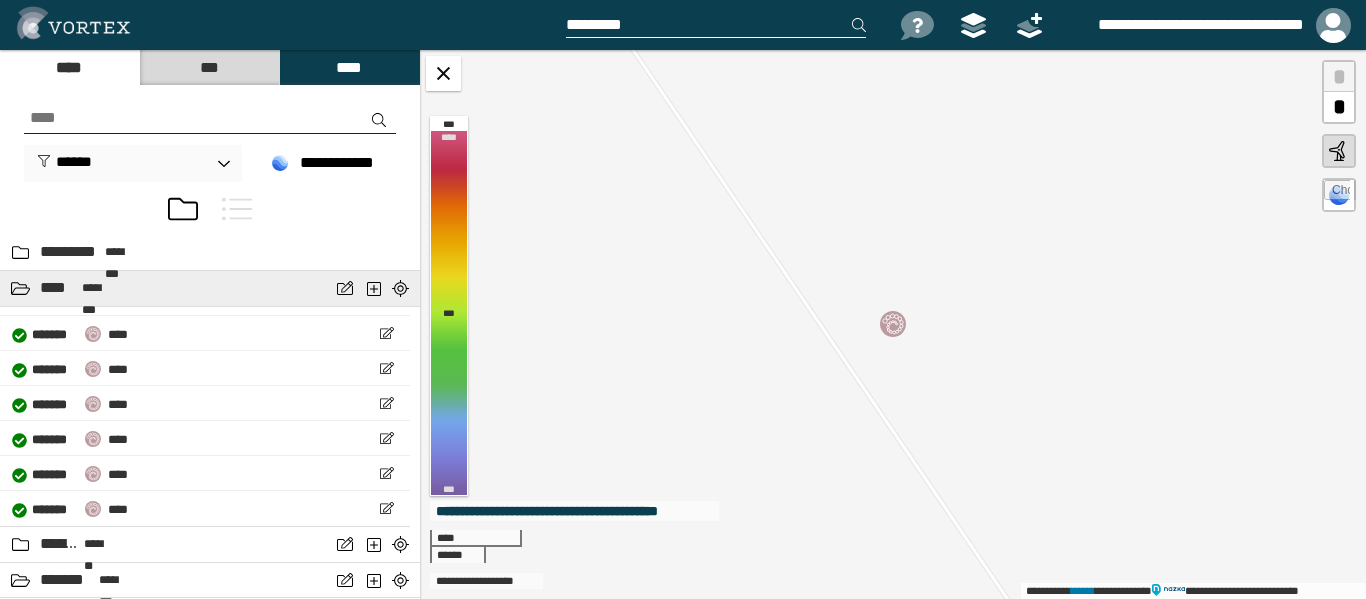 click on "********" at bounding box center (101, 288) 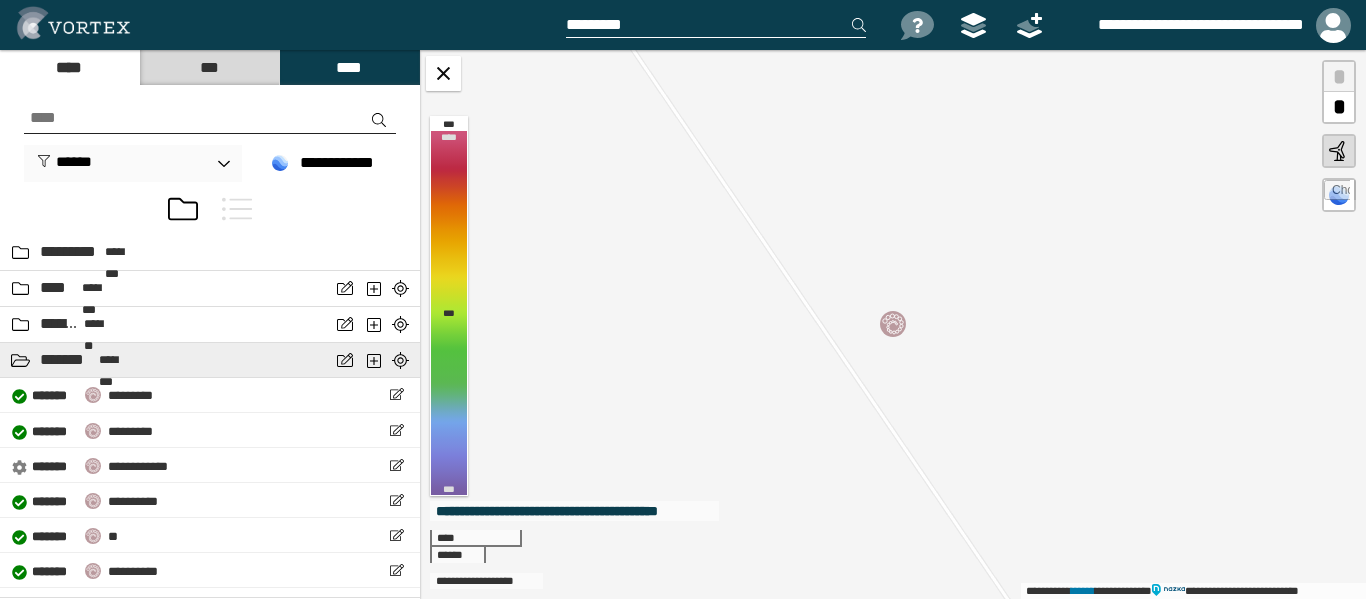 click on "********" at bounding box center [118, 360] 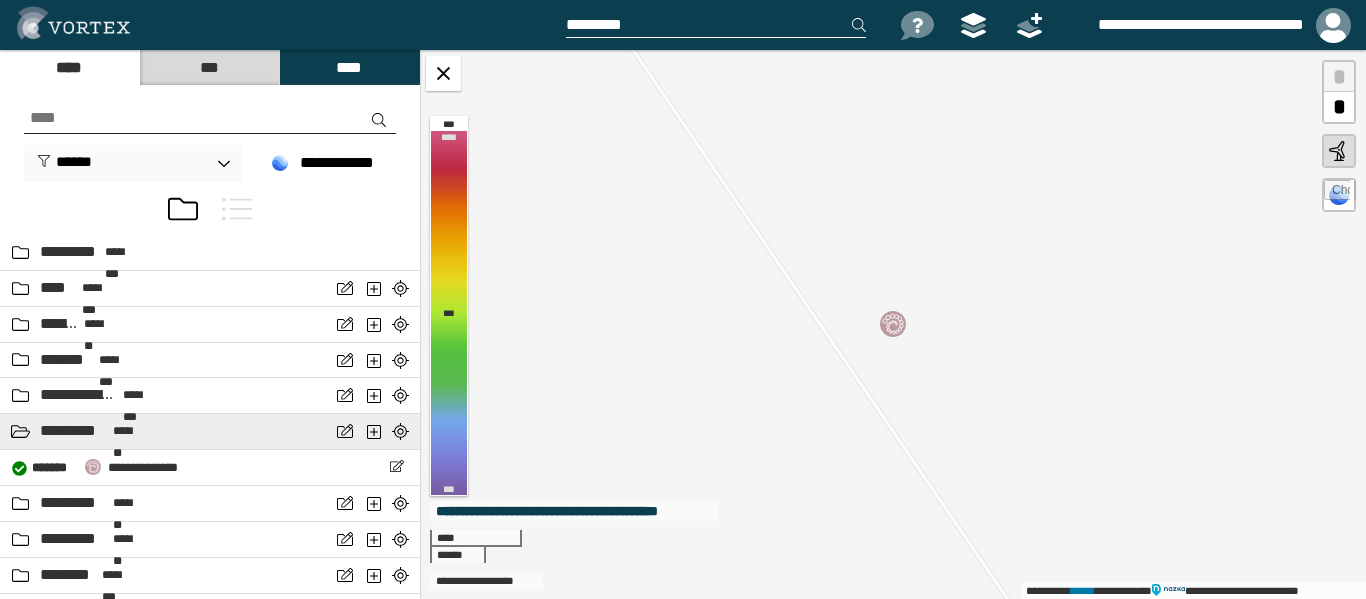 click on "*******" at bounding box center [129, 431] 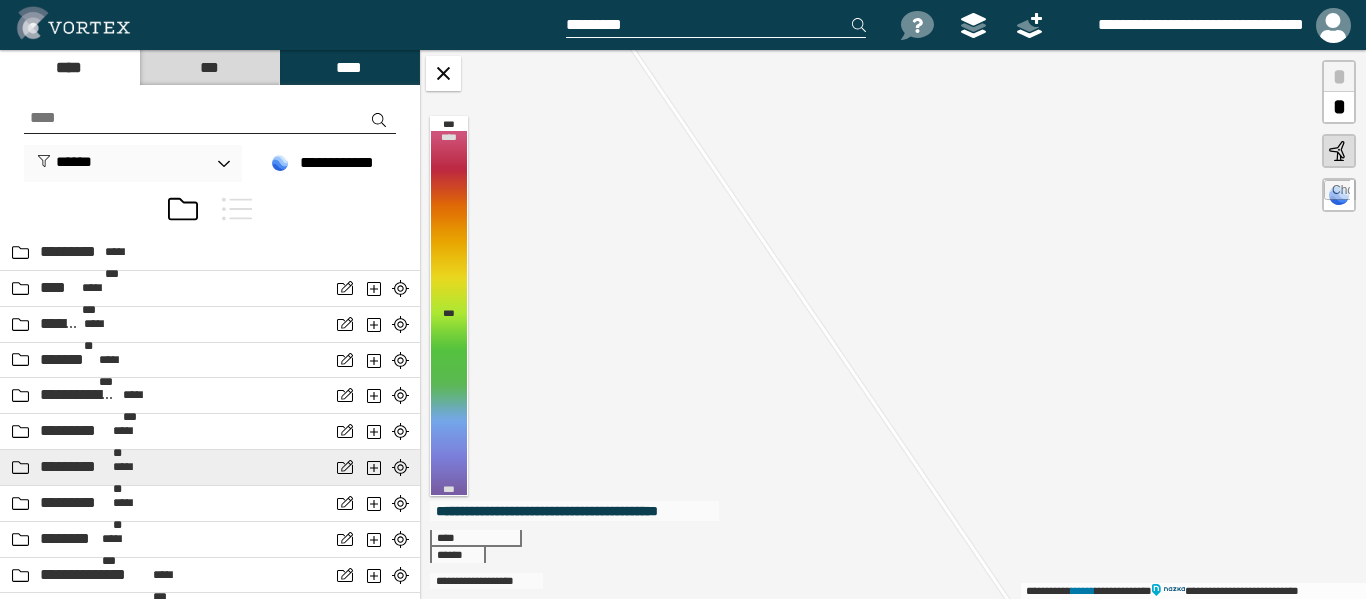 click on "*******" at bounding box center (129, 467) 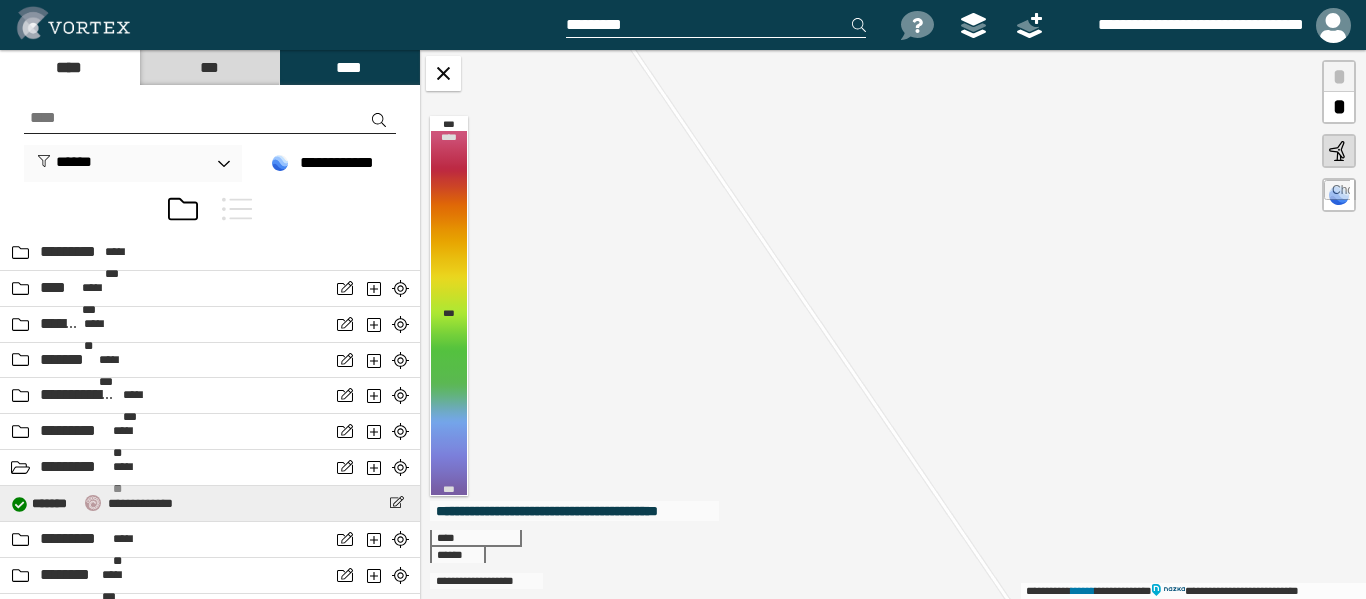click on "**********" at bounding box center [140, 503] 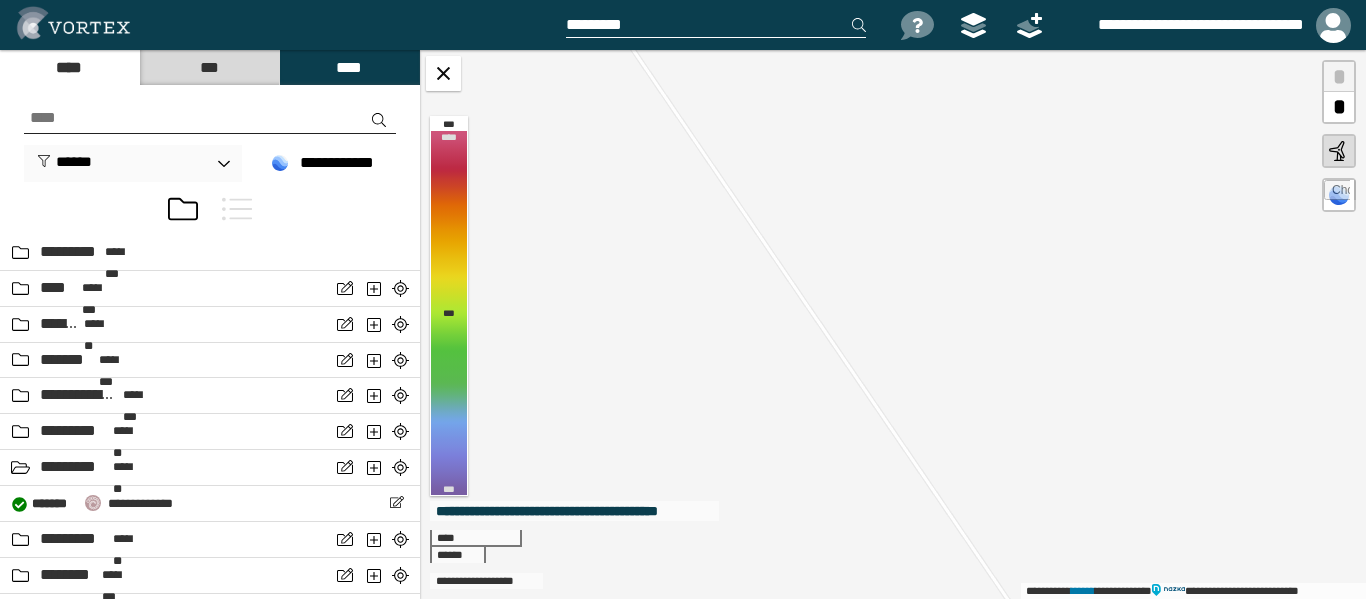 select on "*****" 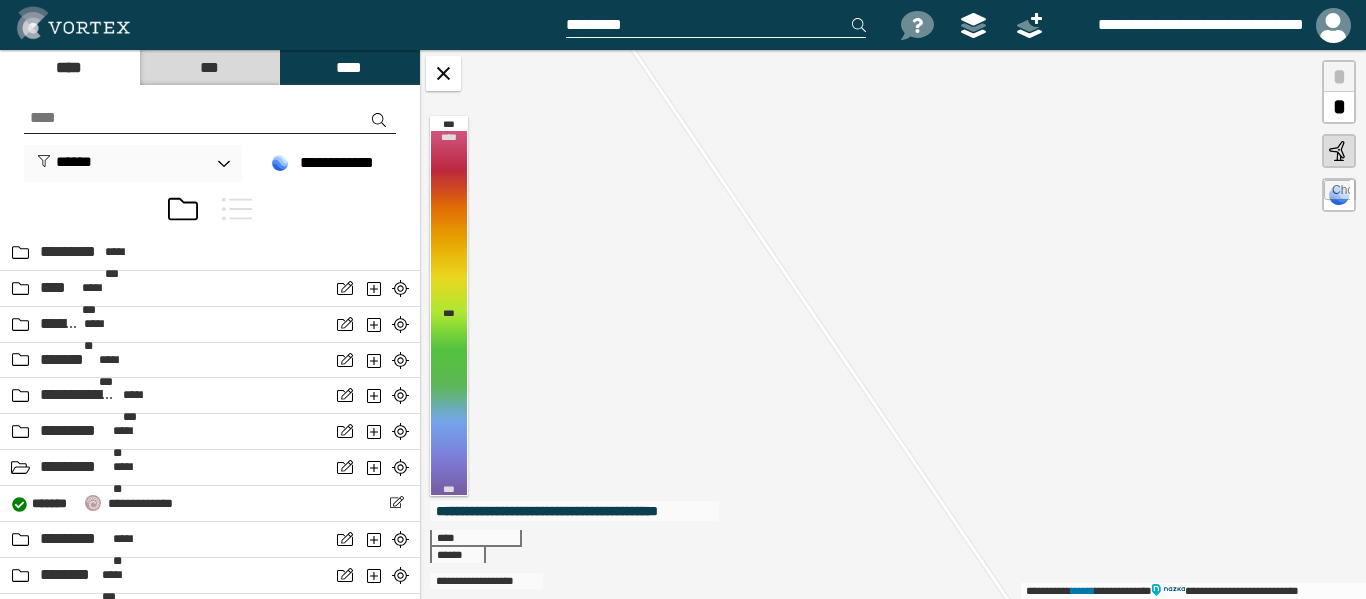 select on "**" 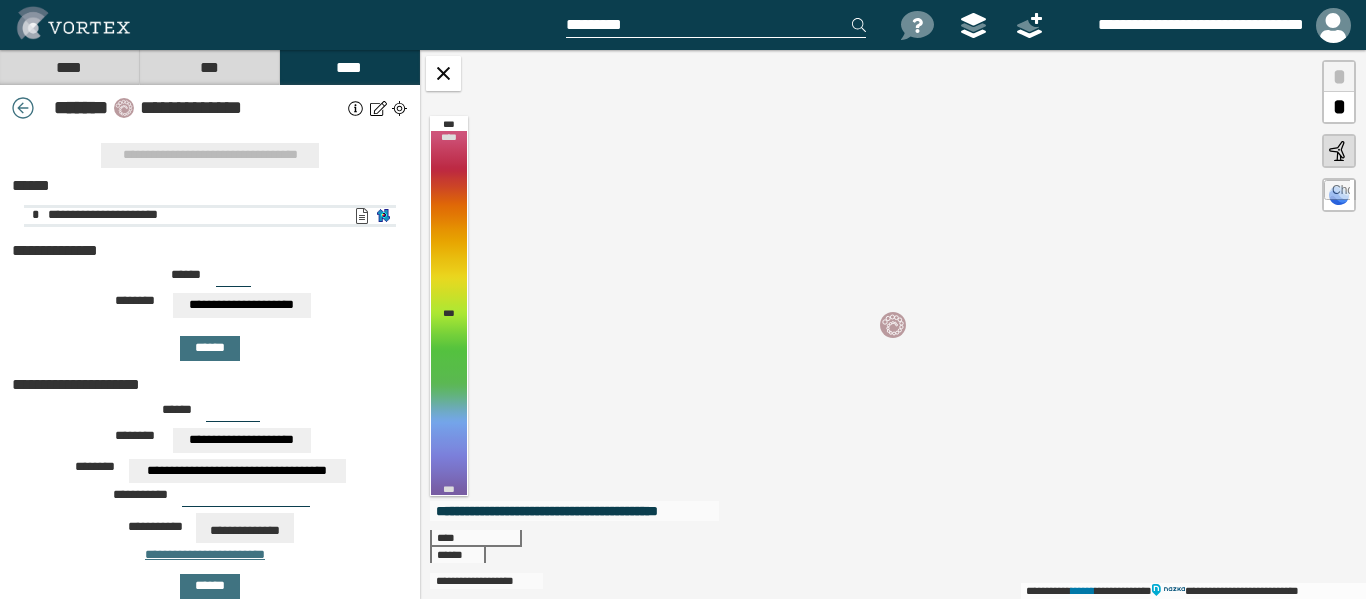 click on "**********" at bounding box center [361, 216] 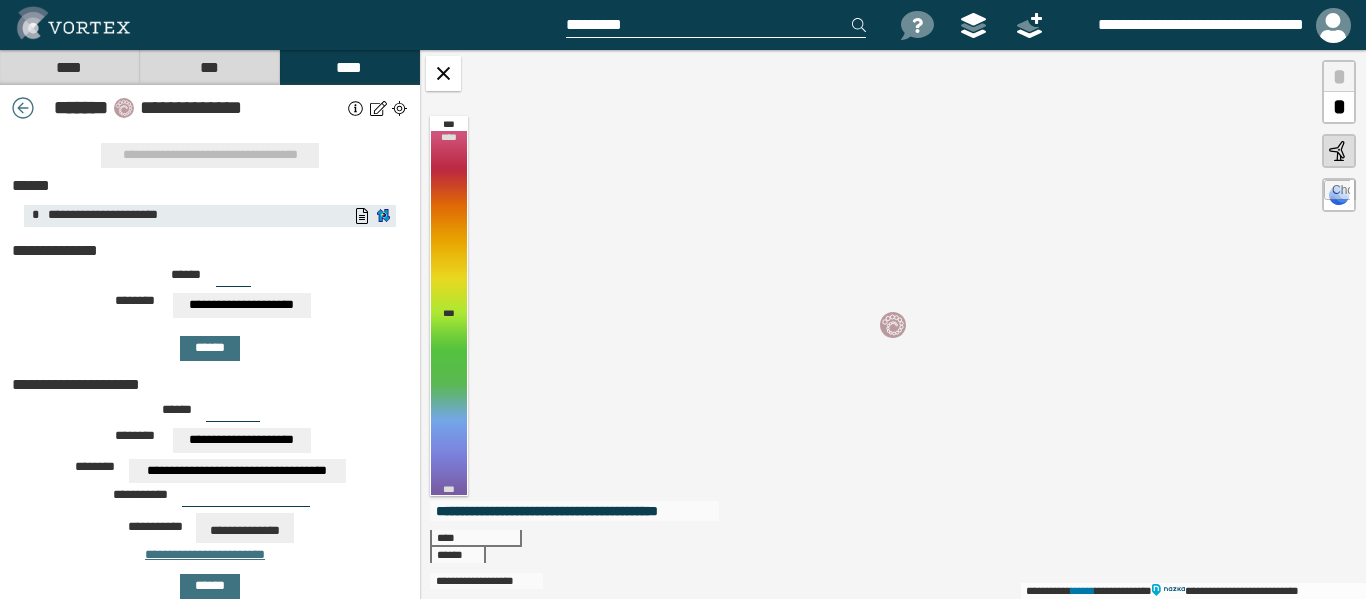 click on "****" at bounding box center (69, 67) 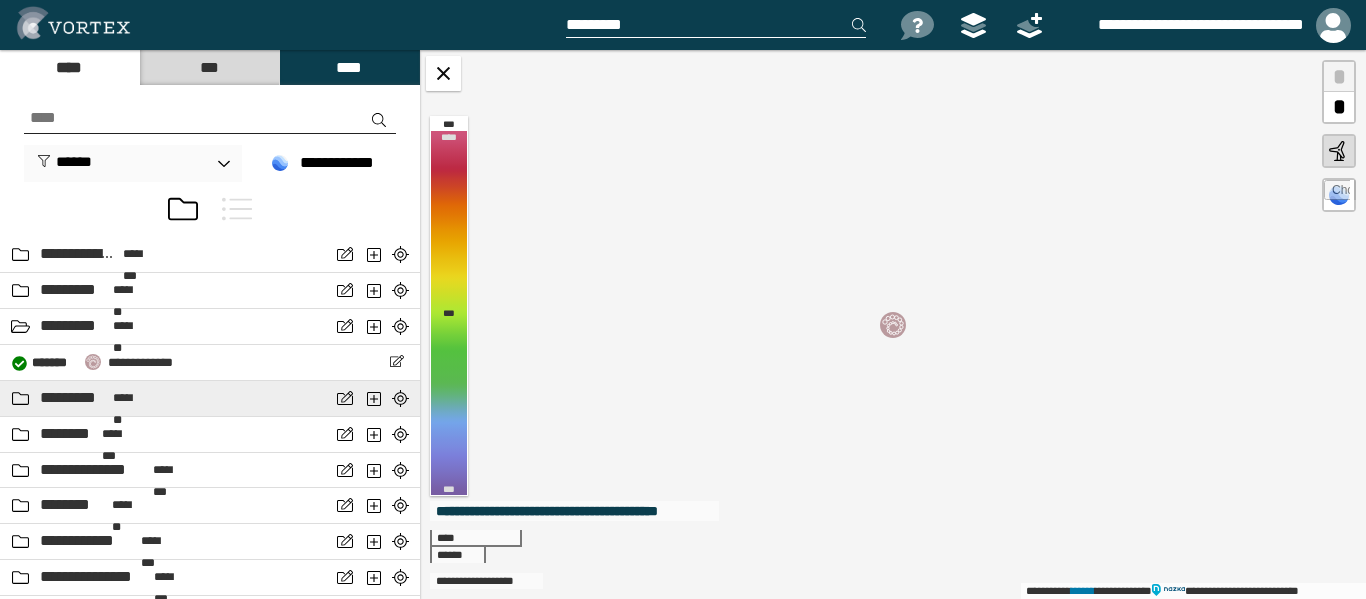 scroll, scrollTop: 276, scrollLeft: 0, axis: vertical 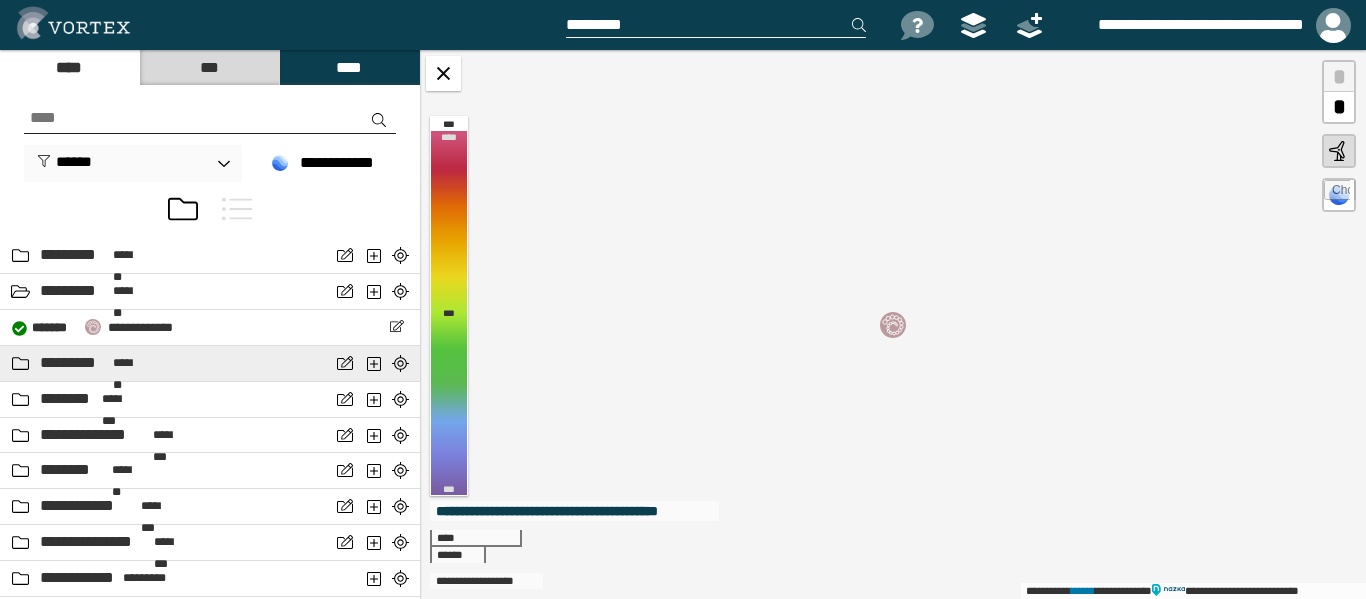 click on "*******" at bounding box center (129, 363) 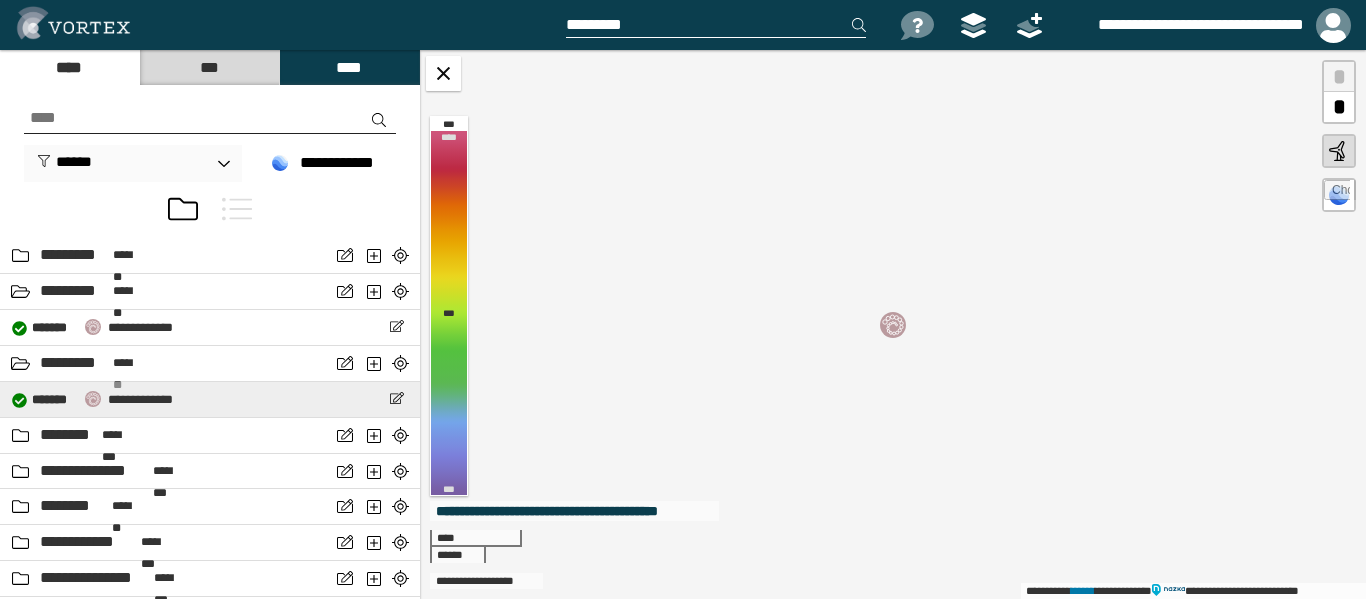click on "**********" at bounding box center [140, 399] 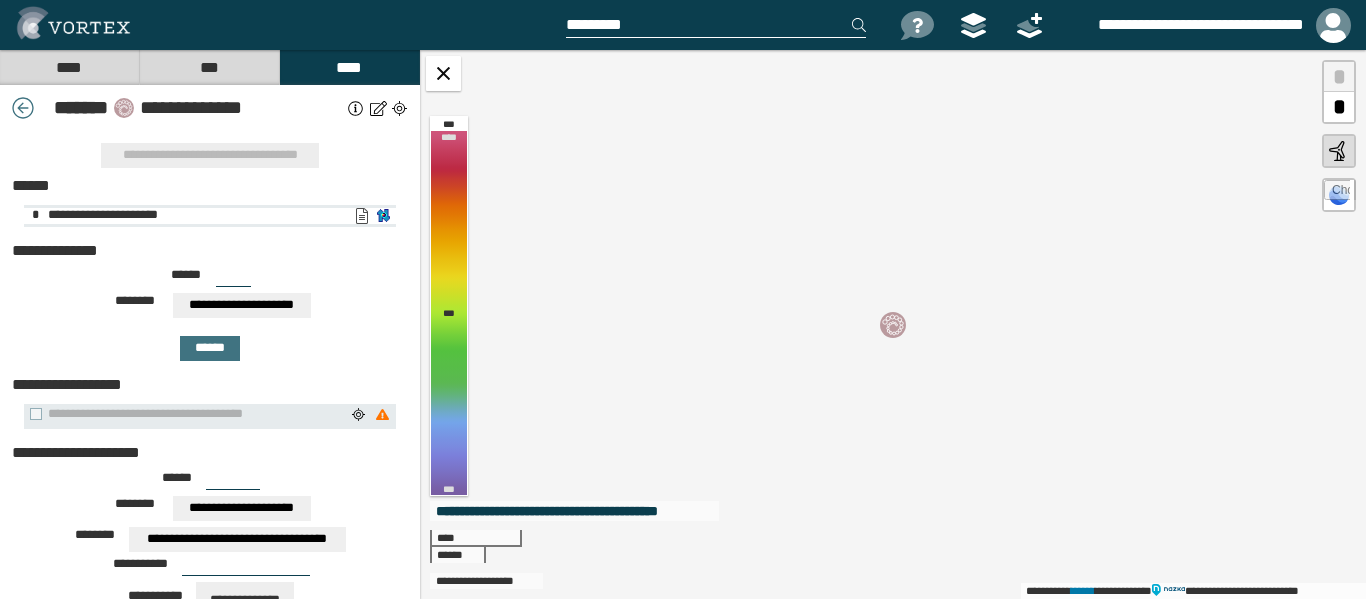 click on "**********" at bounding box center (361, 216) 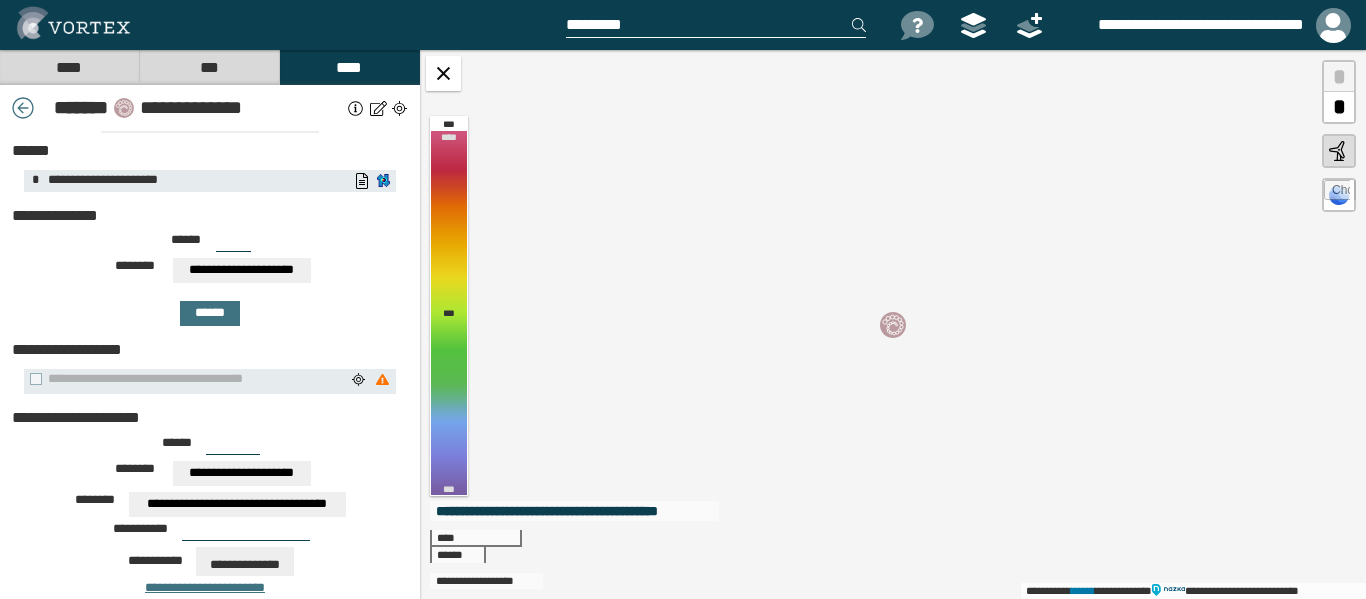 scroll, scrollTop: 0, scrollLeft: 0, axis: both 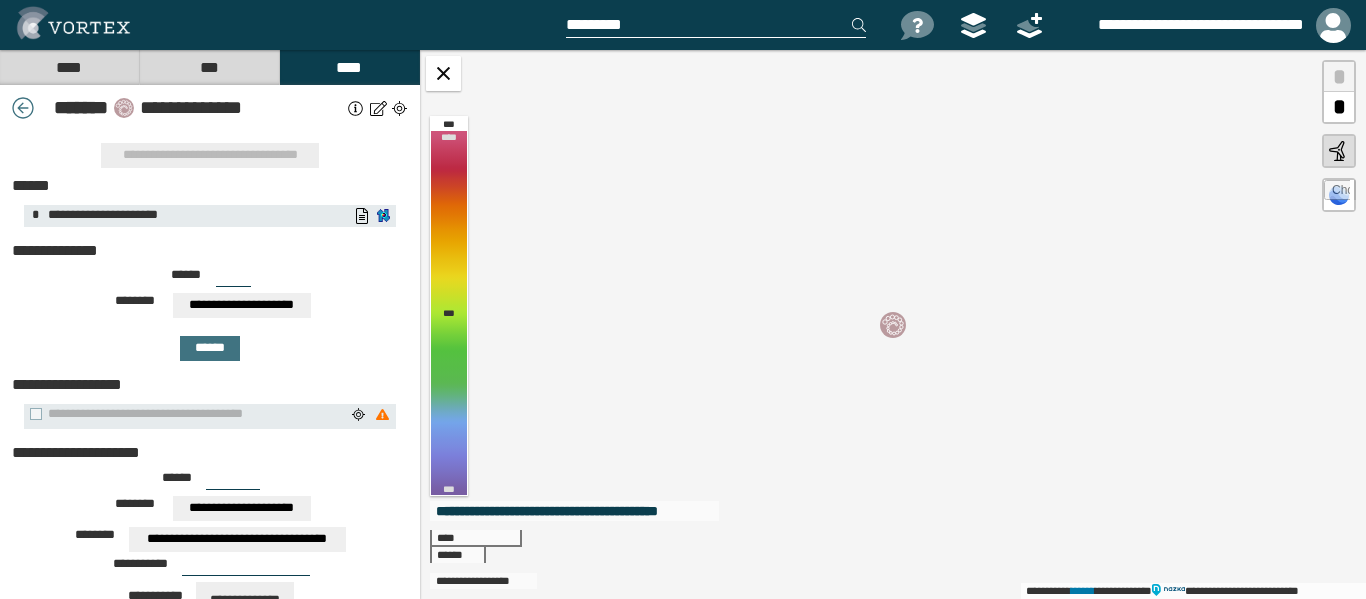click on "****" at bounding box center [69, 67] 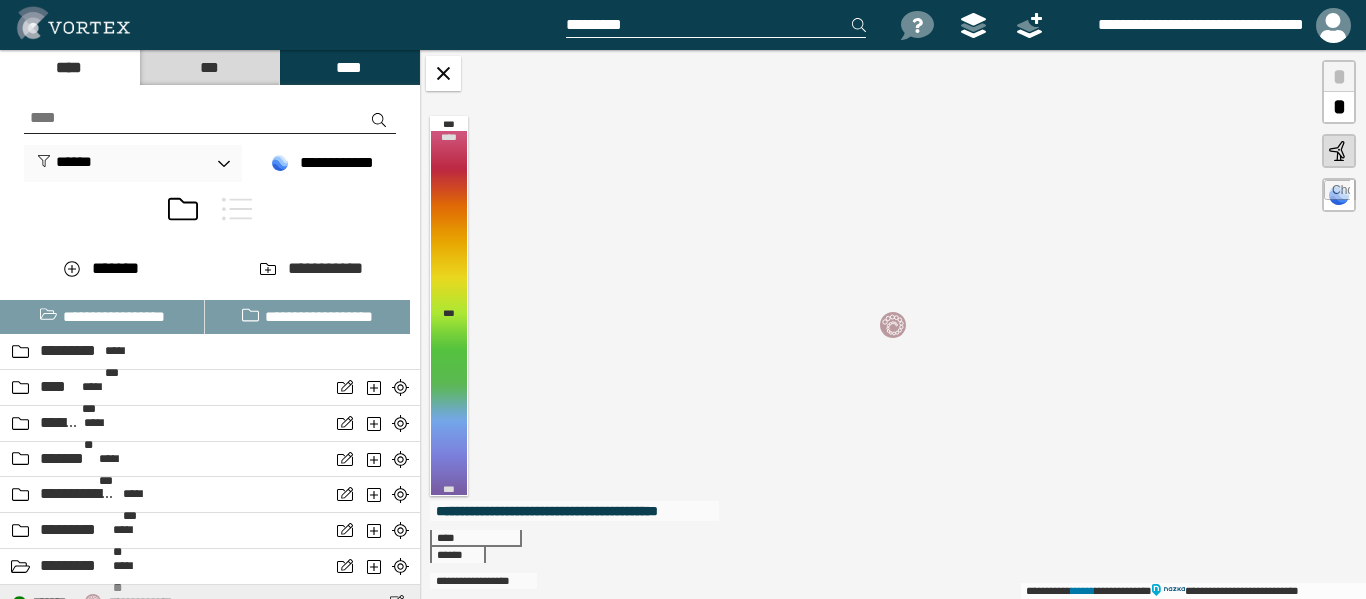 scroll, scrollTop: 0, scrollLeft: 0, axis: both 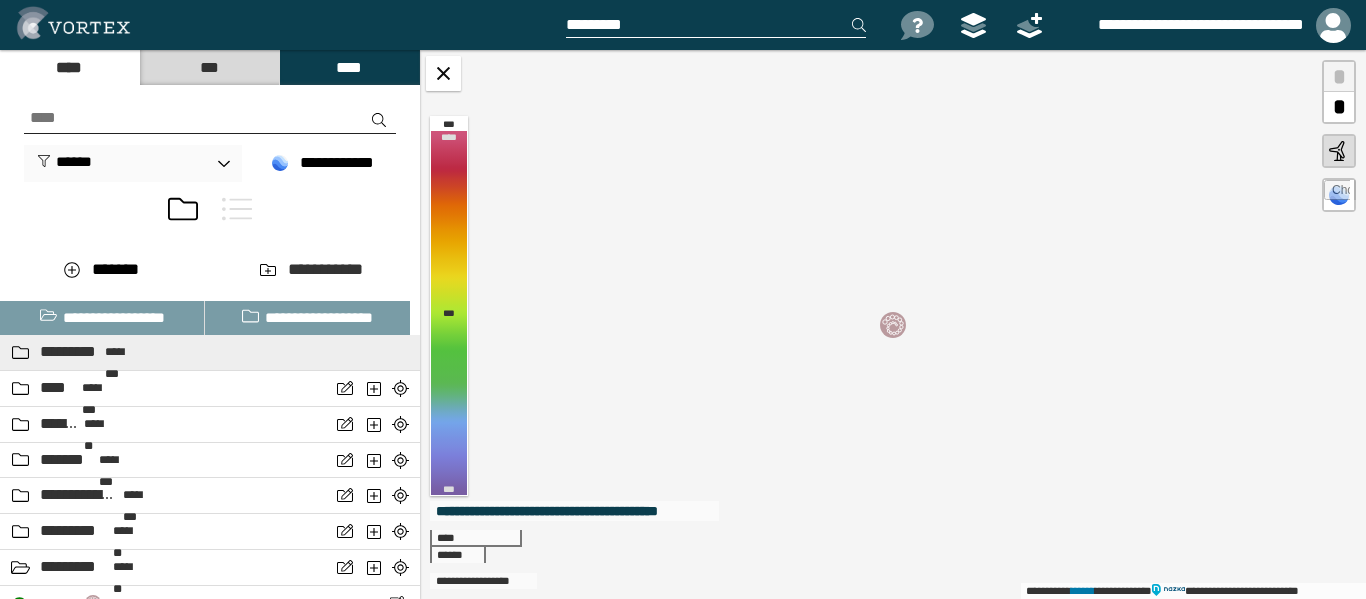click on "********" at bounding box center [124, 352] 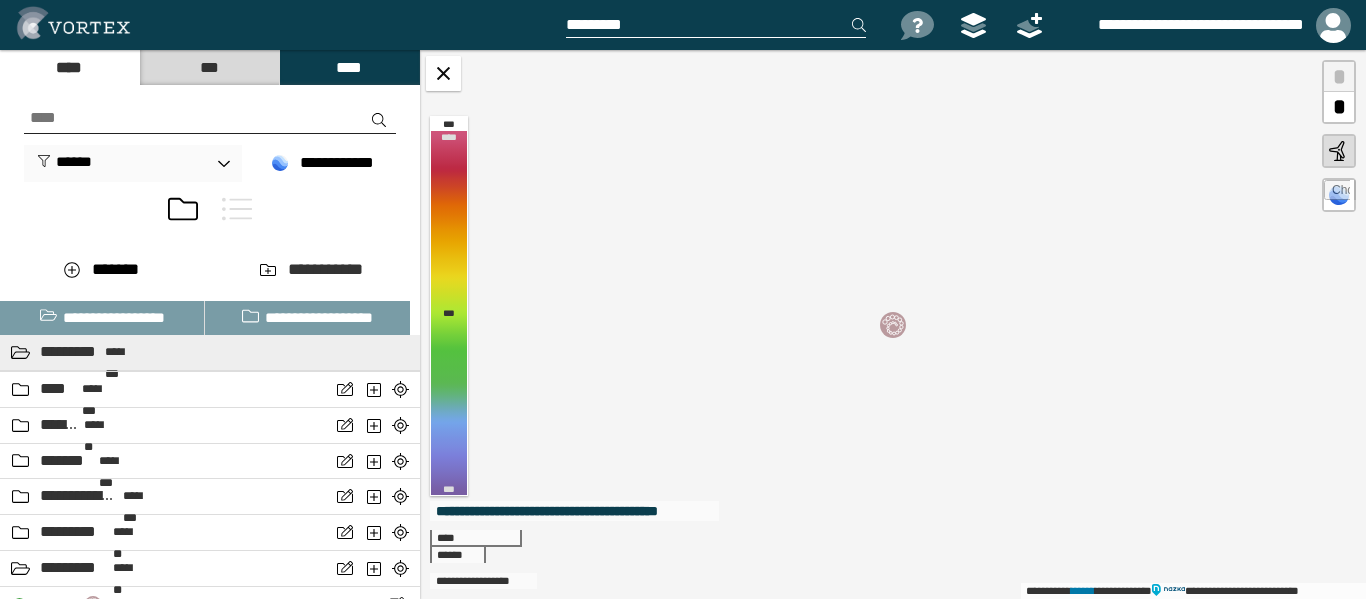 click on "********" at bounding box center [124, 352] 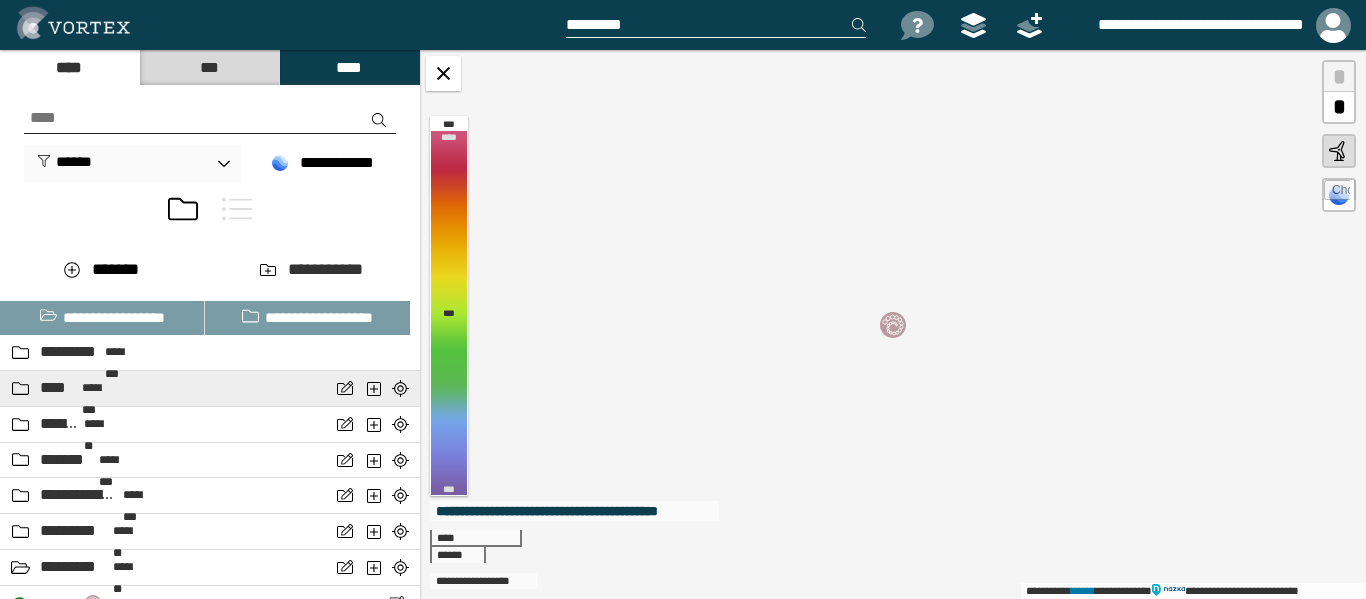 click on "**** ********" at bounding box center (165, 388) 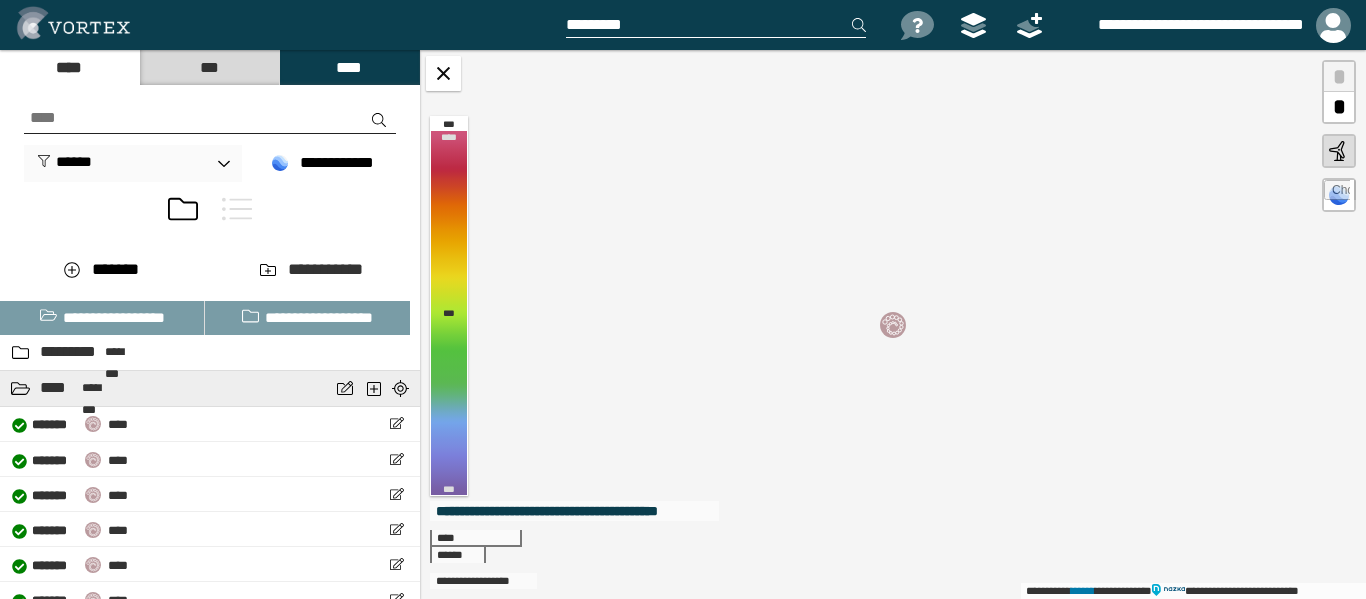 click on "**** ********" at bounding box center [165, 388] 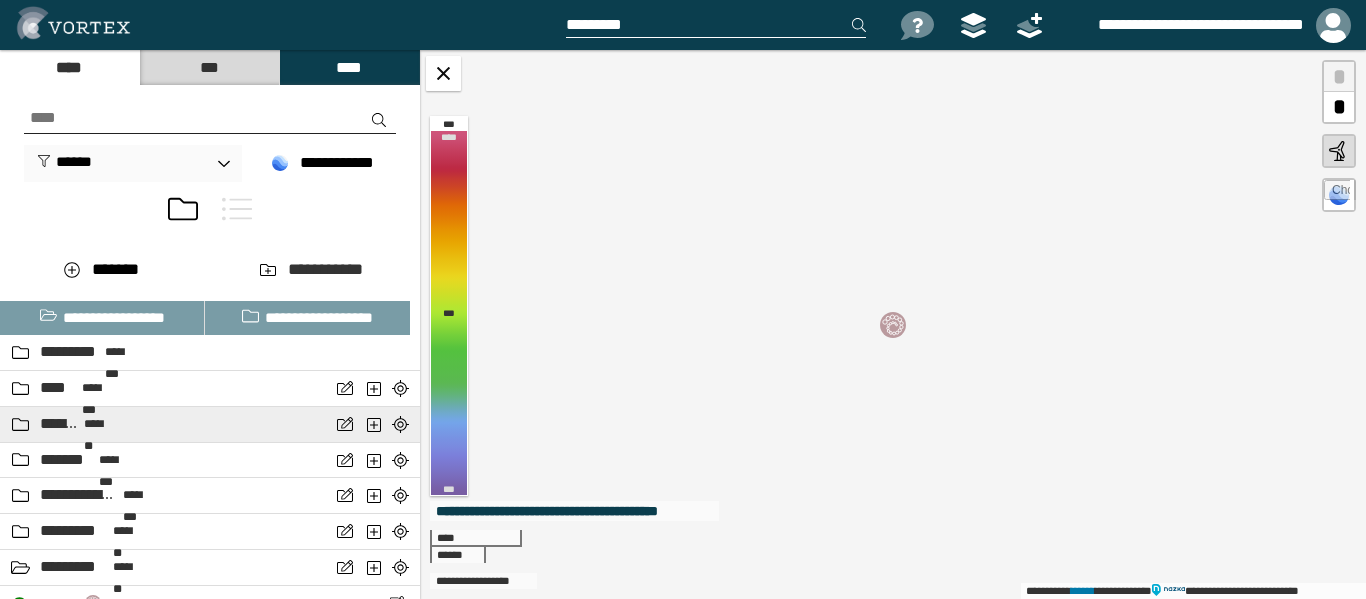 click on "*******" at bounding box center (100, 424) 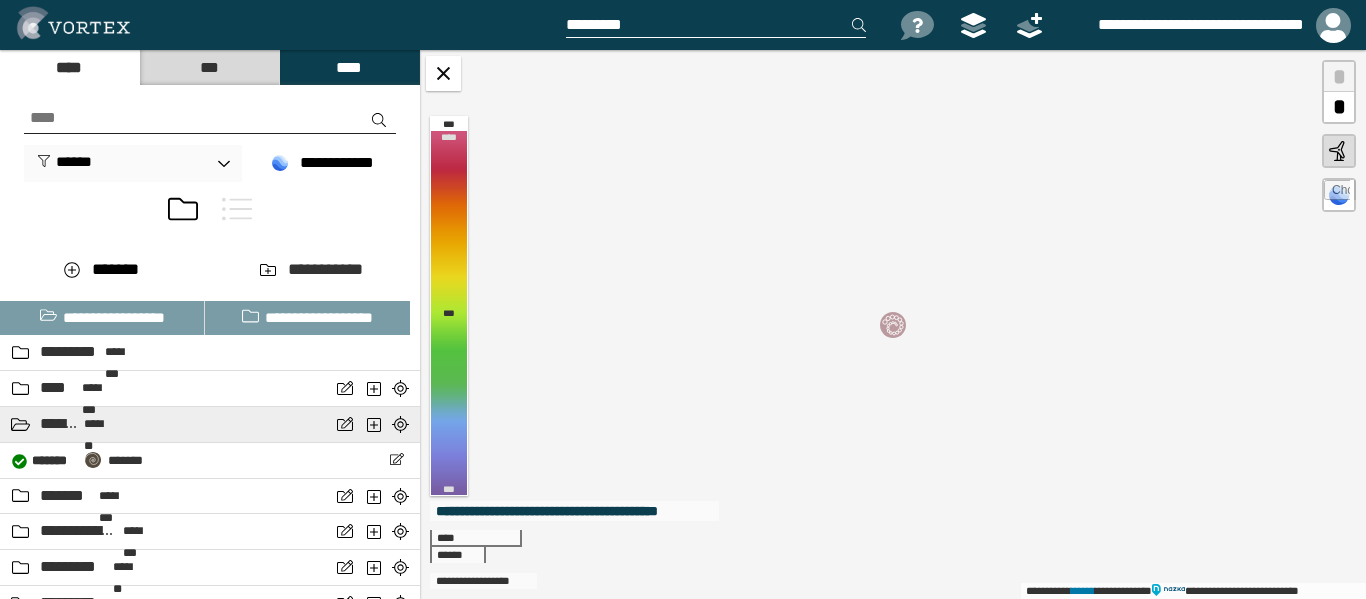 click on "*******" at bounding box center [100, 424] 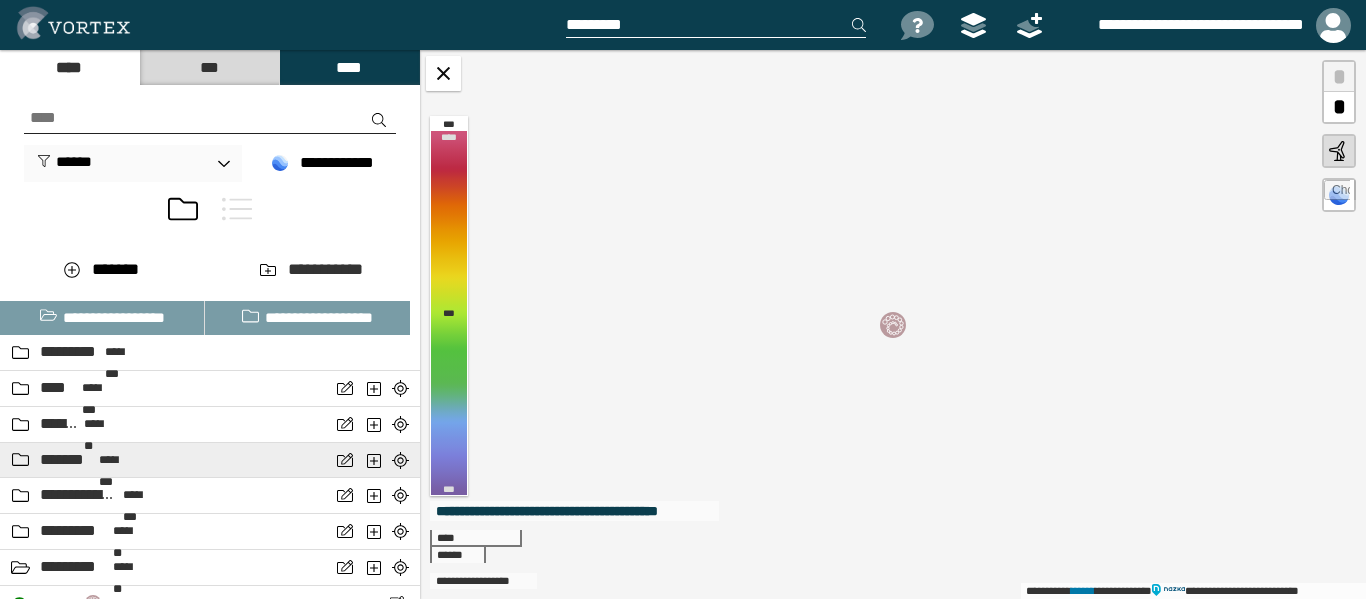 click on "********" at bounding box center (118, 460) 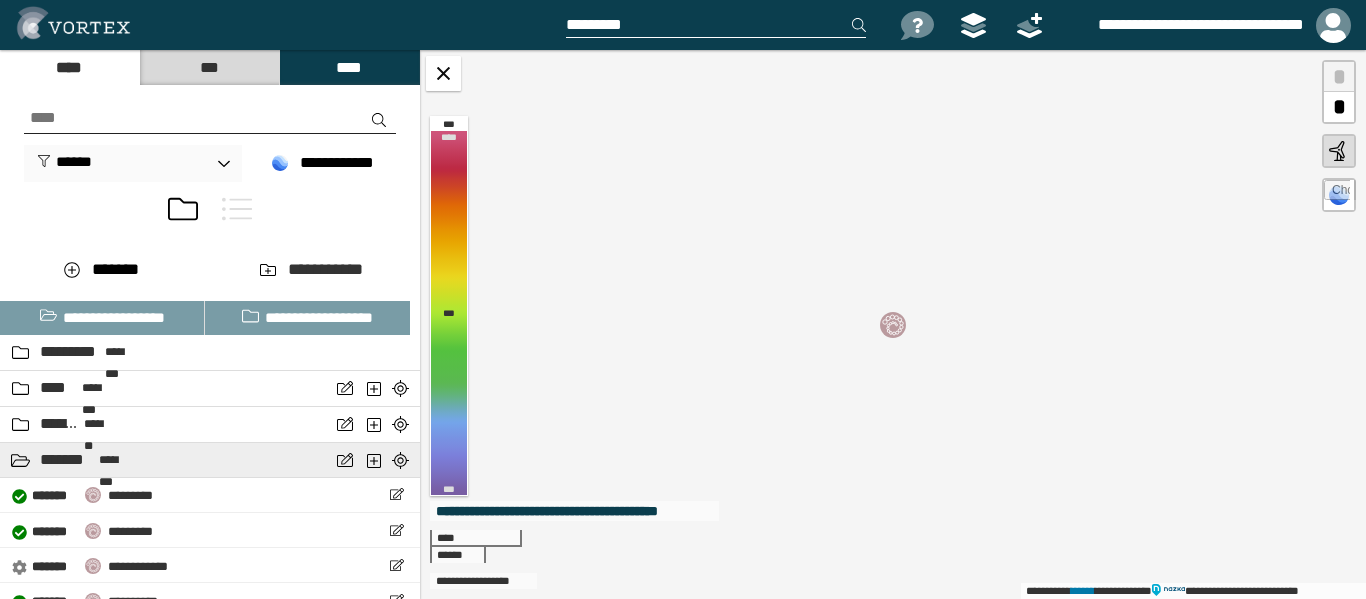 click on "********" at bounding box center (118, 460) 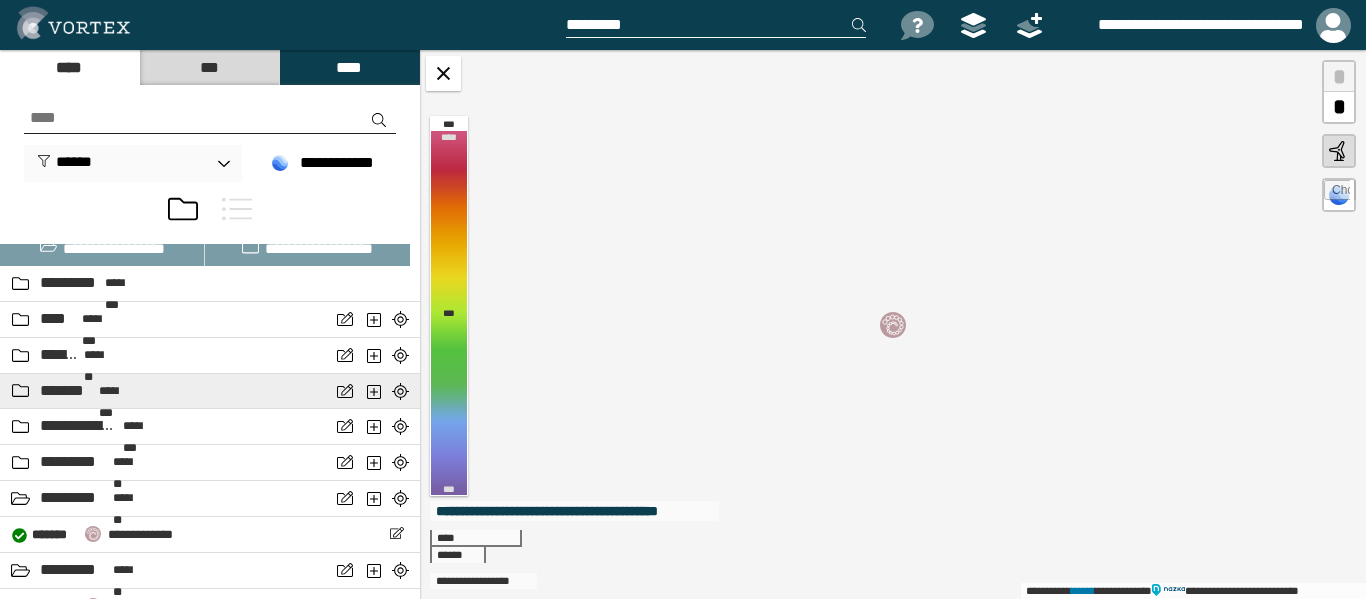scroll, scrollTop: 100, scrollLeft: 0, axis: vertical 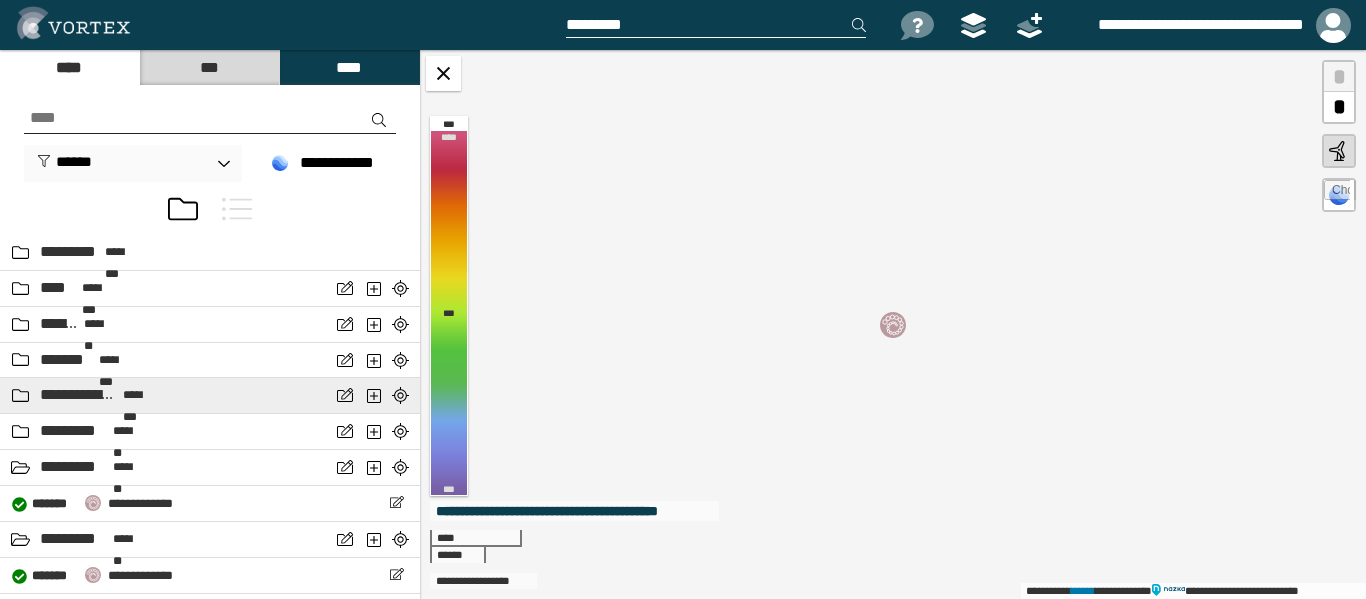 click on "********" at bounding box center (142, 395) 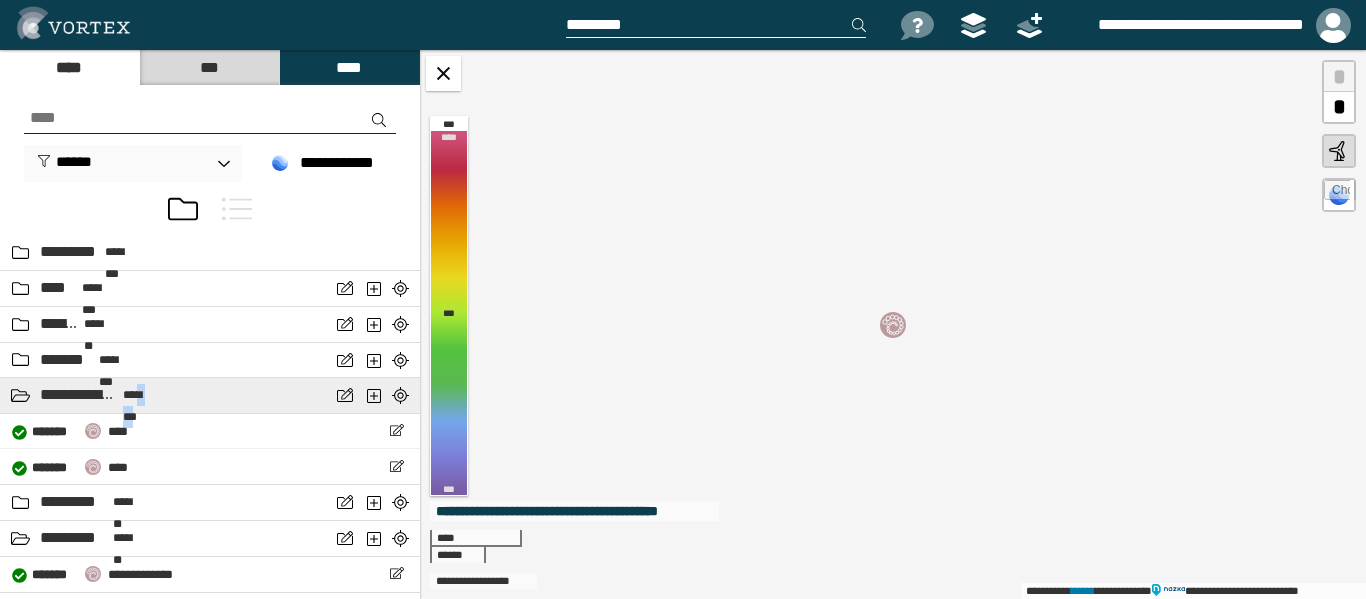 click on "********" at bounding box center [142, 395] 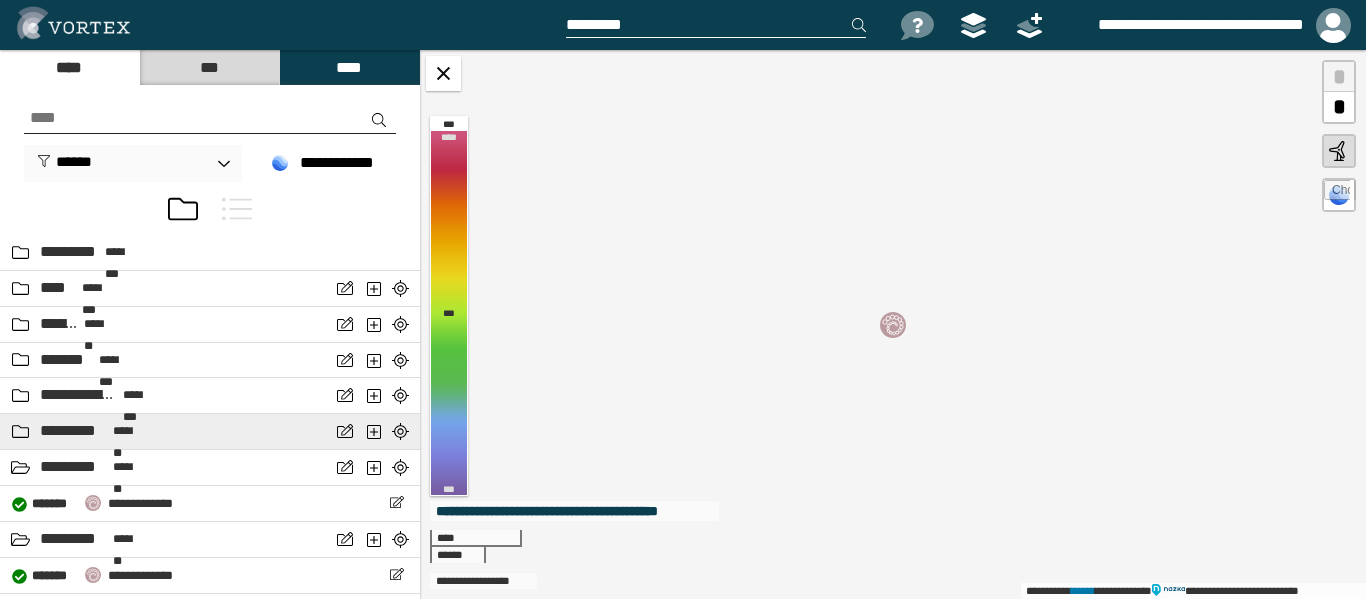 click on "********* *******" at bounding box center [165, 431] 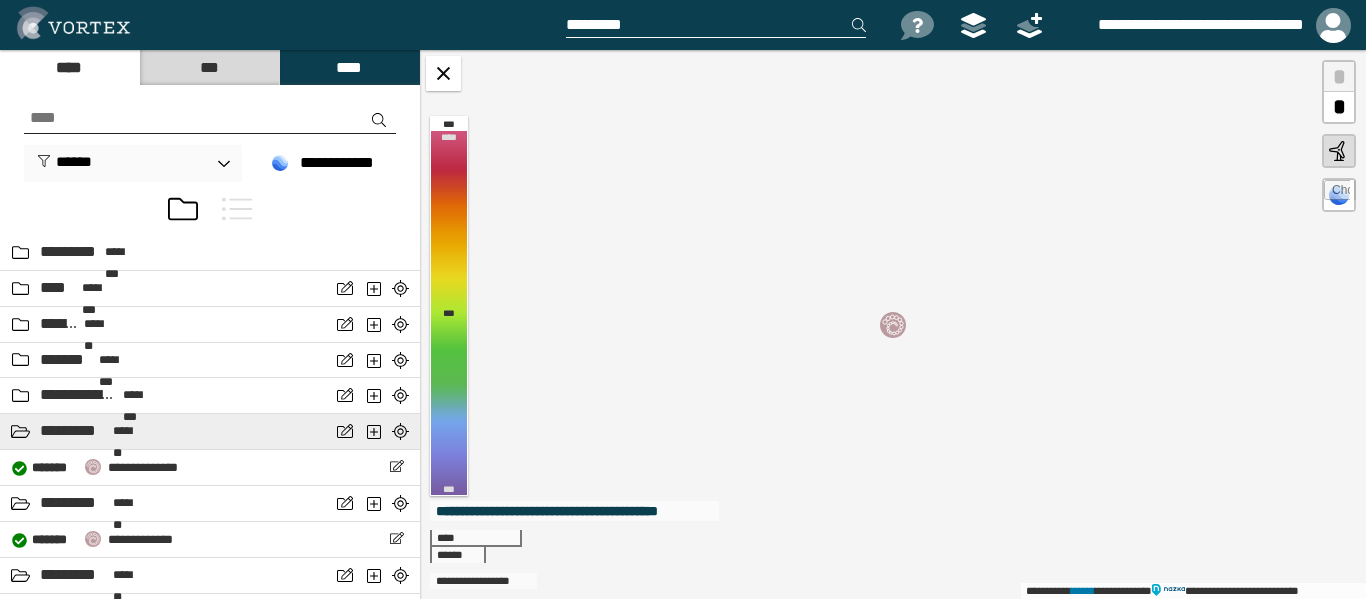 click on "********* *******" at bounding box center [165, 431] 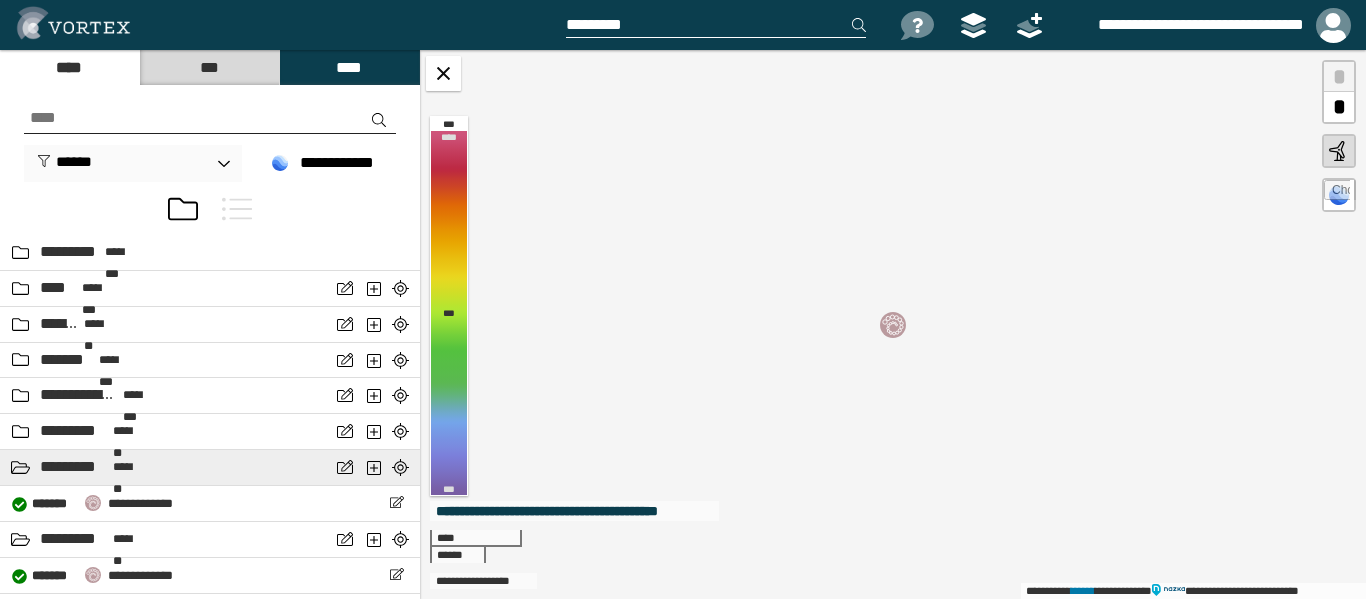 click on "********* *******" at bounding box center (165, 467) 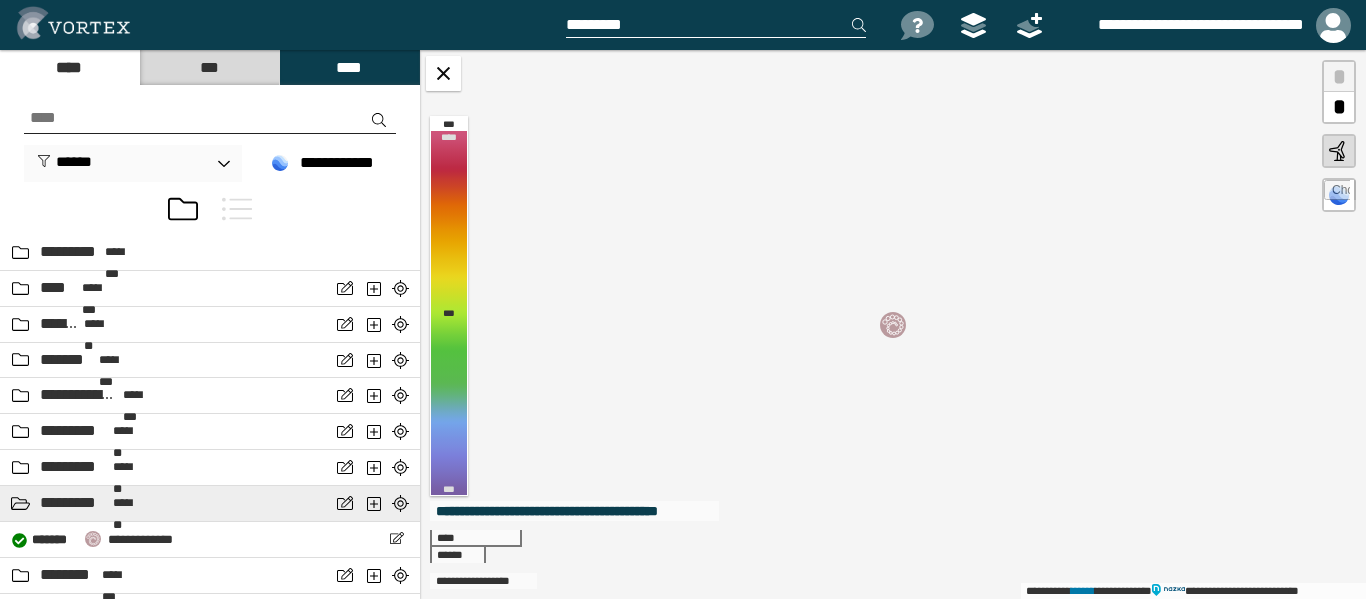 click on "********* *******" at bounding box center [165, 503] 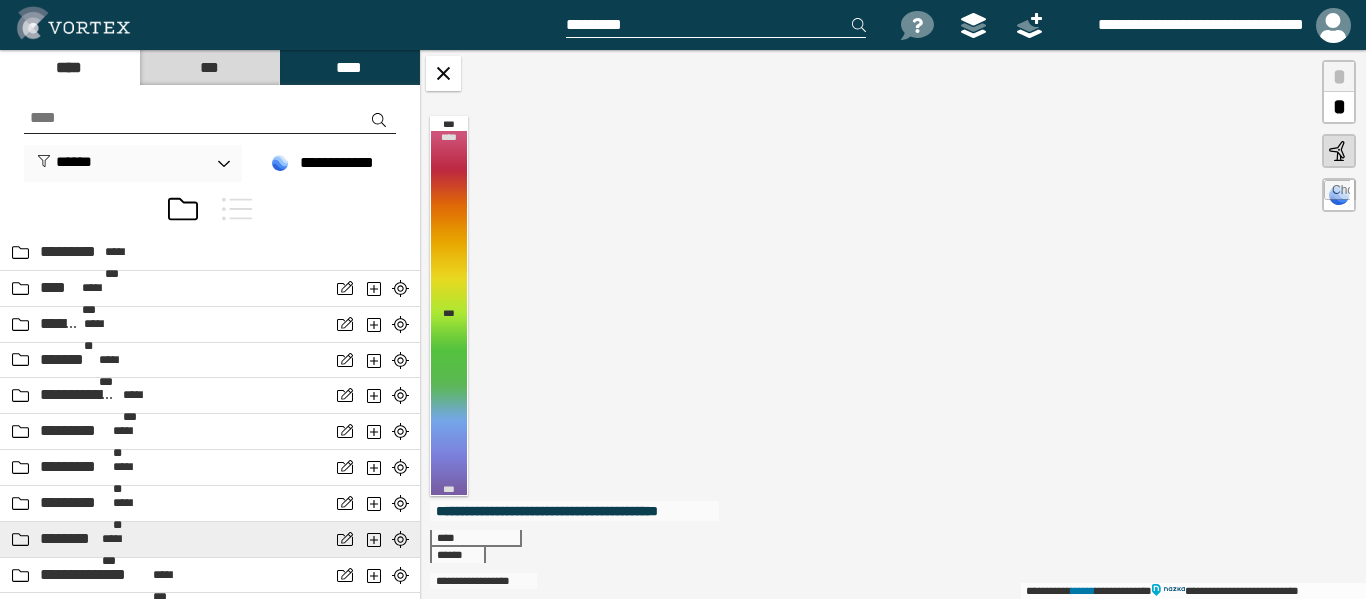 click on "********" at bounding box center [121, 539] 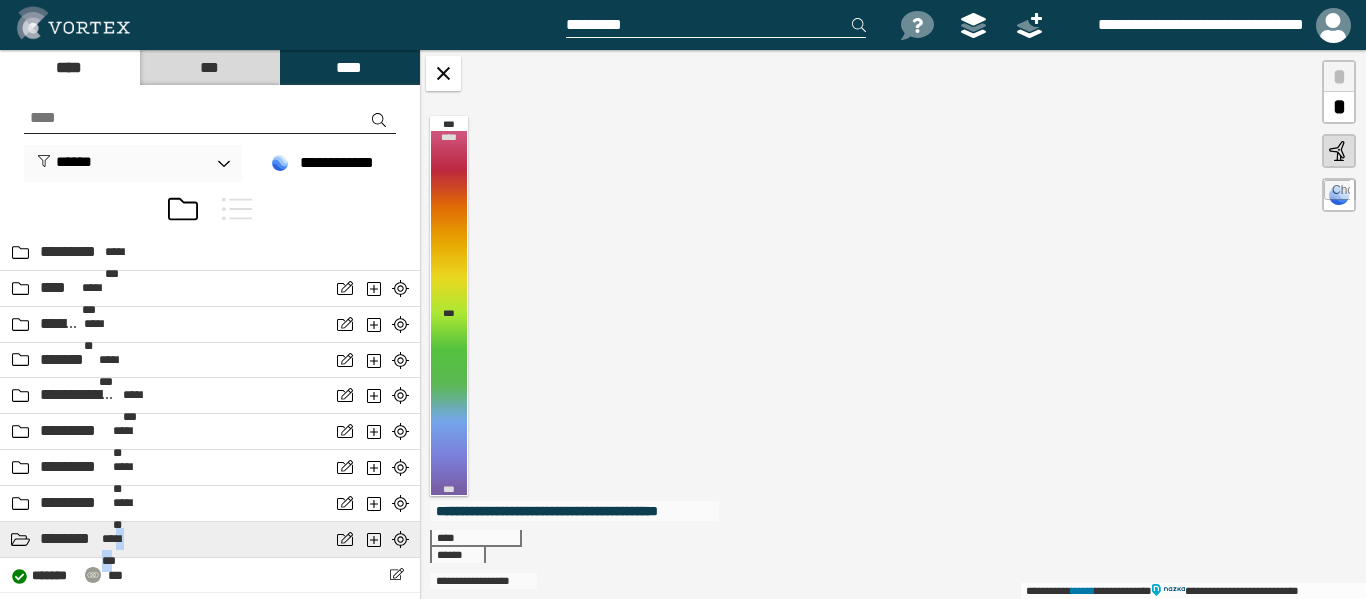 click on "********" at bounding box center [121, 539] 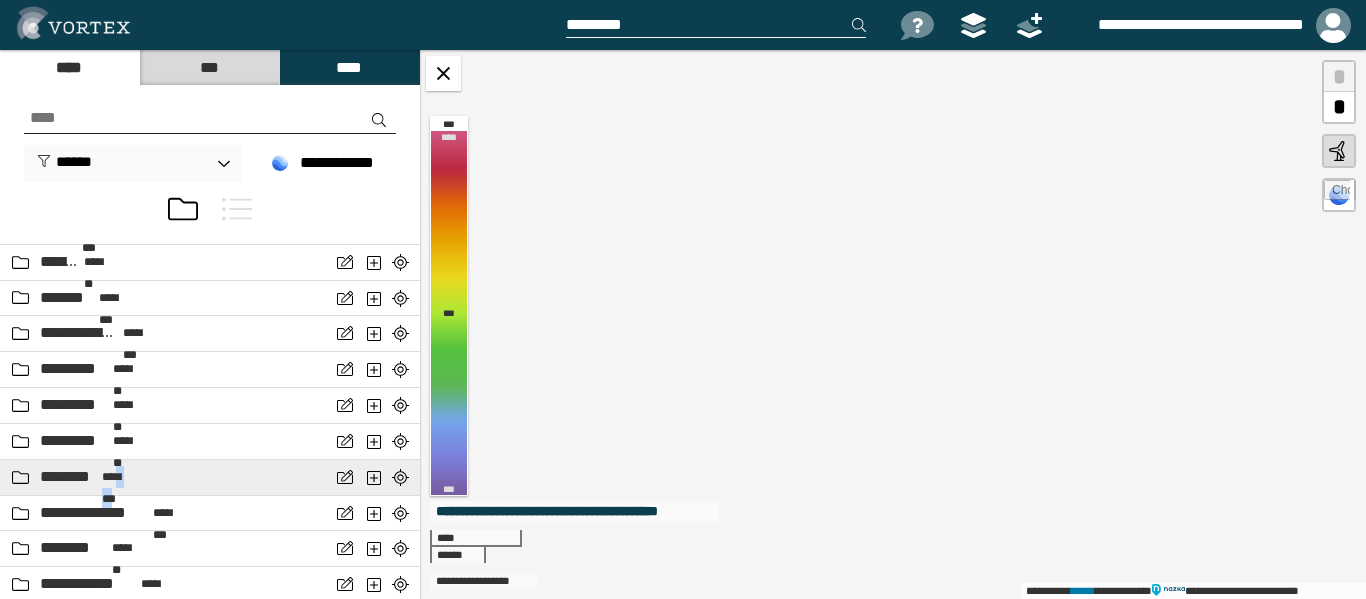 scroll, scrollTop: 240, scrollLeft: 0, axis: vertical 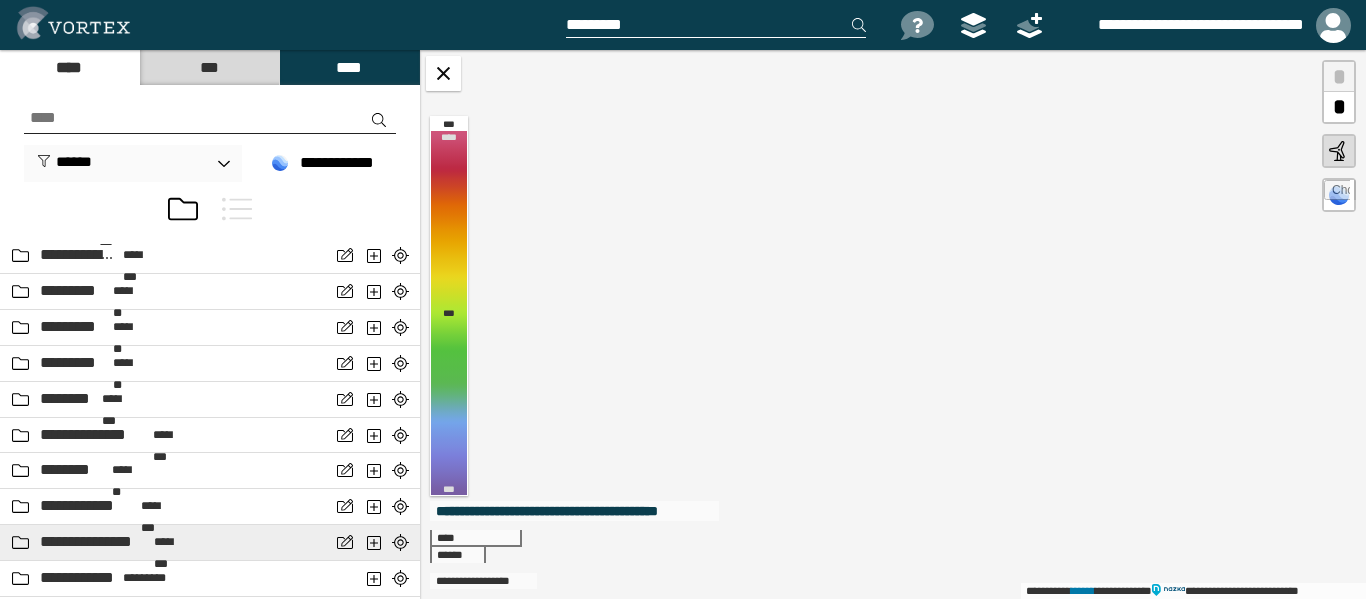 click on "**********" at bounding box center (94, 542) 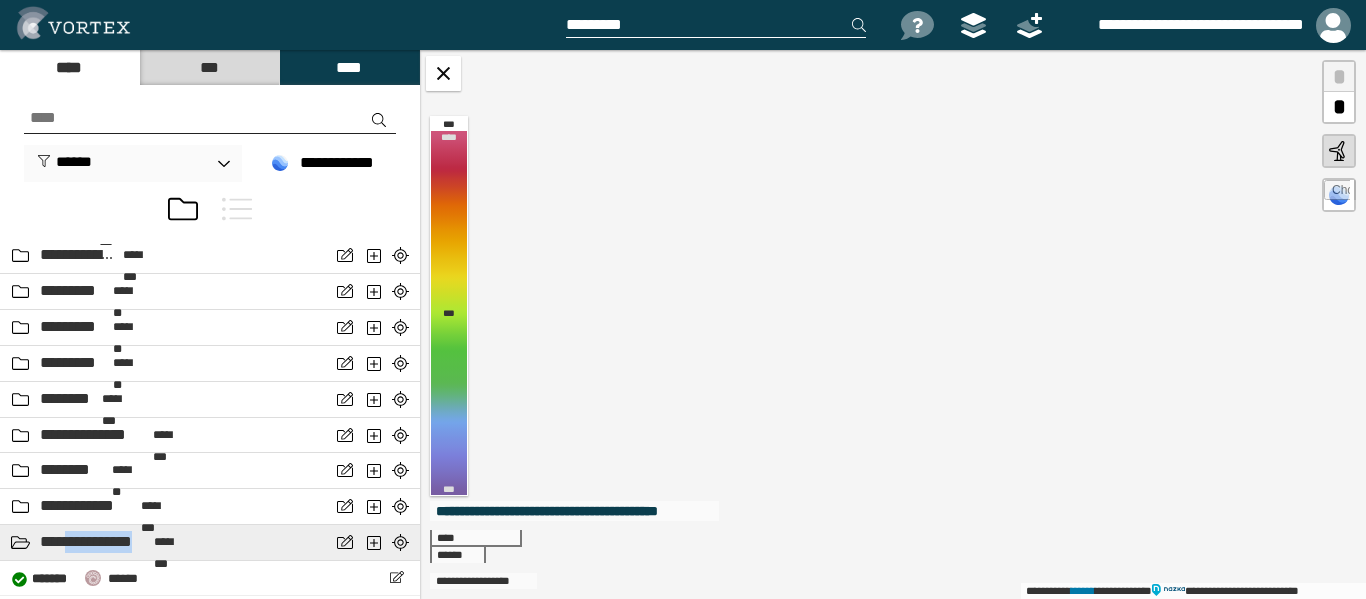 click on "**********" at bounding box center [94, 542] 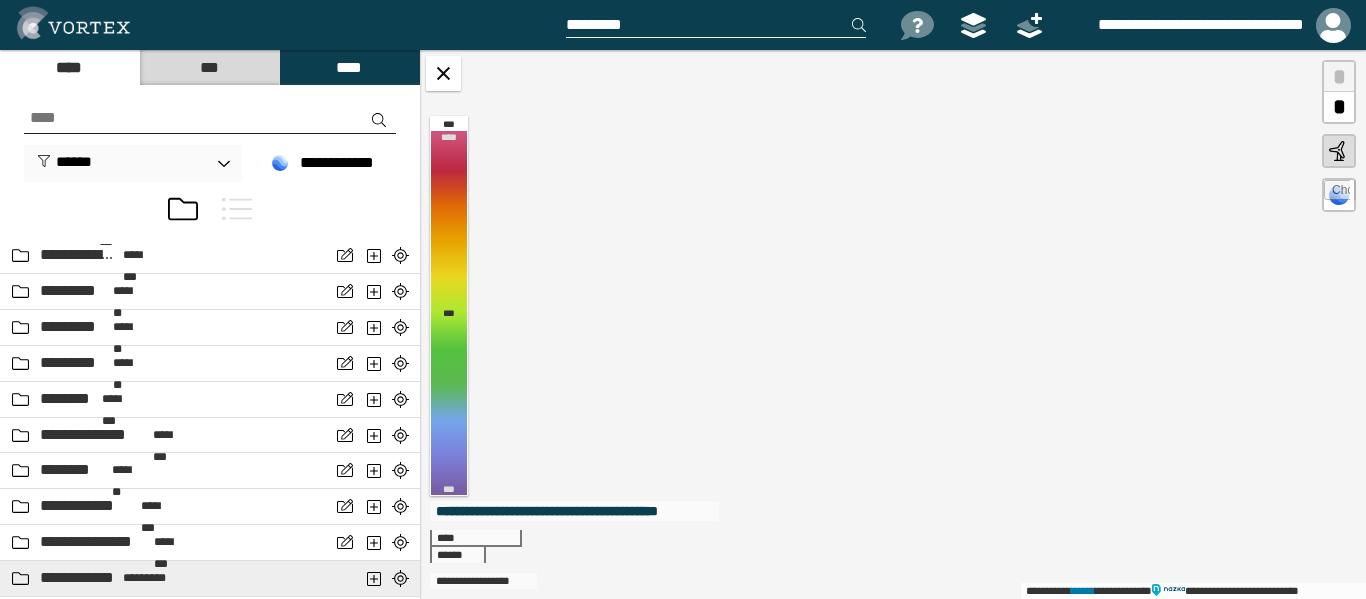 click on "*********" at bounding box center [145, 578] 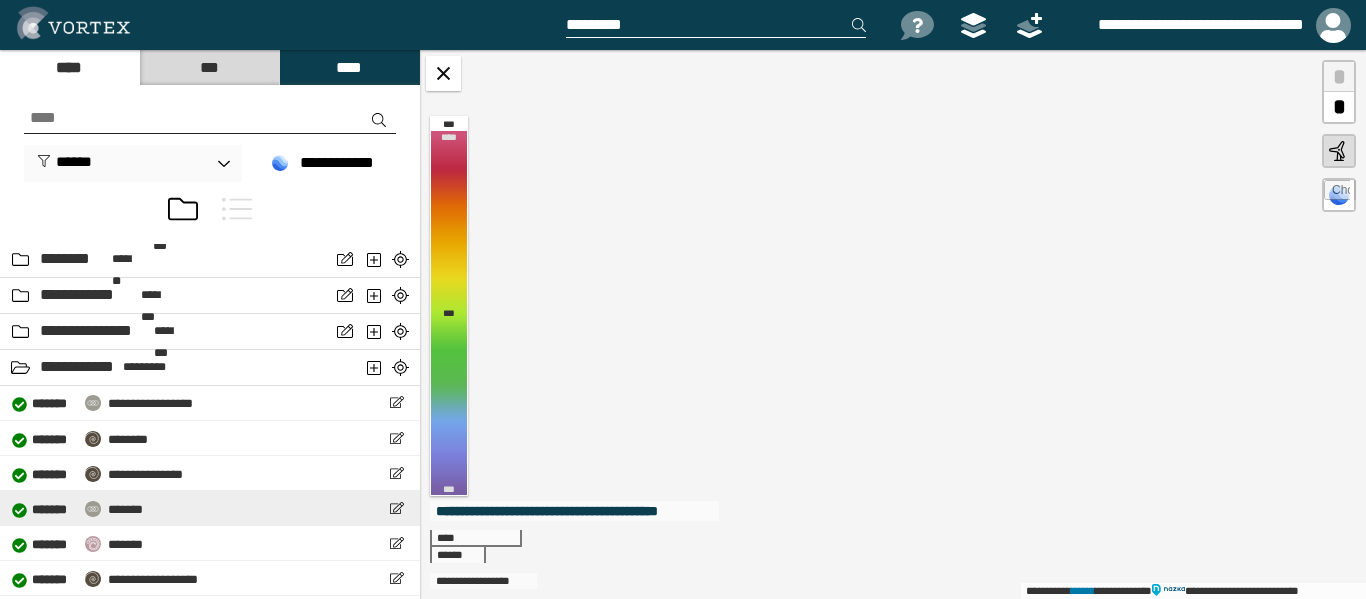 scroll, scrollTop: 460, scrollLeft: 0, axis: vertical 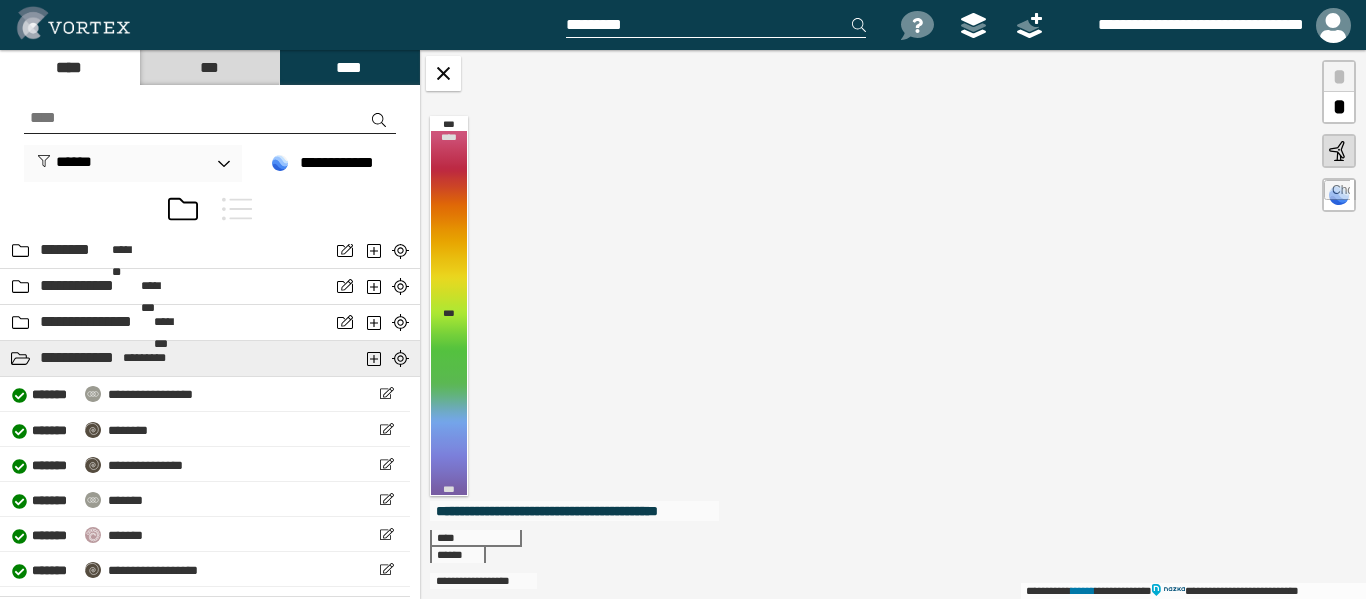 click on "*********" at bounding box center [145, 358] 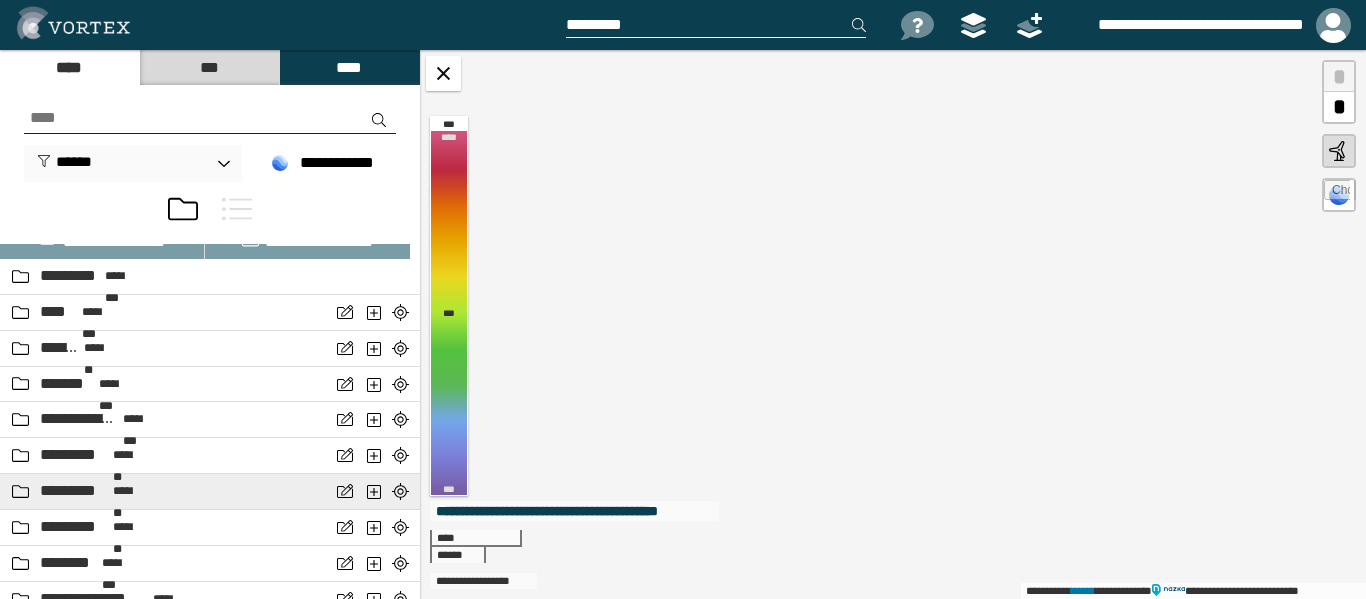 scroll, scrollTop: 40, scrollLeft: 0, axis: vertical 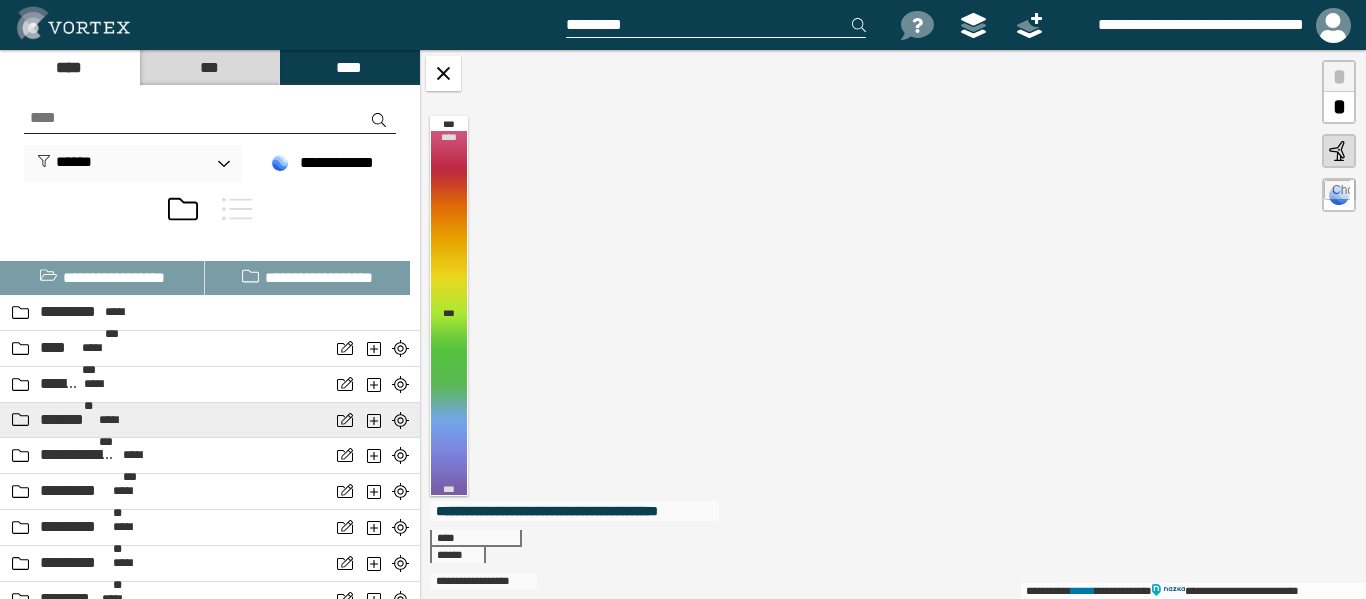 click on "********" at bounding box center (118, 420) 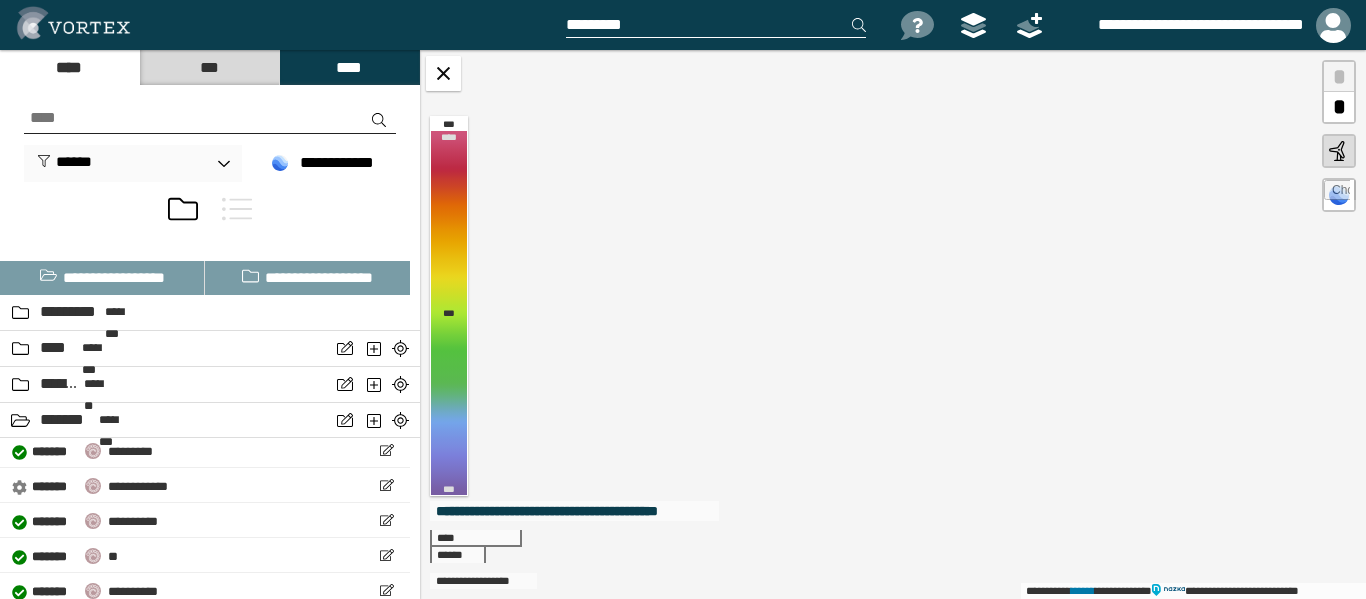 scroll, scrollTop: 61, scrollLeft: 0, axis: vertical 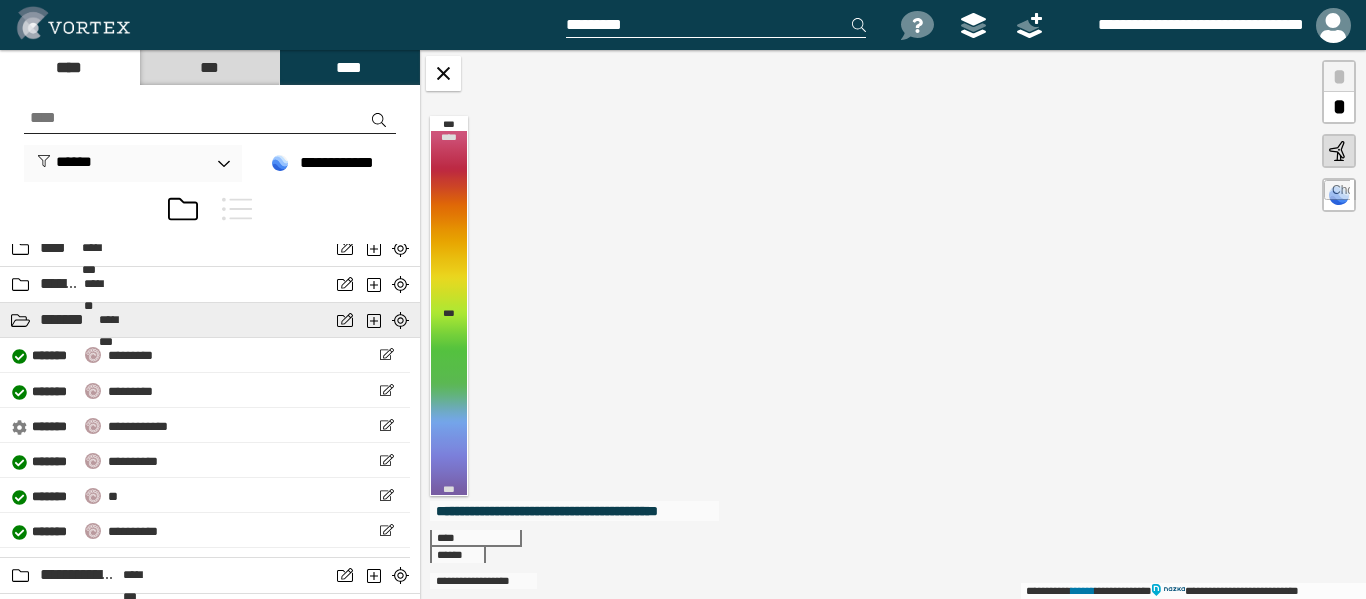 click on "*******" at bounding box center [67, 320] 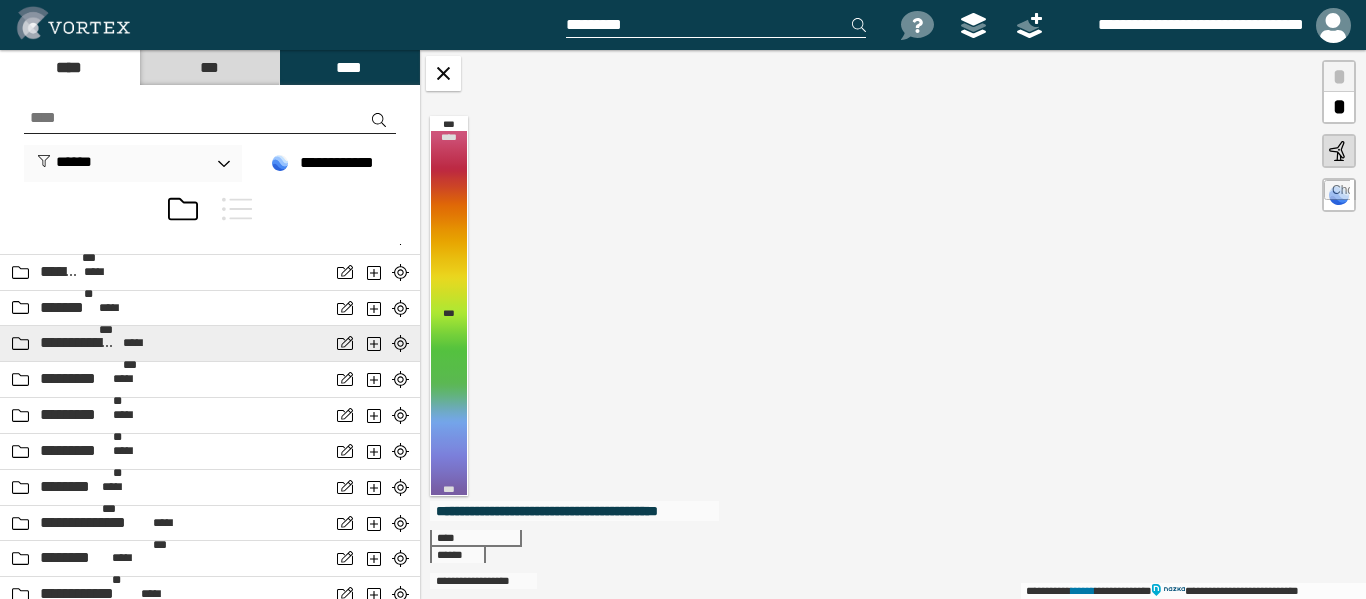 scroll, scrollTop: 200, scrollLeft: 0, axis: vertical 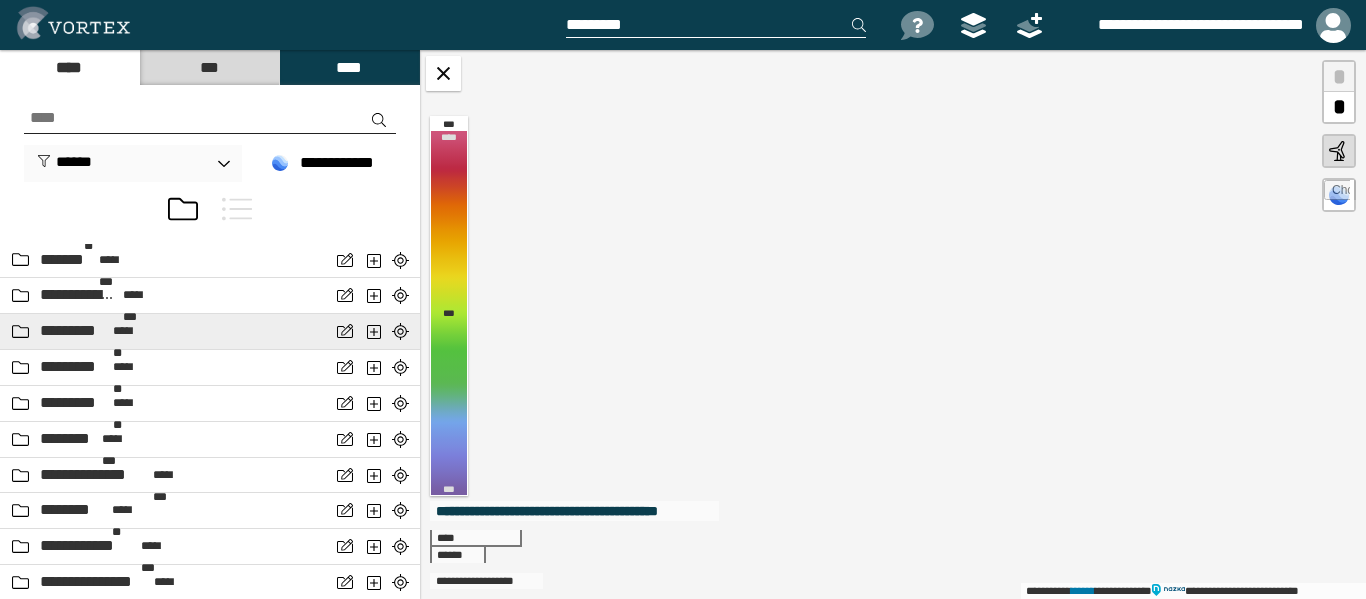 click on "********* *******" at bounding box center [210, 332] 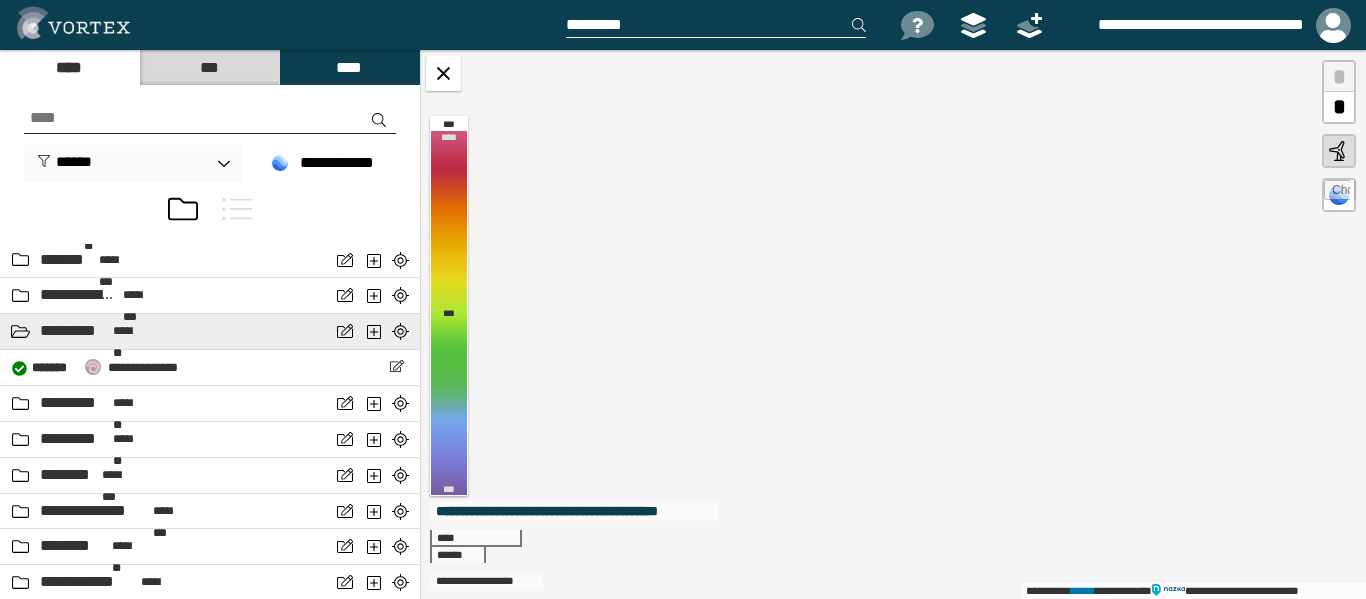 click on "*******" at bounding box center [129, 331] 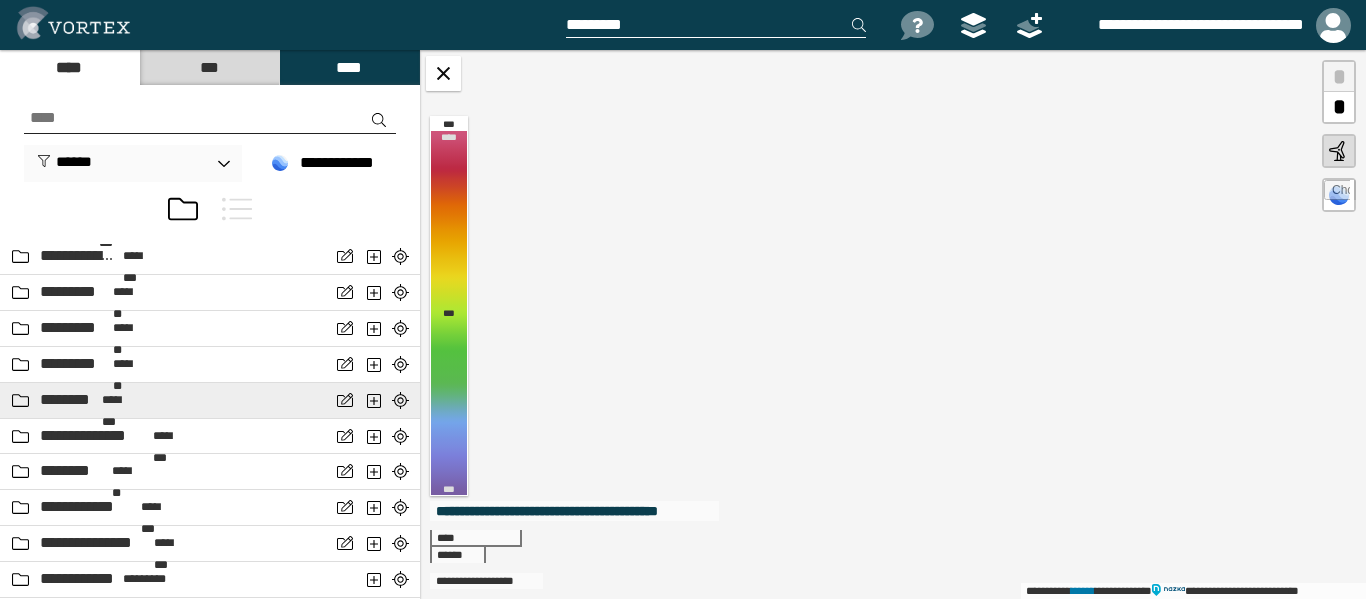 scroll, scrollTop: 240, scrollLeft: 0, axis: vertical 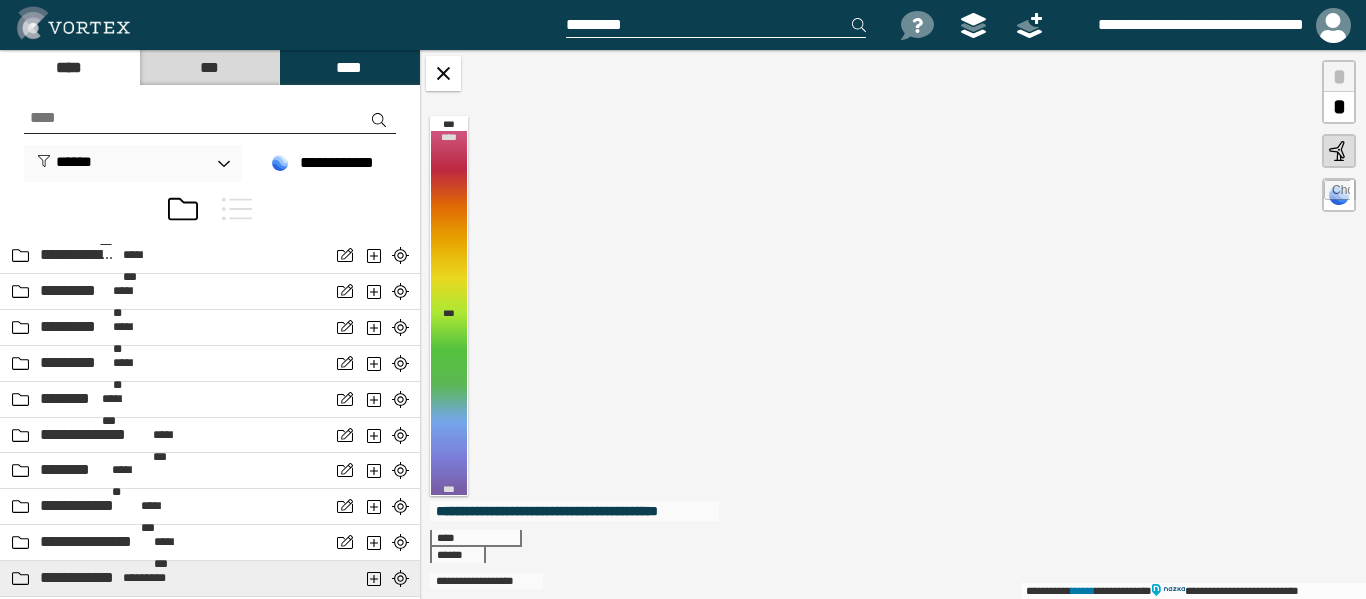 click on "**********" at bounding box center [79, 578] 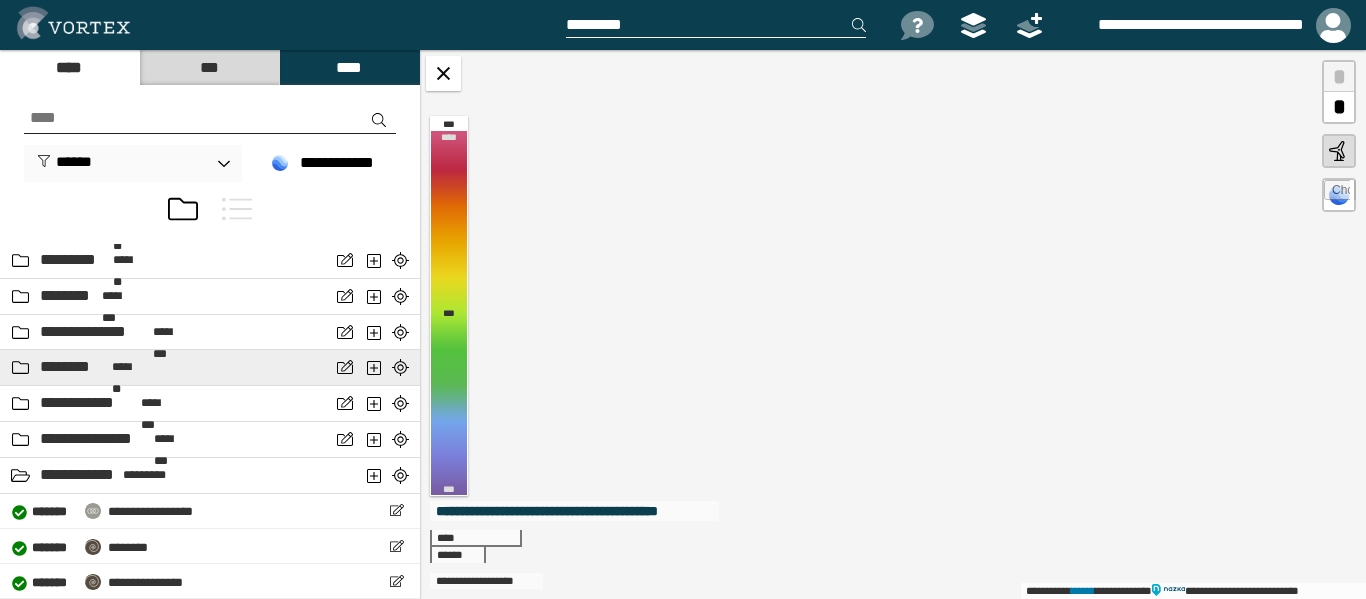 scroll, scrollTop: 440, scrollLeft: 0, axis: vertical 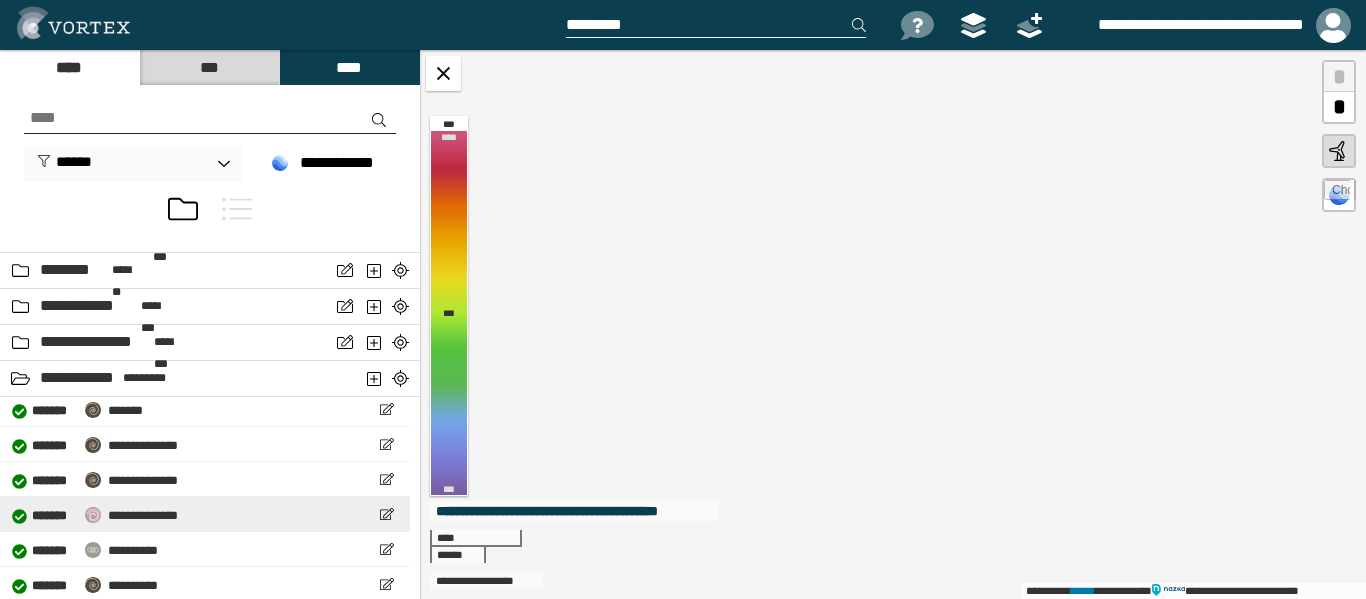 click on "**********" at bounding box center [143, 515] 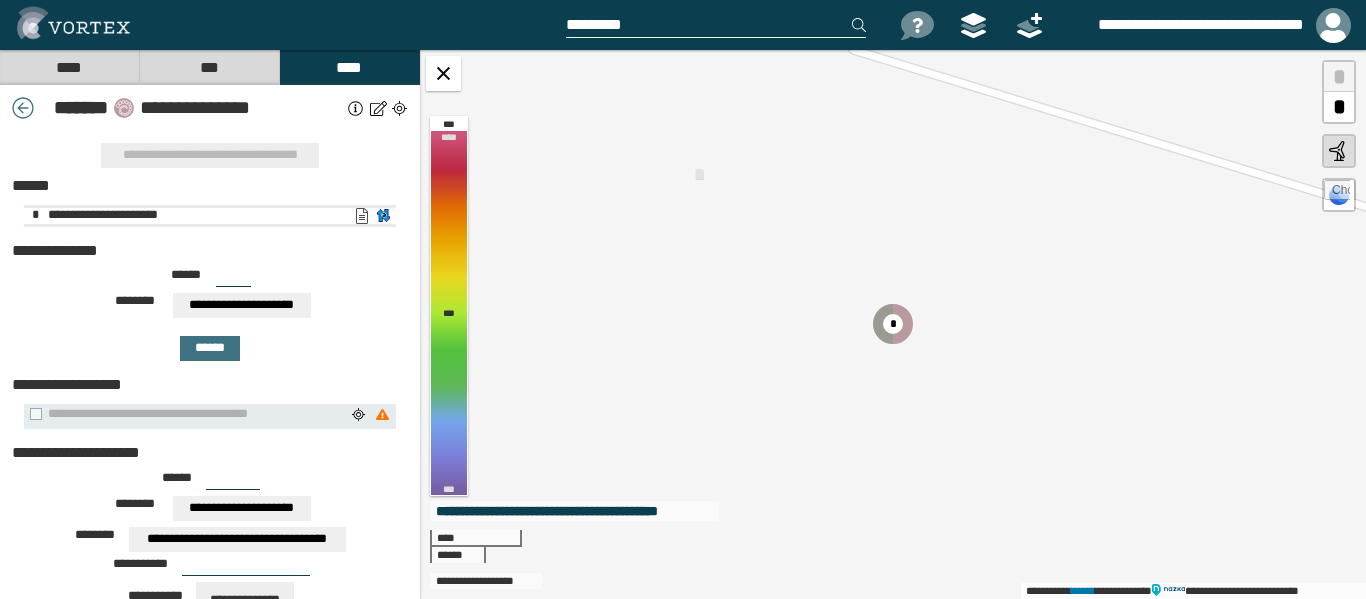 click on "**********" at bounding box center [361, 216] 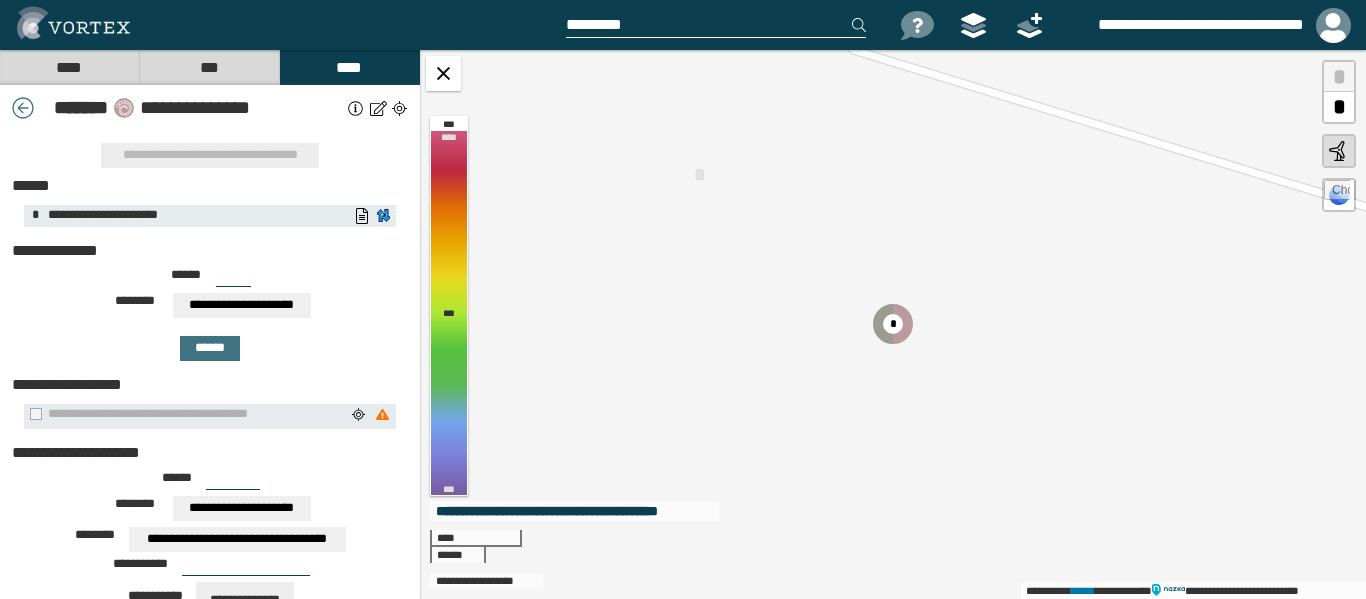 click on "****" at bounding box center (69, 67) 